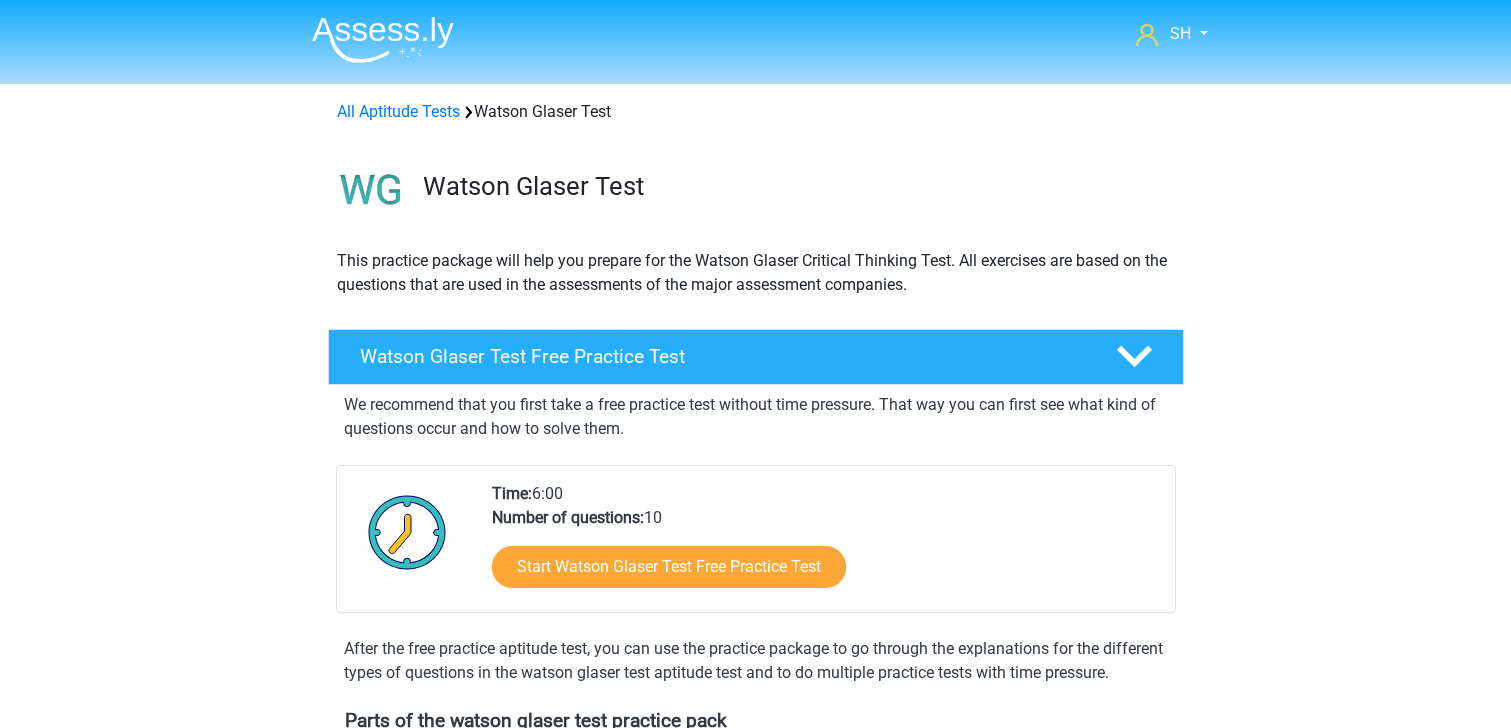 scroll, scrollTop: 843, scrollLeft: 0, axis: vertical 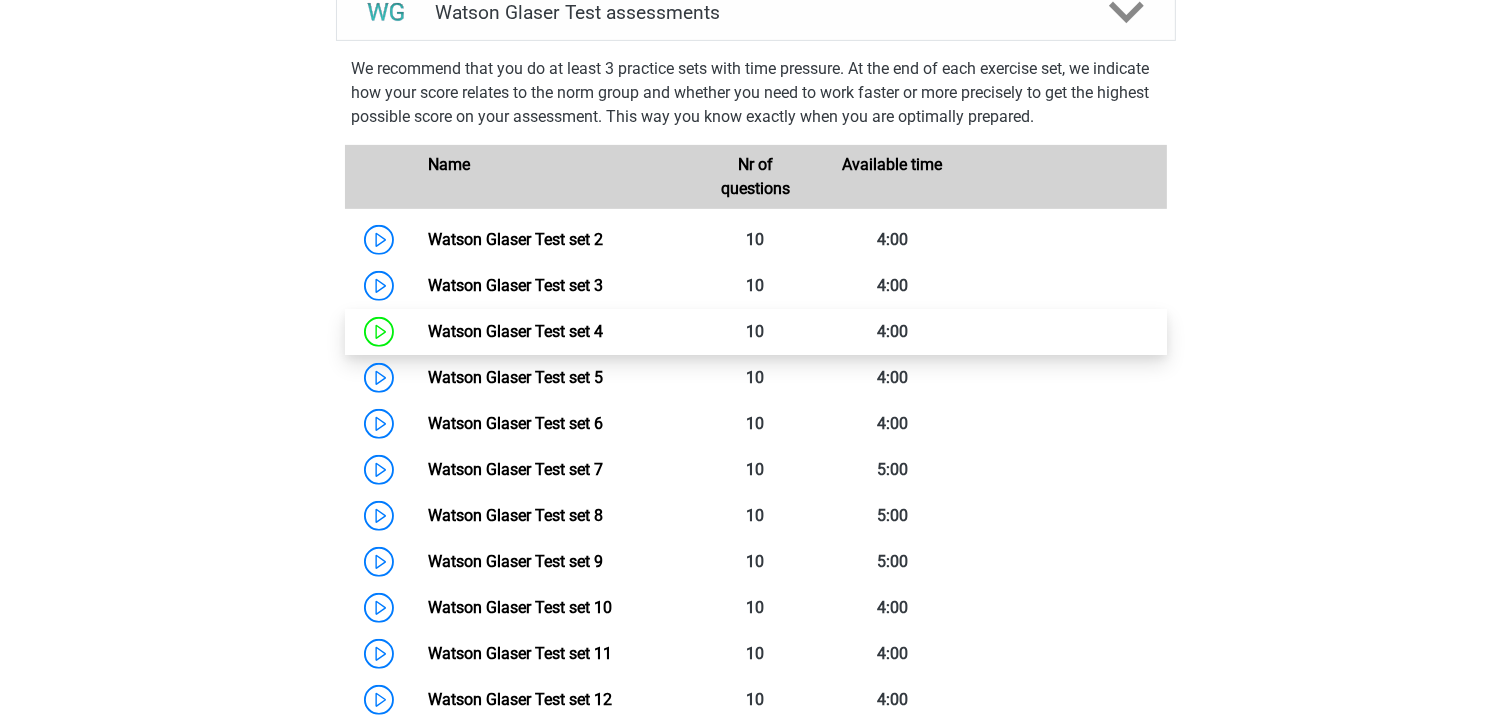 click on "Watson Glaser Test
set 4" at bounding box center [515, 331] 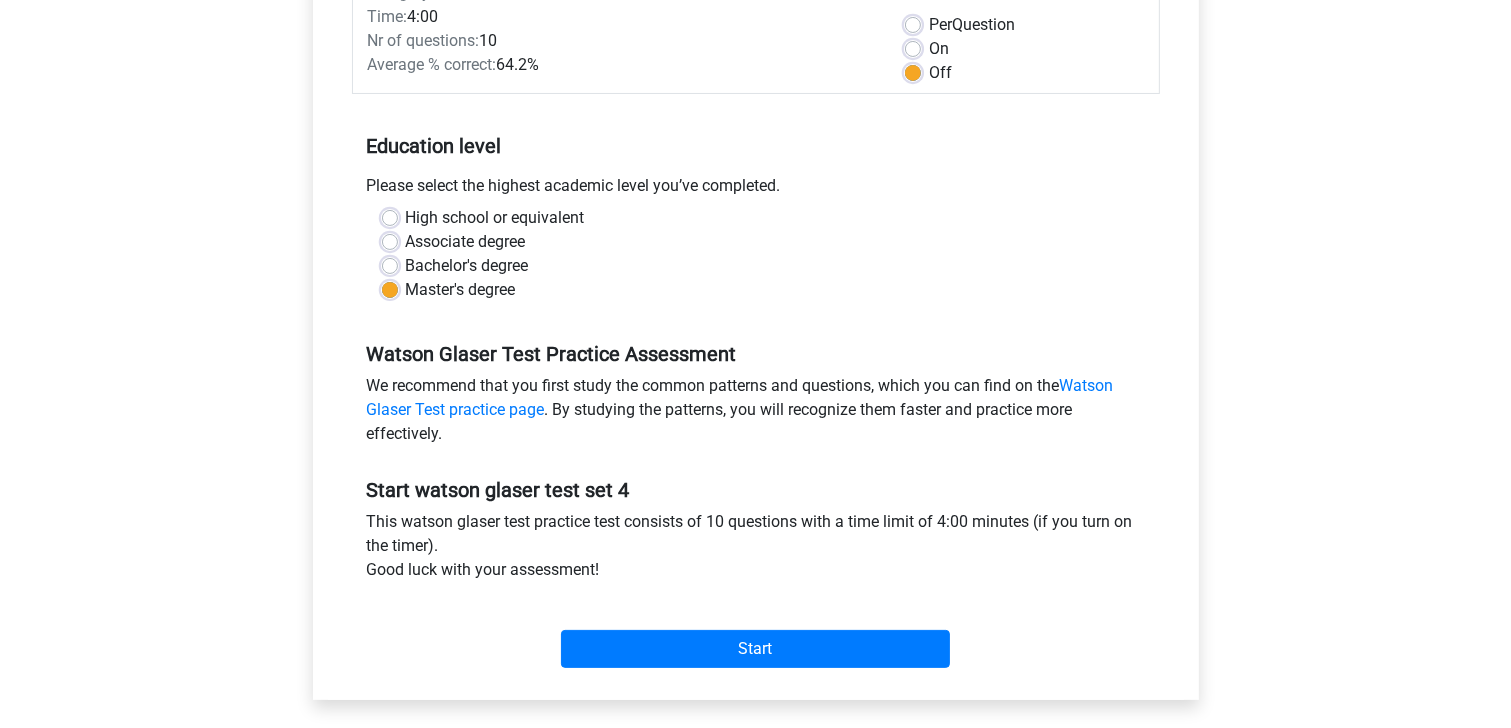 scroll, scrollTop: 297, scrollLeft: 0, axis: vertical 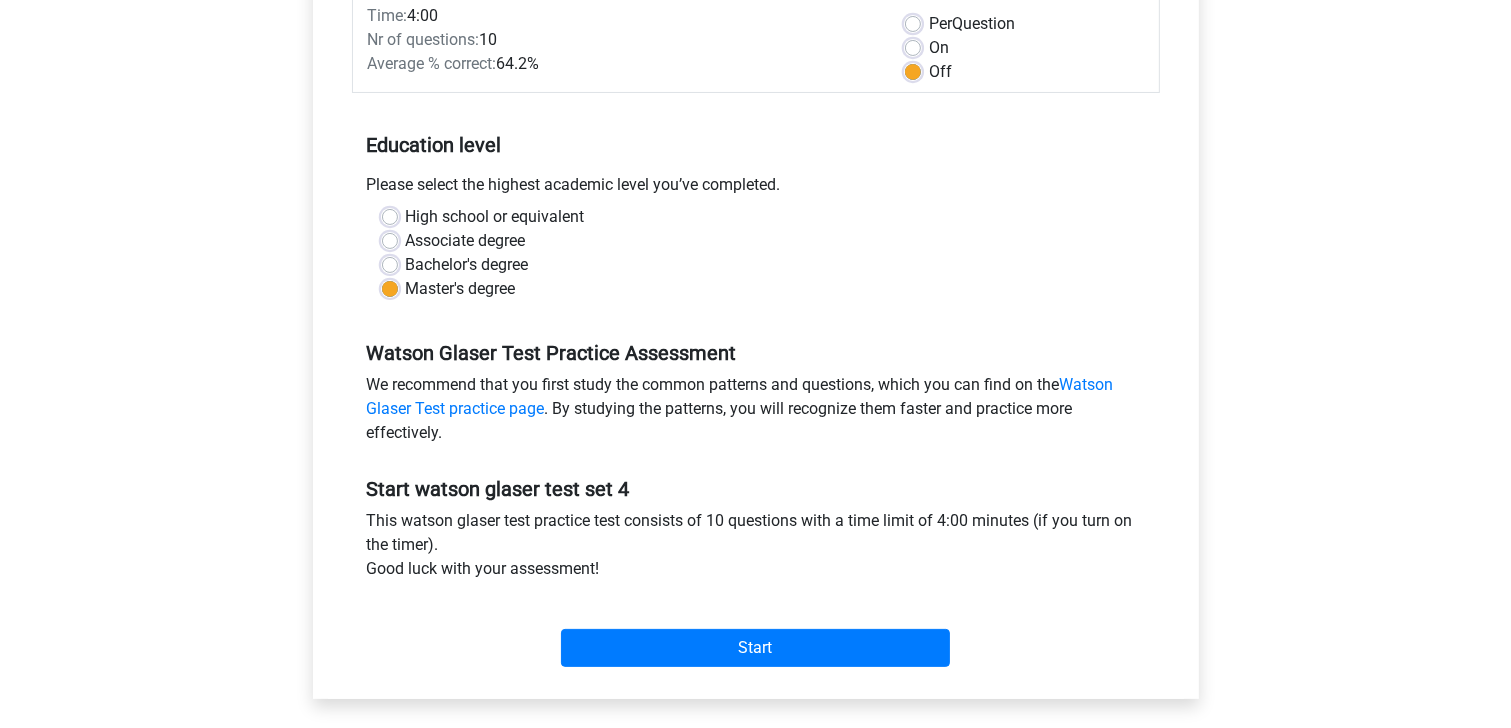 click on "Start" at bounding box center [756, 632] 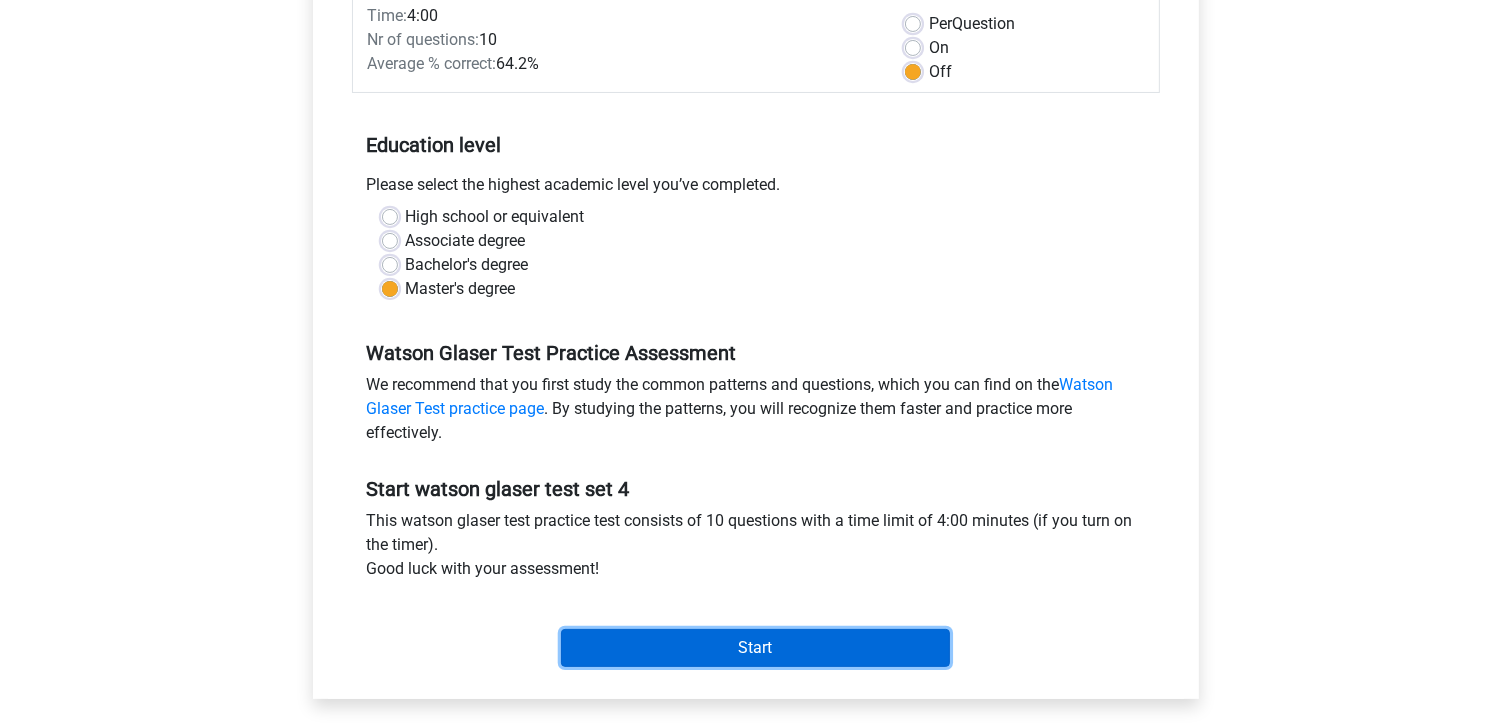 click on "Start" at bounding box center [755, 648] 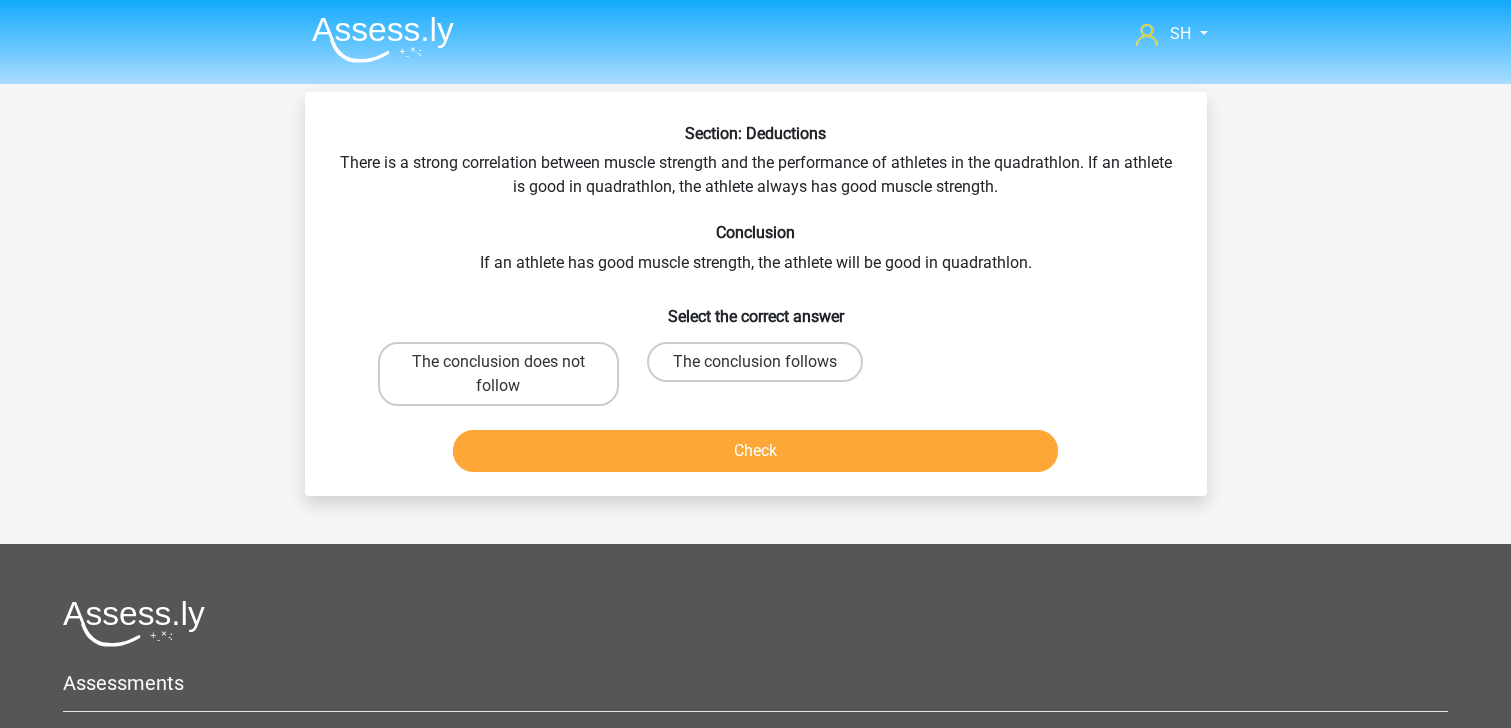 scroll, scrollTop: 0, scrollLeft: 0, axis: both 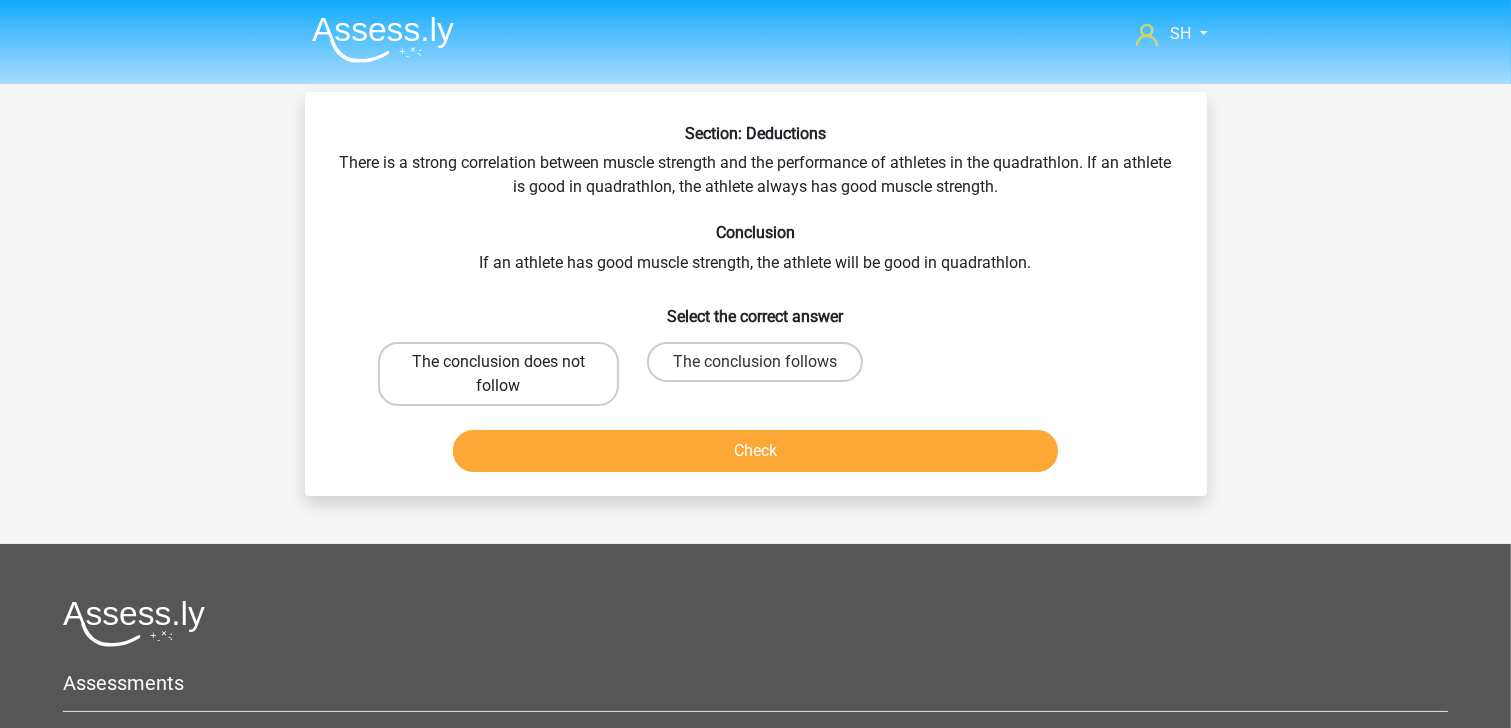click on "The conclusion does not follow" at bounding box center [498, 374] 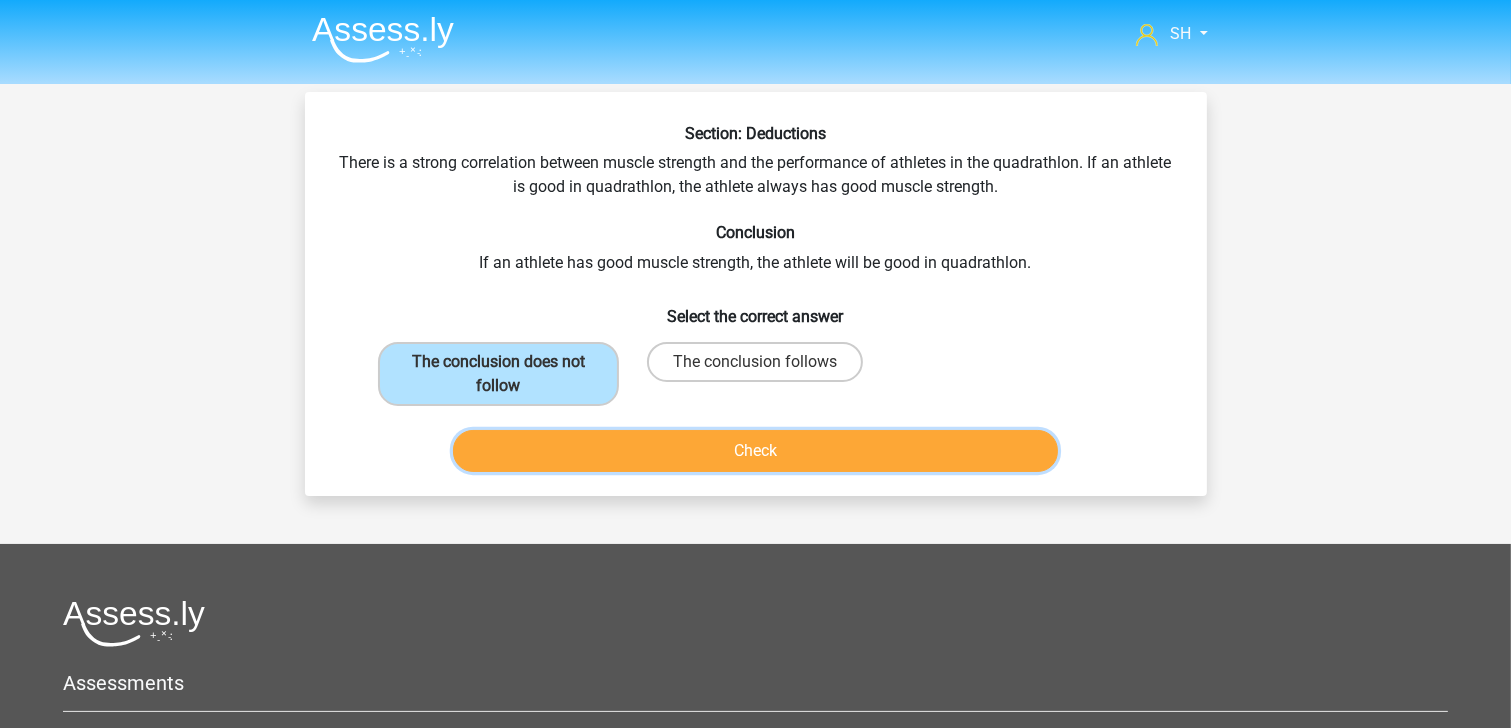 click on "Check" at bounding box center [755, 451] 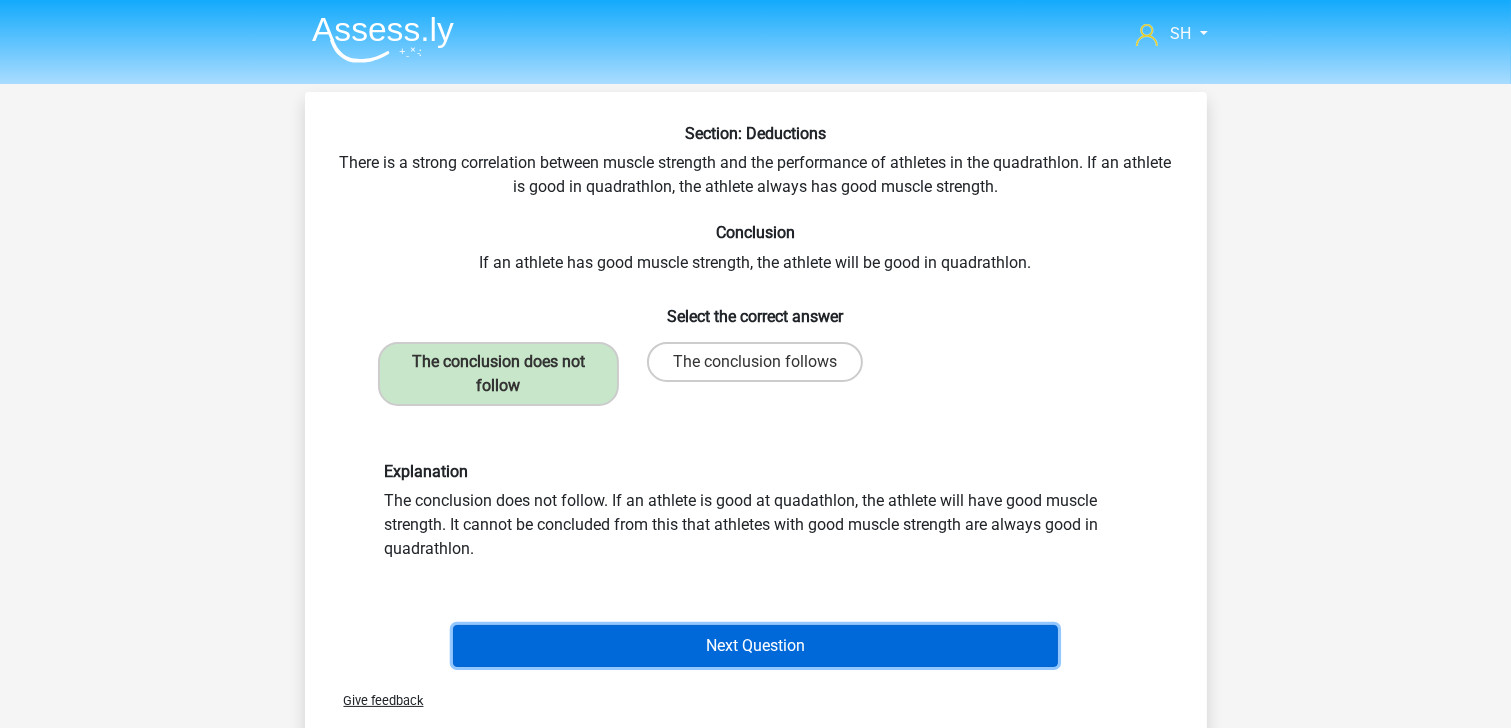 click on "Next Question" at bounding box center (755, 646) 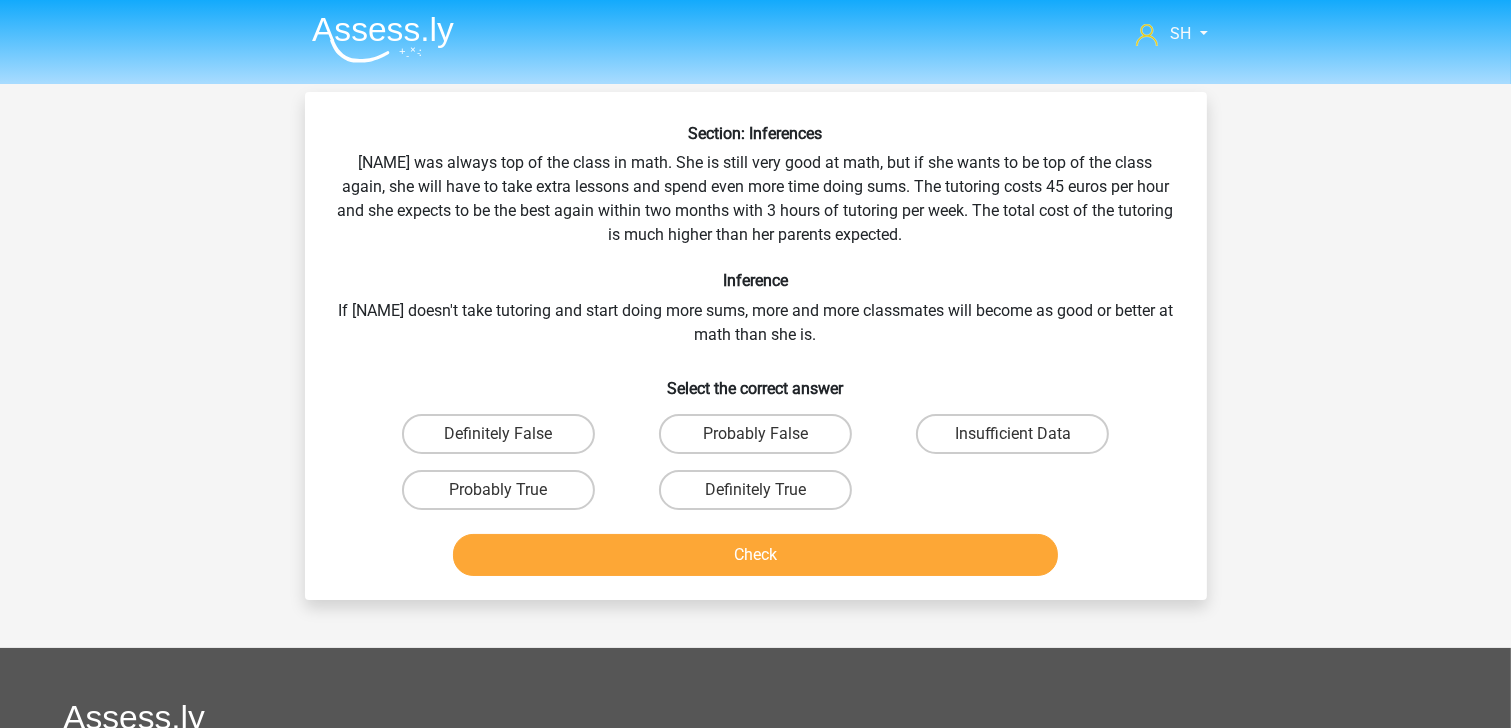 scroll, scrollTop: 92, scrollLeft: 0, axis: vertical 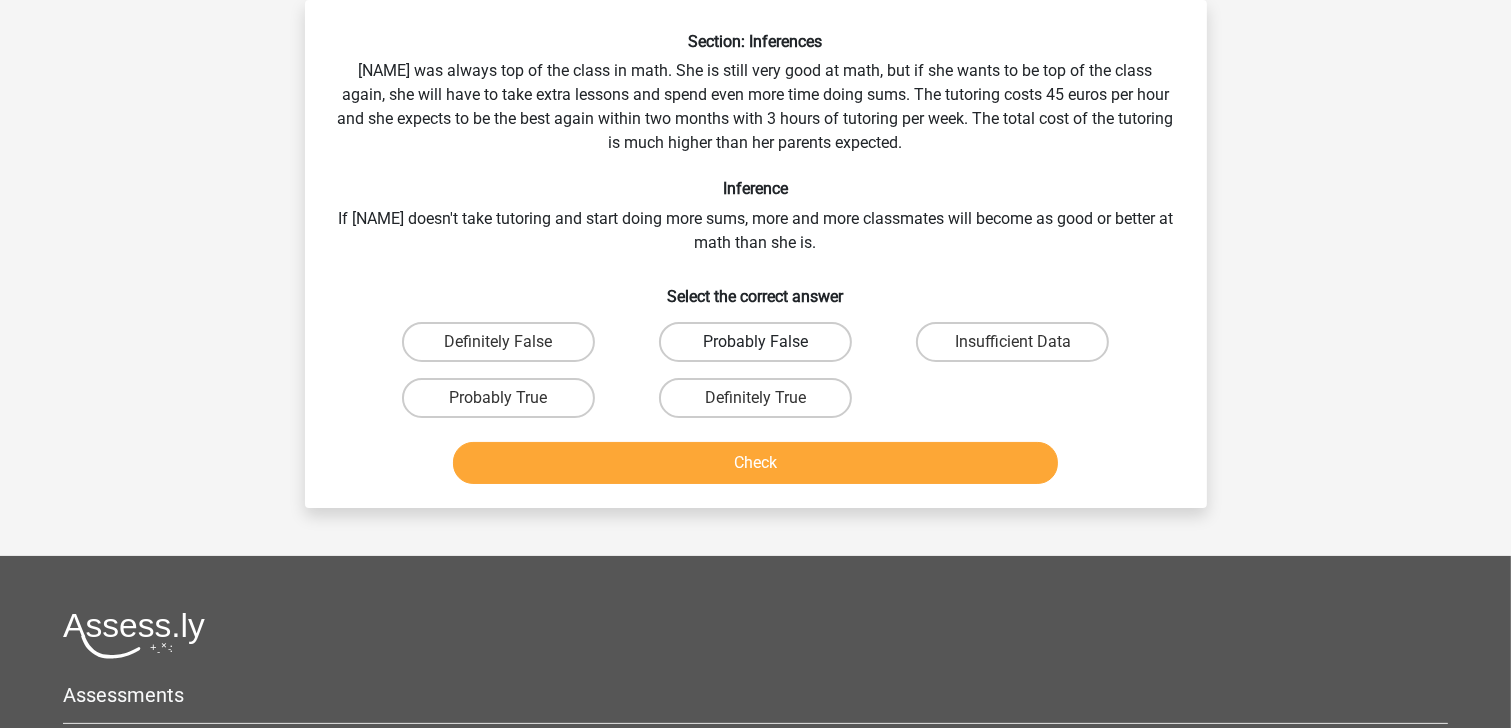 click on "Probably False" at bounding box center (755, 342) 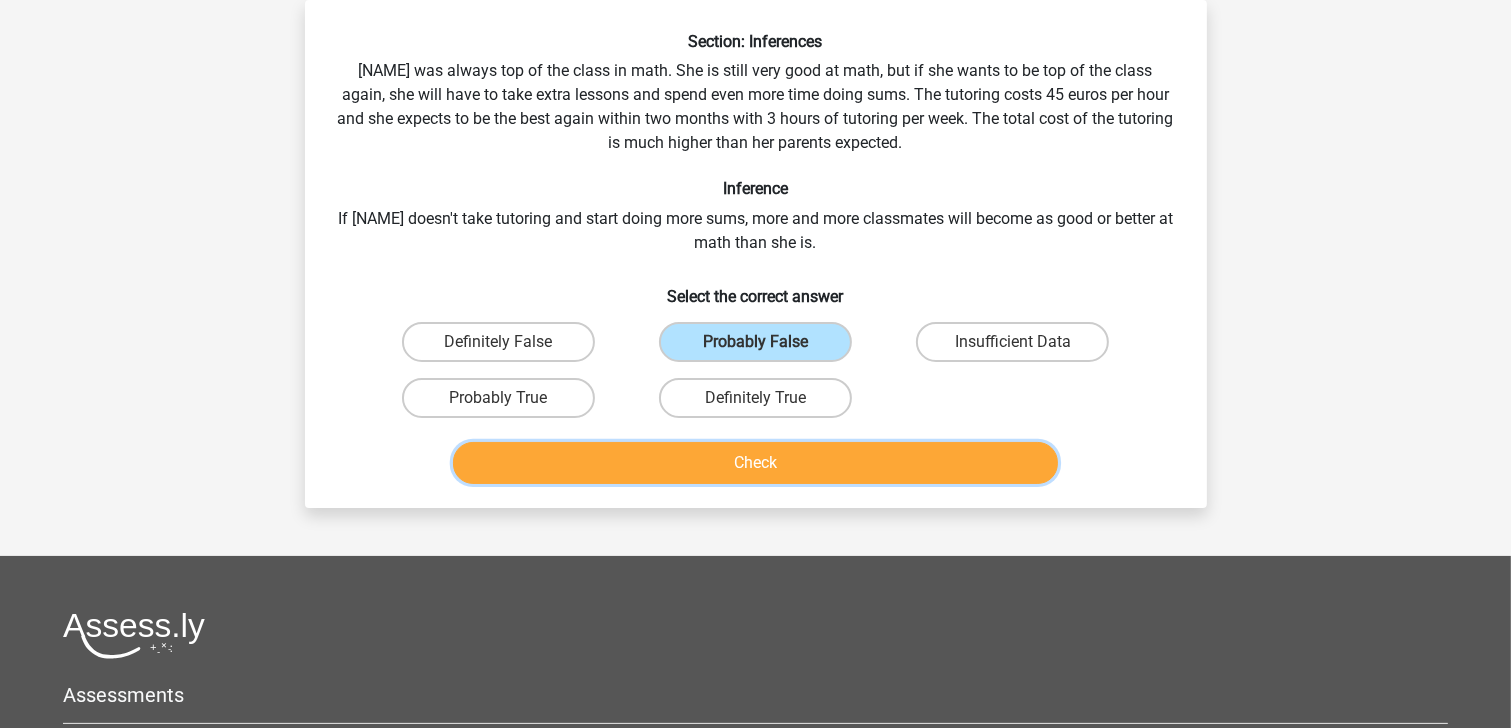 click on "Check" at bounding box center [755, 463] 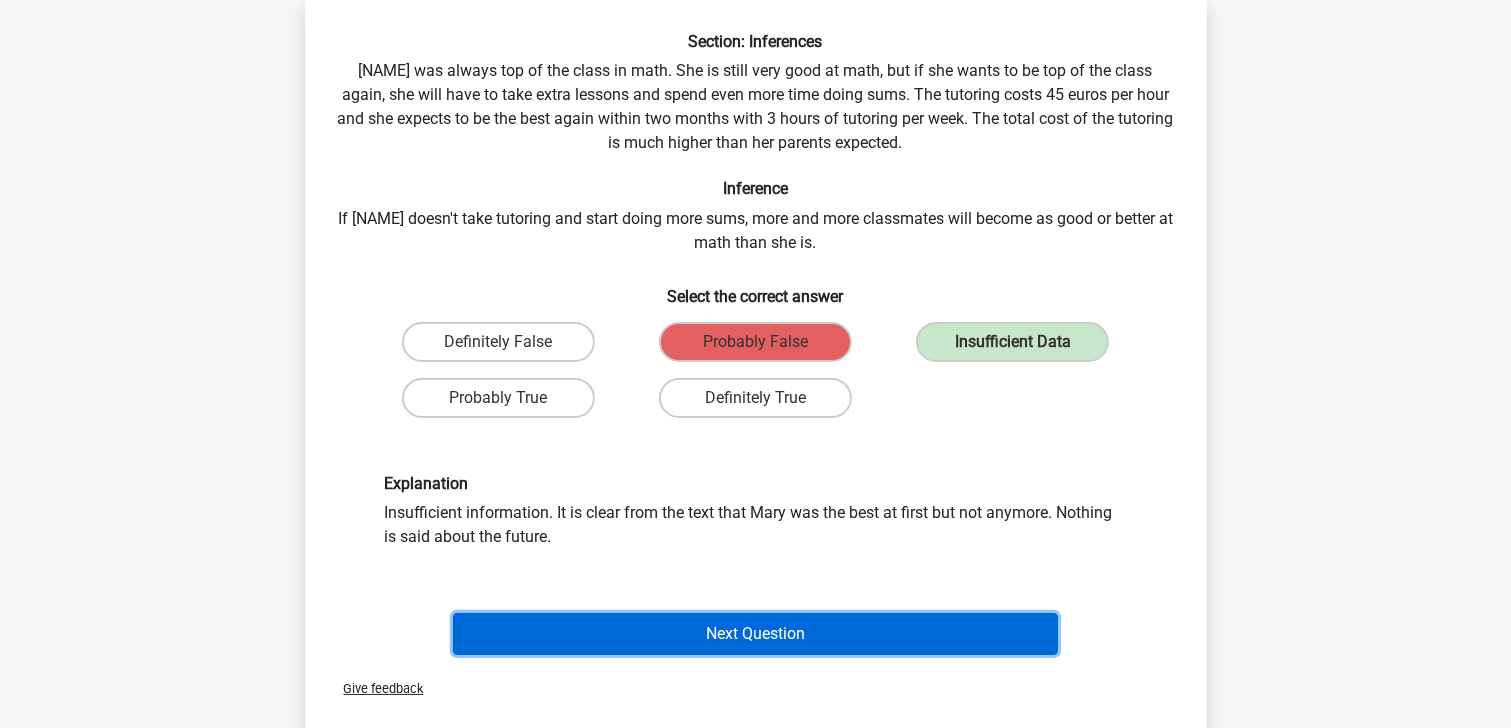 click on "Next Question" at bounding box center [755, 634] 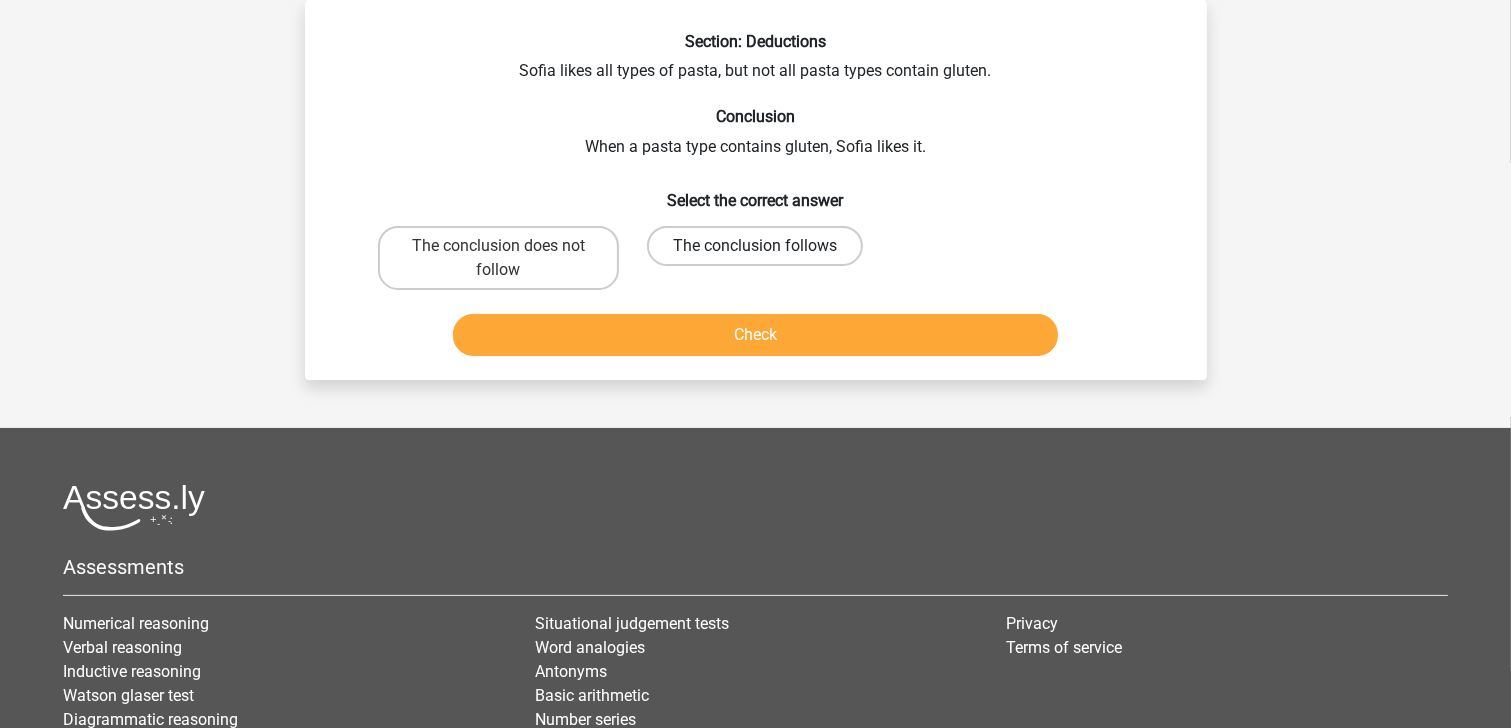 click on "The conclusion follows" at bounding box center (755, 246) 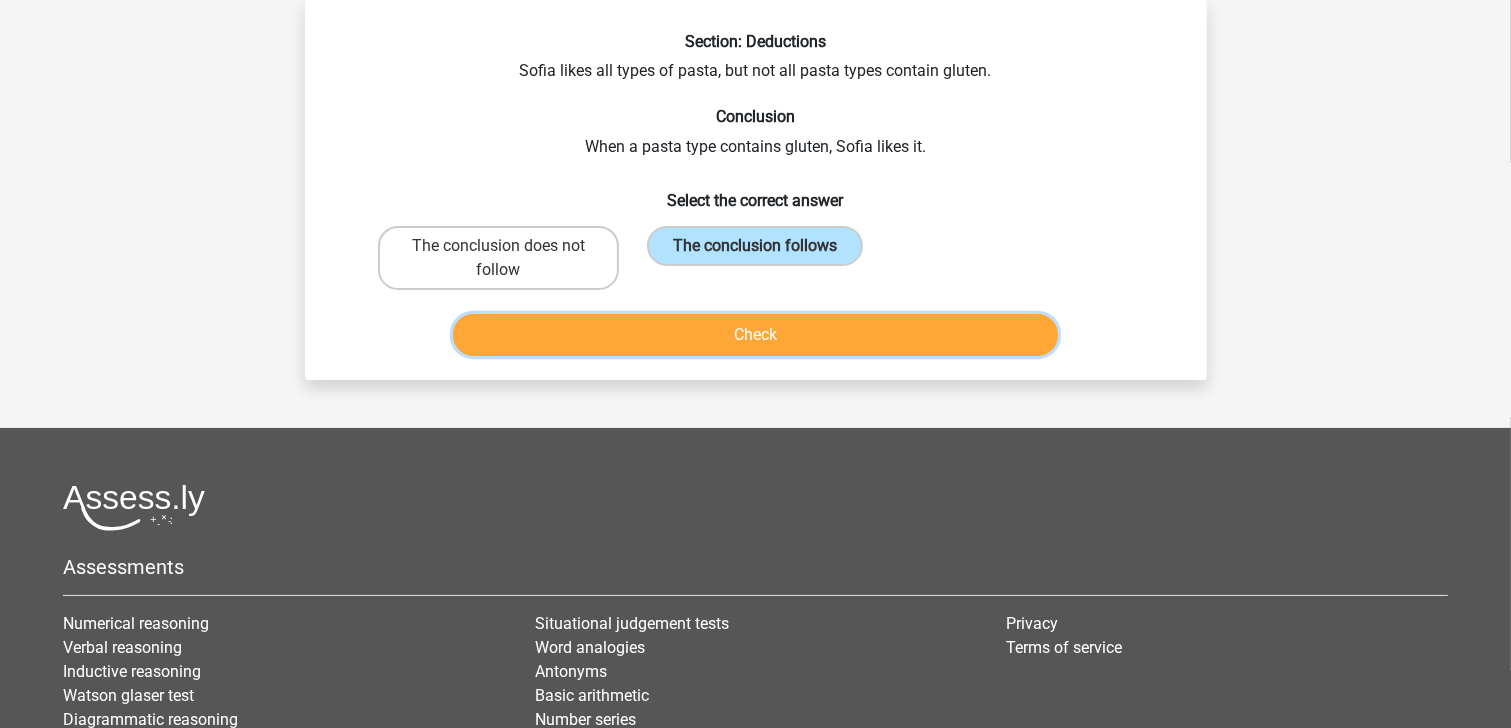 click on "Check" at bounding box center [755, 335] 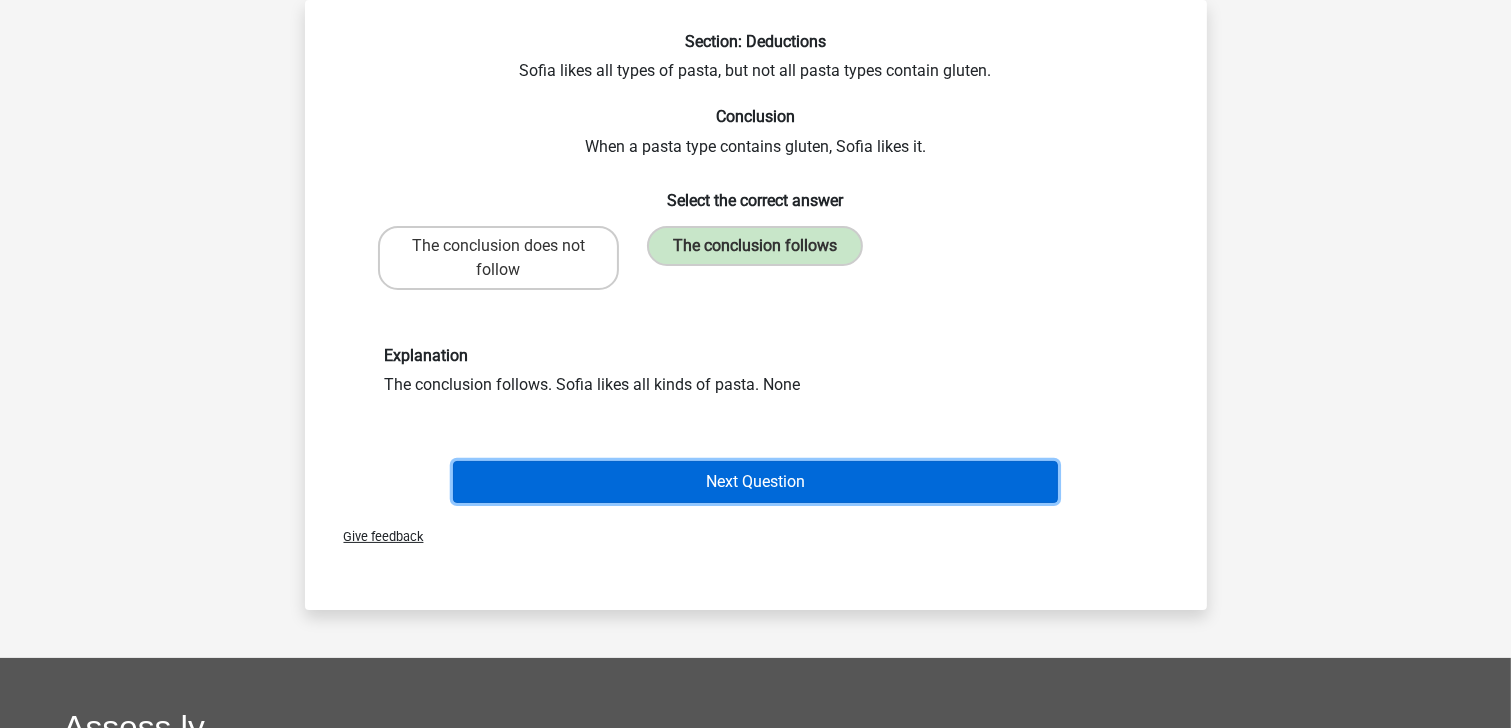 click on "Next Question" at bounding box center (755, 482) 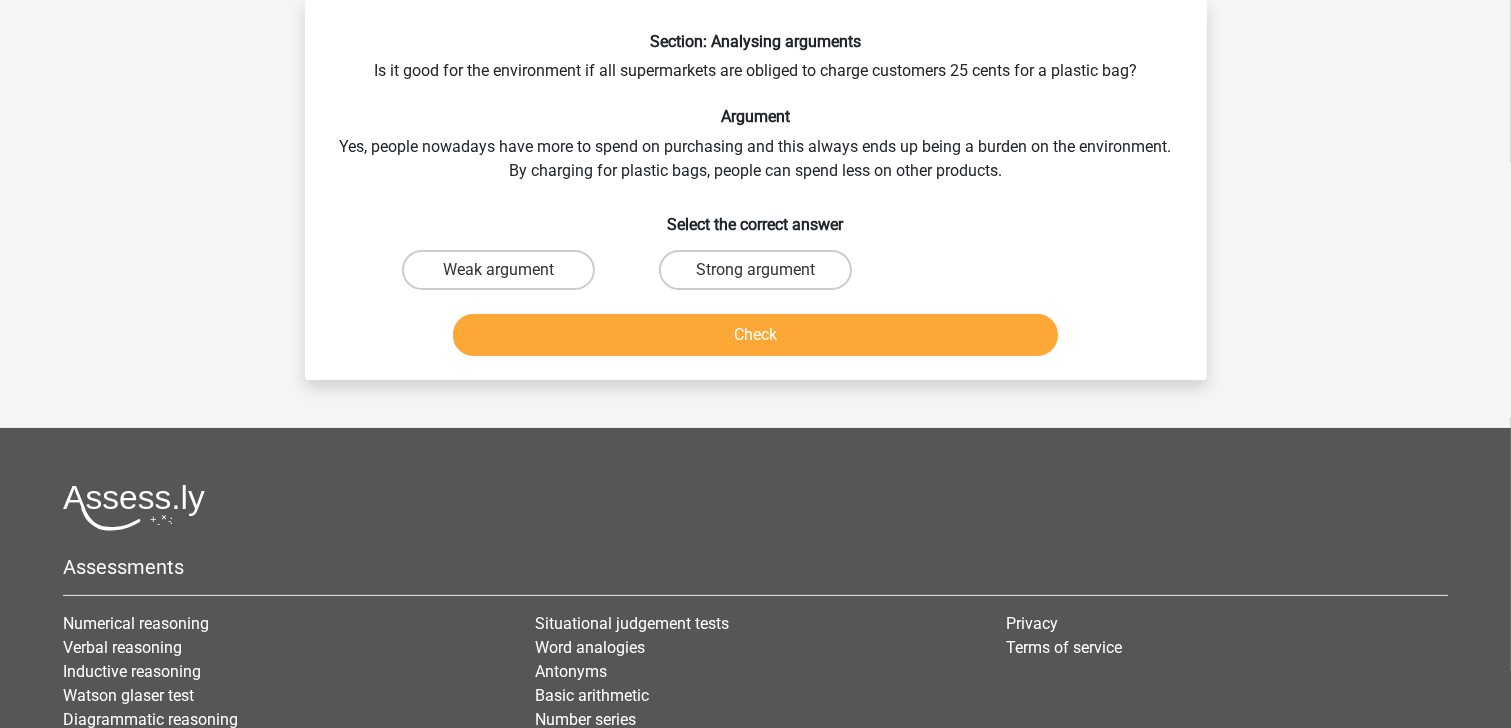 drag, startPoint x: 525, startPoint y: 260, endPoint x: 638, endPoint y: 340, distance: 138.45216 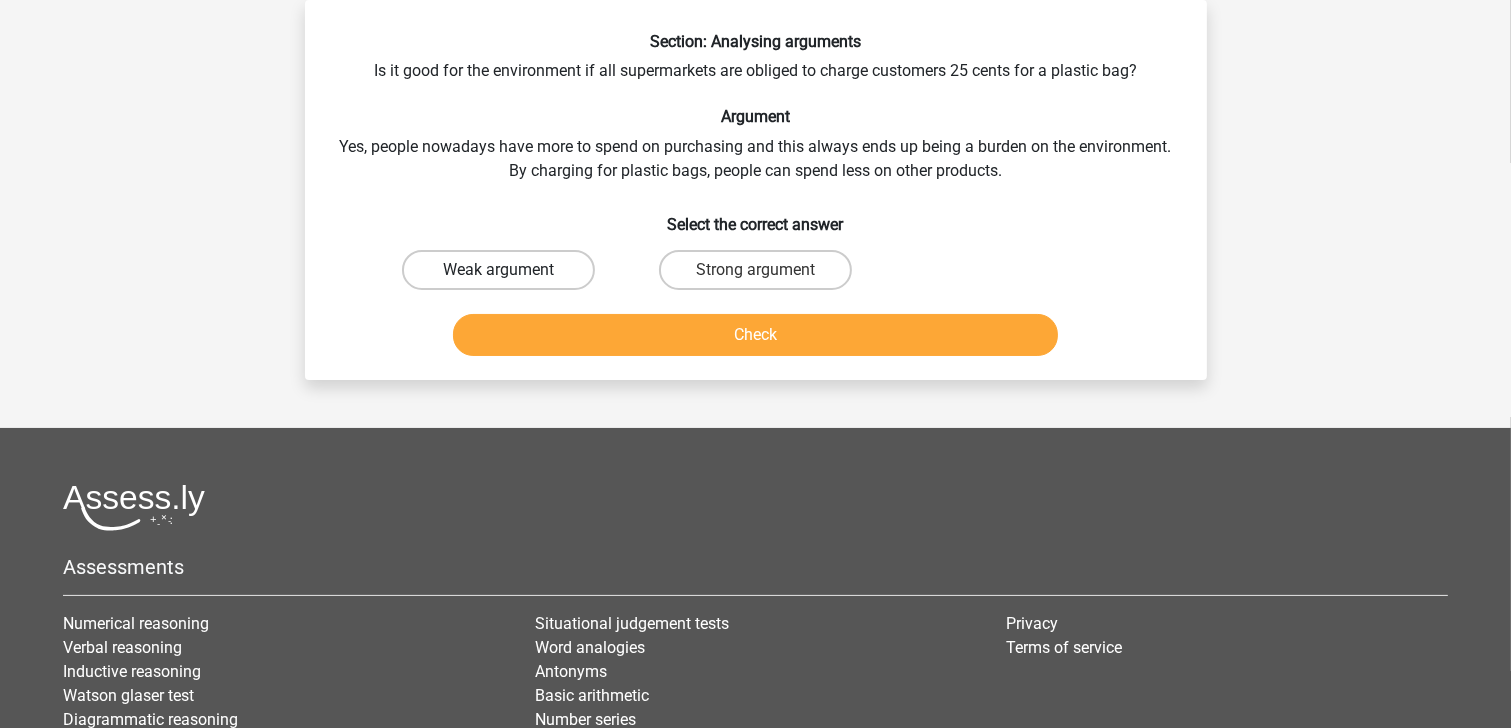 click on "Weak argument" at bounding box center [498, 270] 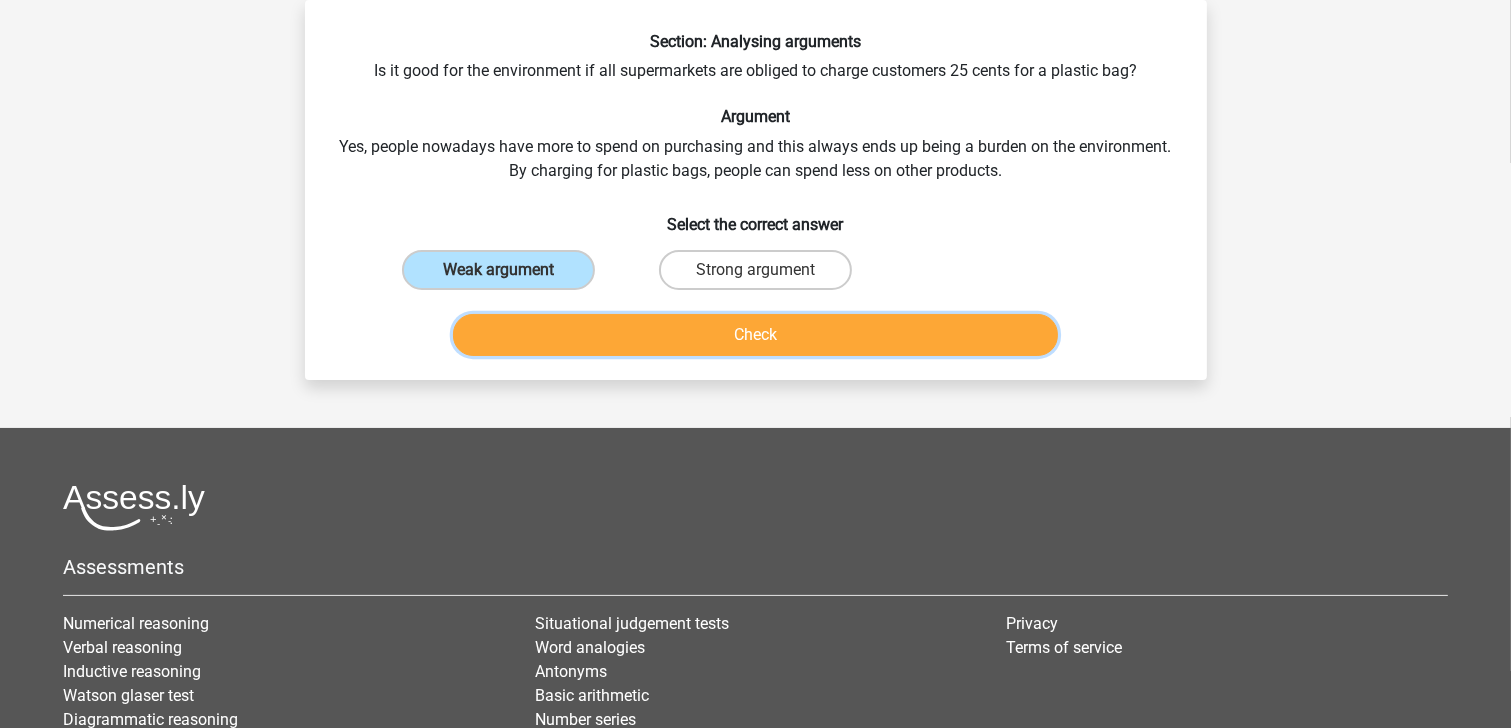 click on "Check" at bounding box center (755, 335) 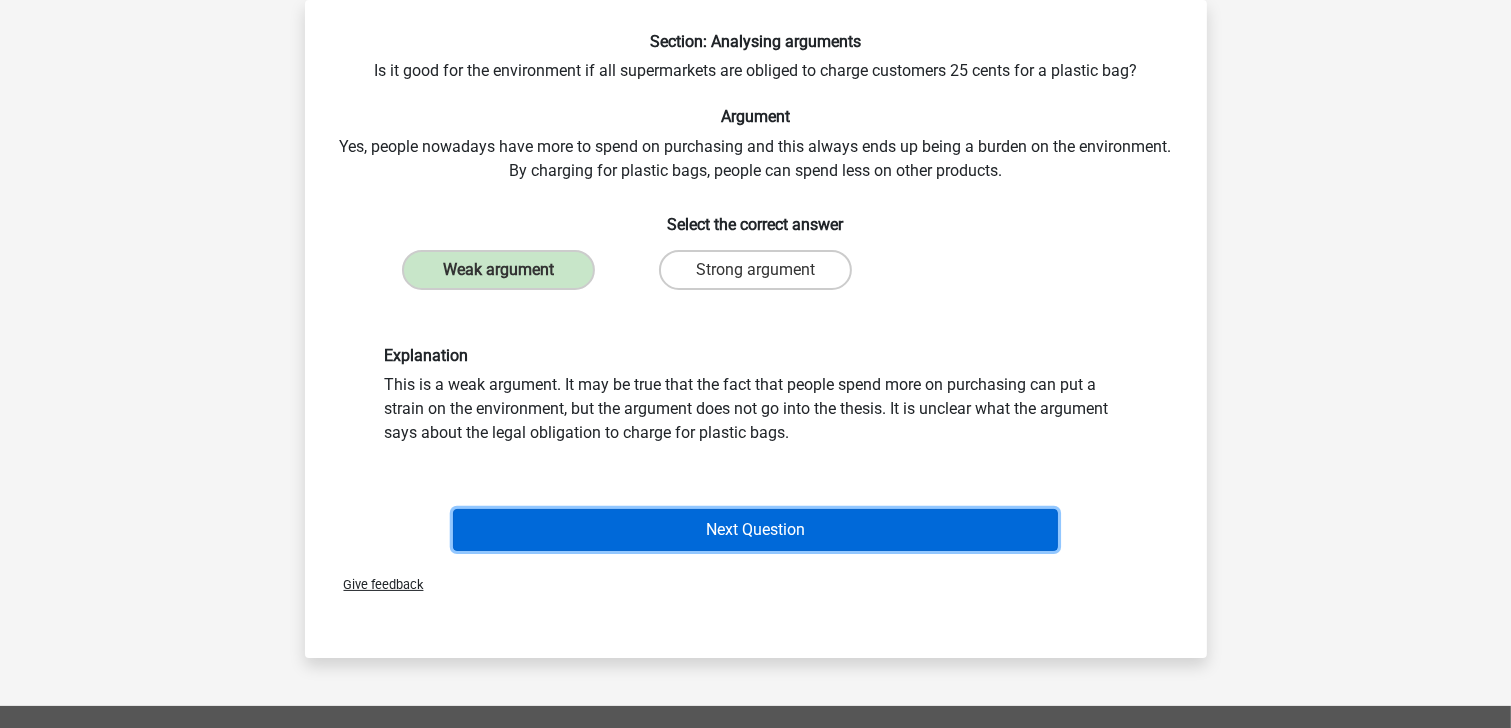 click on "Next Question" at bounding box center [755, 530] 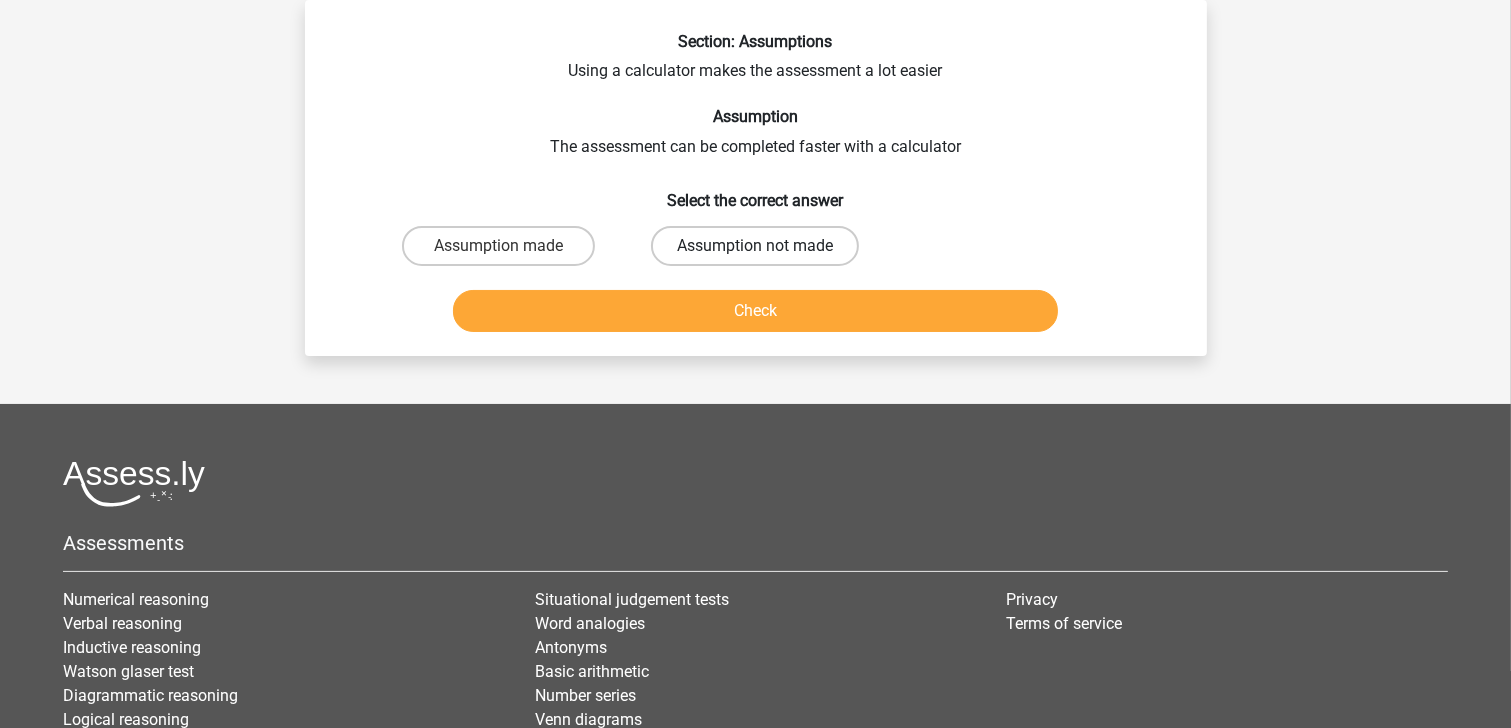 click on "Assumption not made" at bounding box center (755, 246) 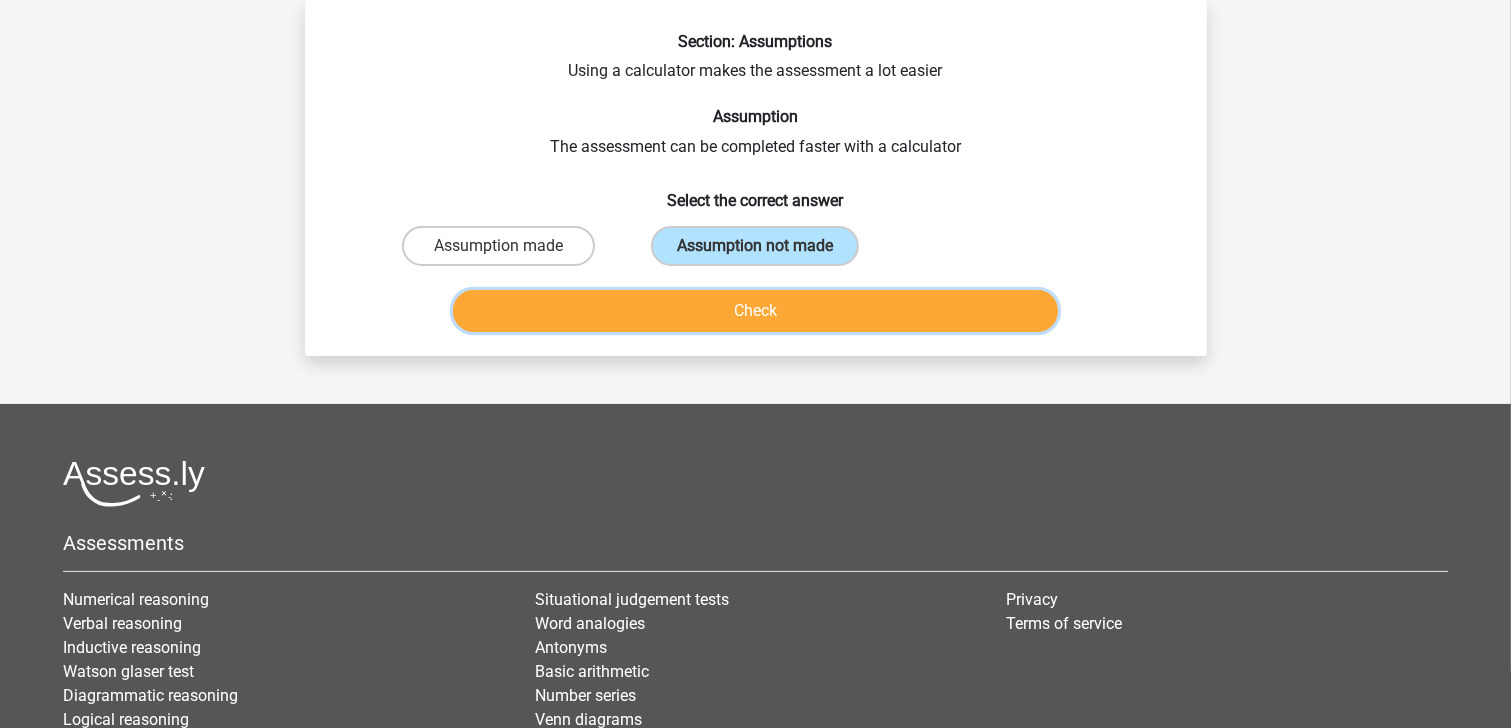 click on "Check" at bounding box center [755, 311] 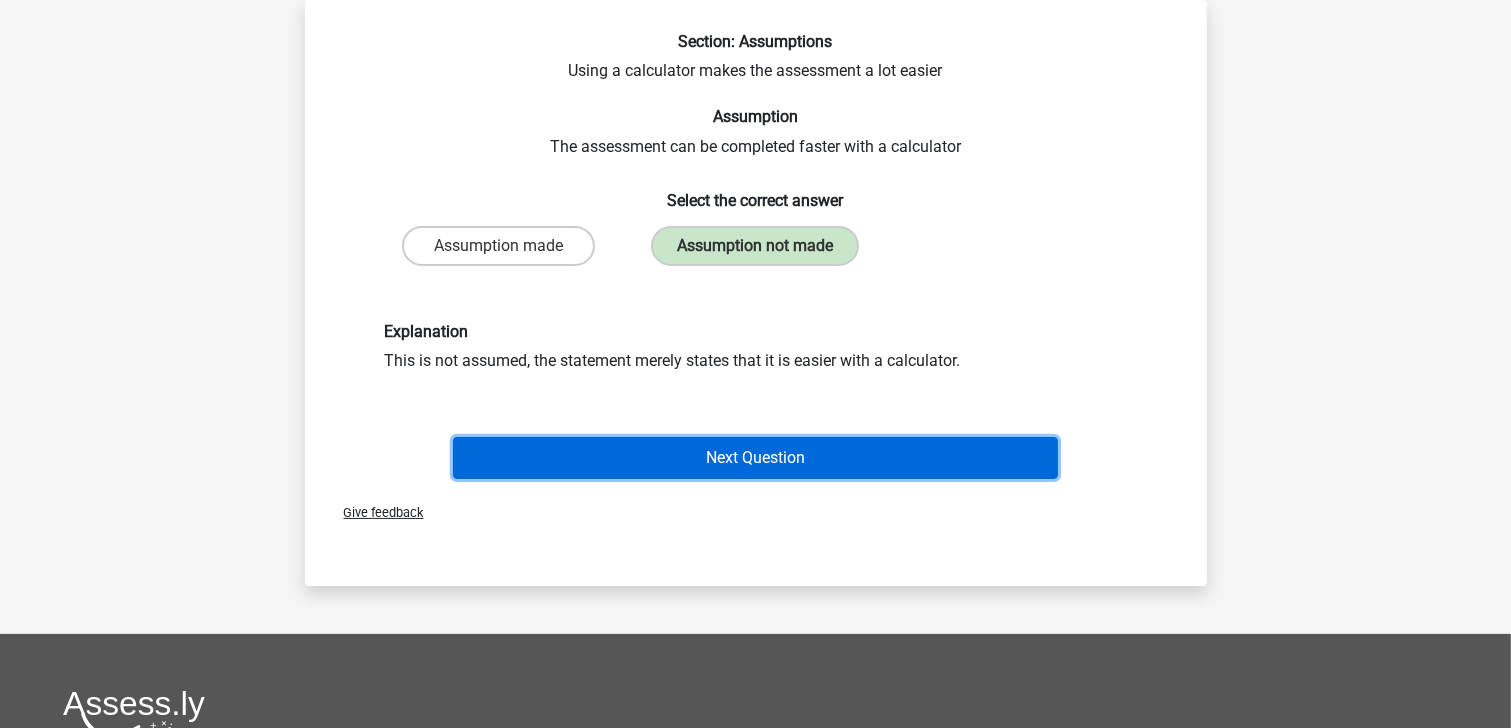 click on "Next Question" at bounding box center [755, 458] 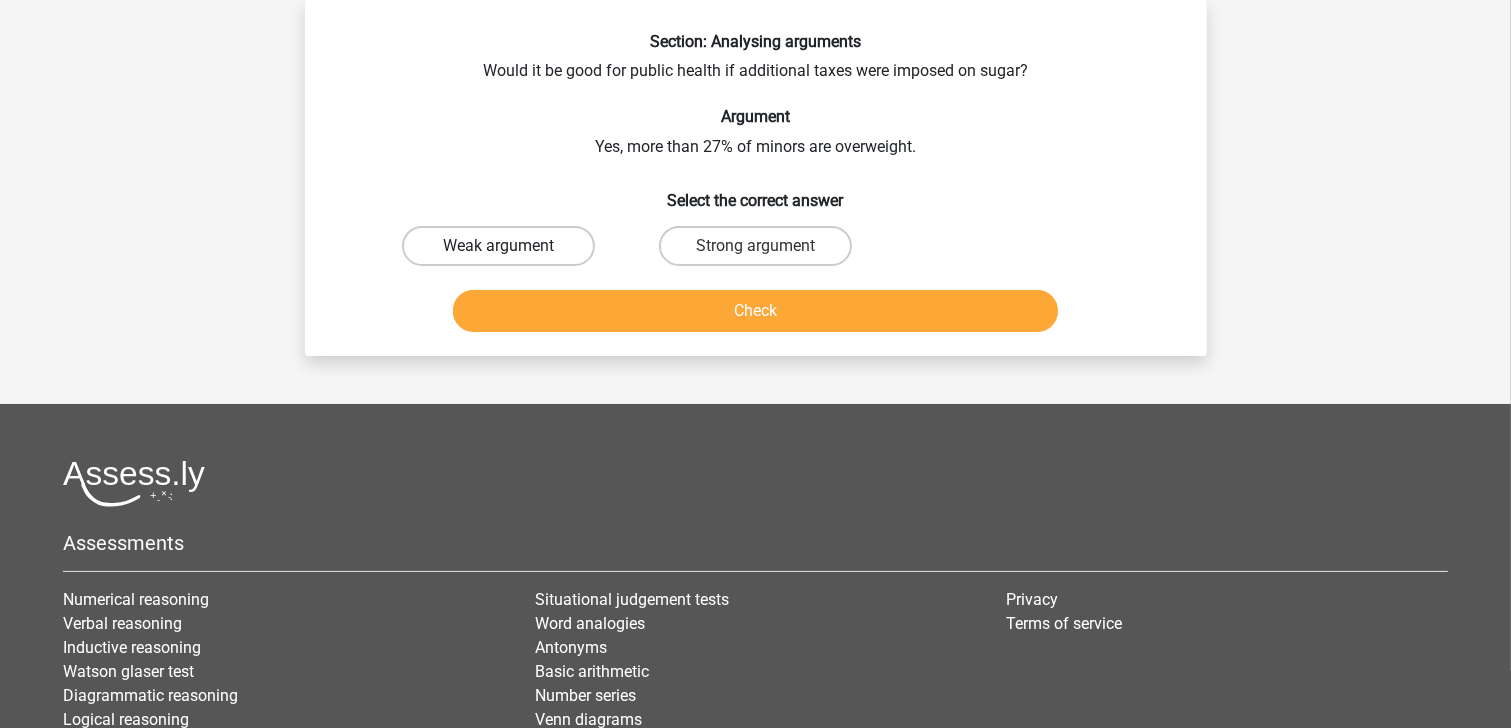 click on "Weak argument" at bounding box center (498, 246) 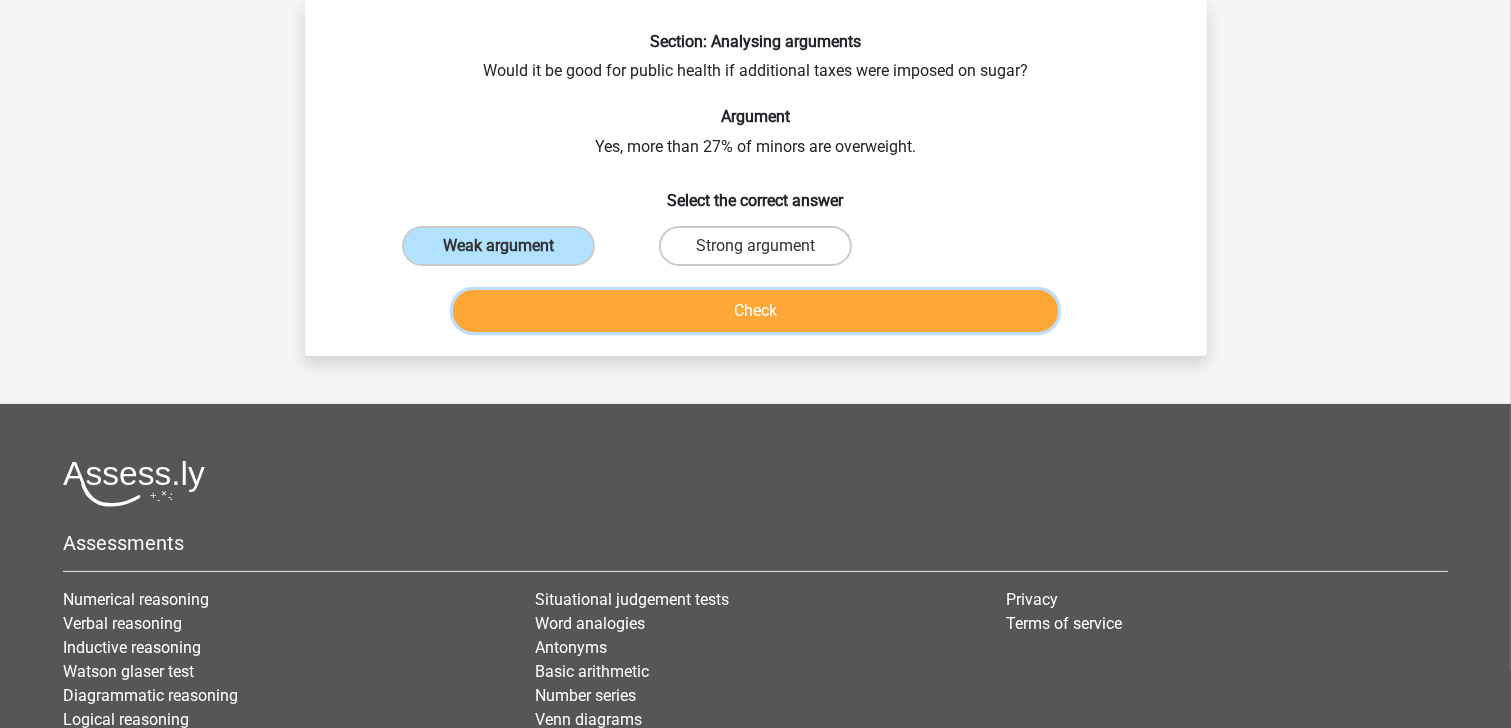 click on "Check" at bounding box center [755, 311] 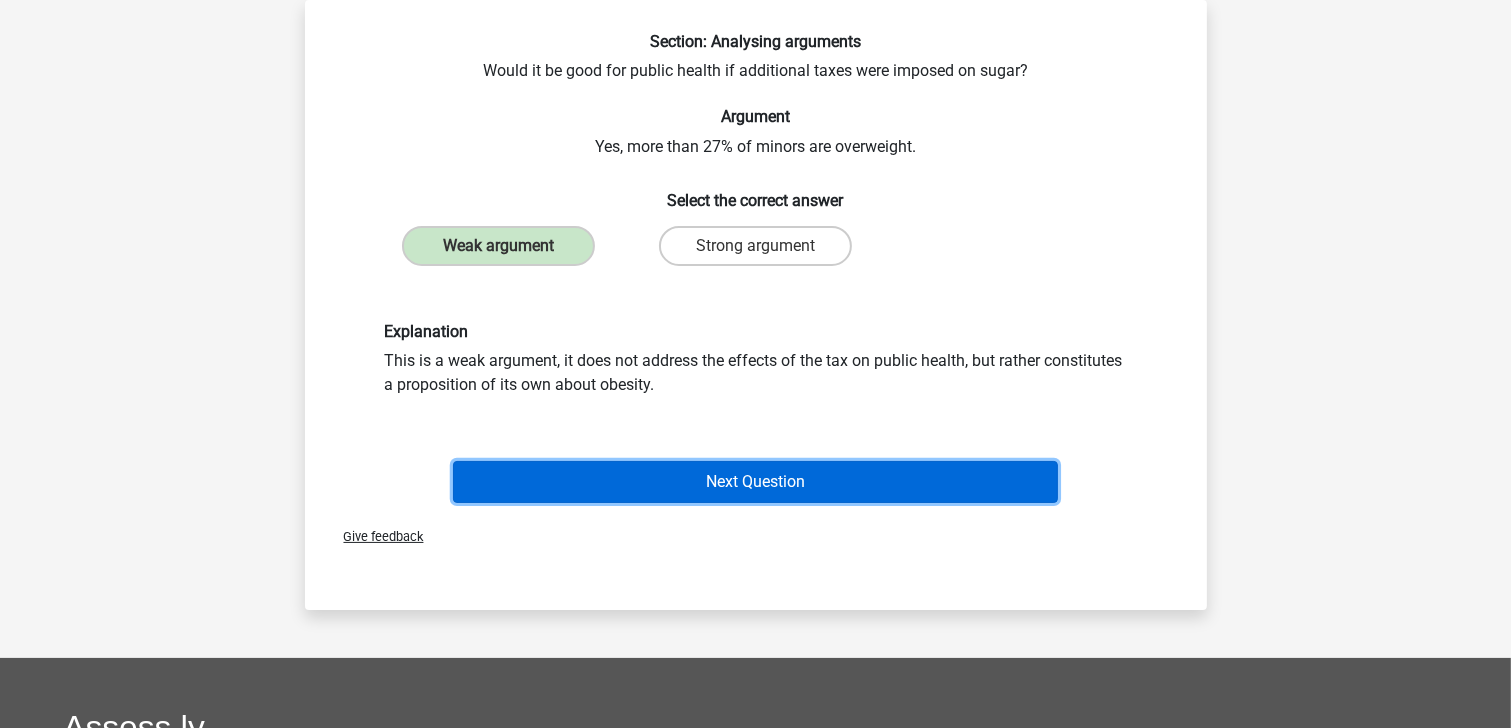 click on "Next Question" at bounding box center (755, 482) 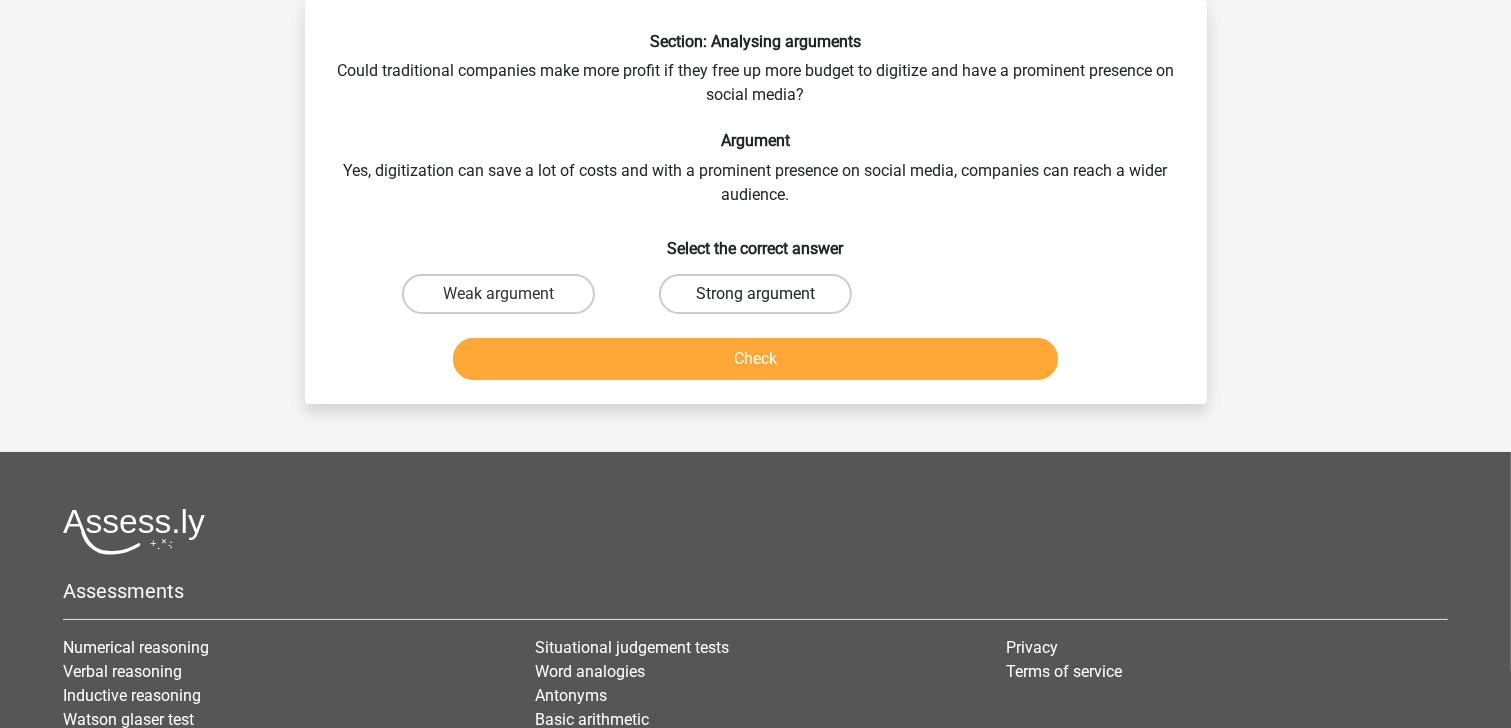 click on "Strong argument" at bounding box center [755, 294] 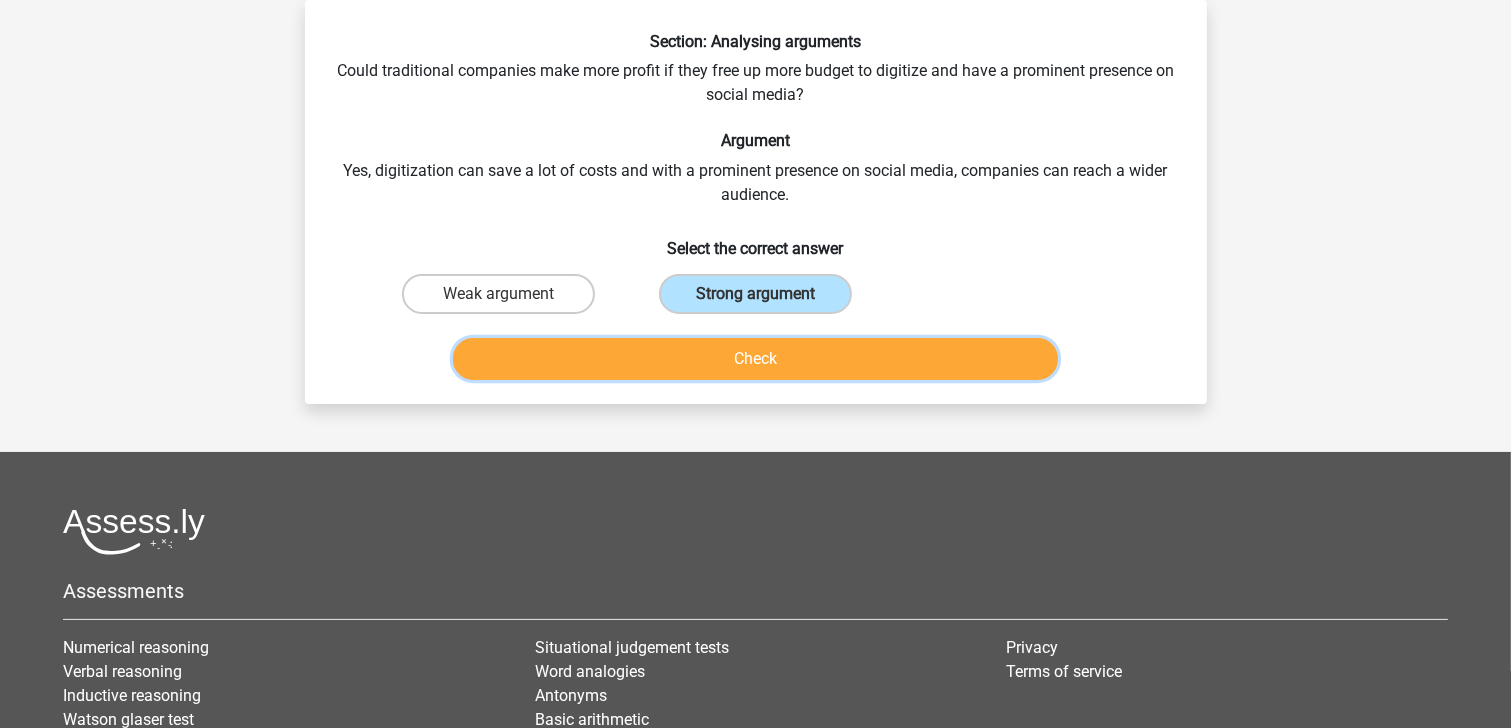 click on "Check" at bounding box center (755, 359) 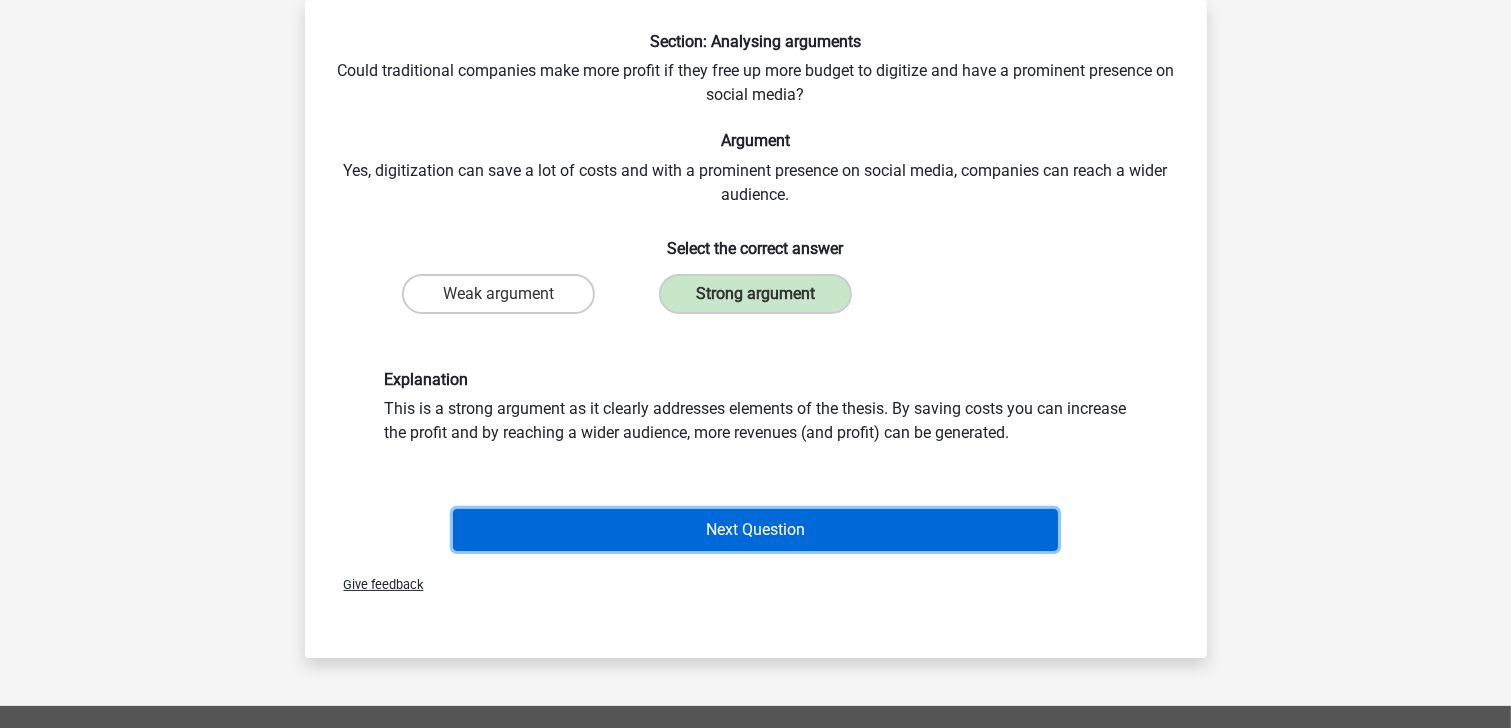 click on "Next Question" at bounding box center (755, 530) 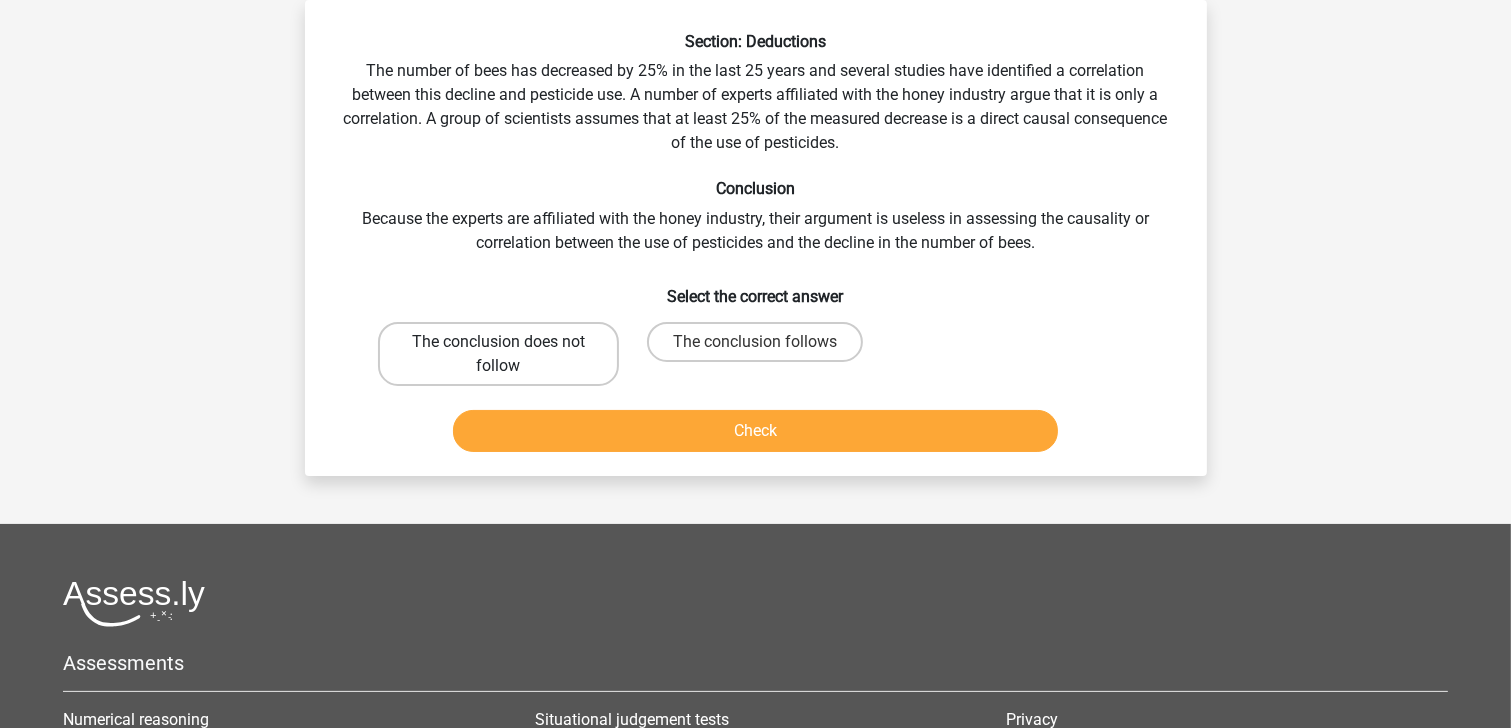 click on "The conclusion does not follow" at bounding box center [498, 354] 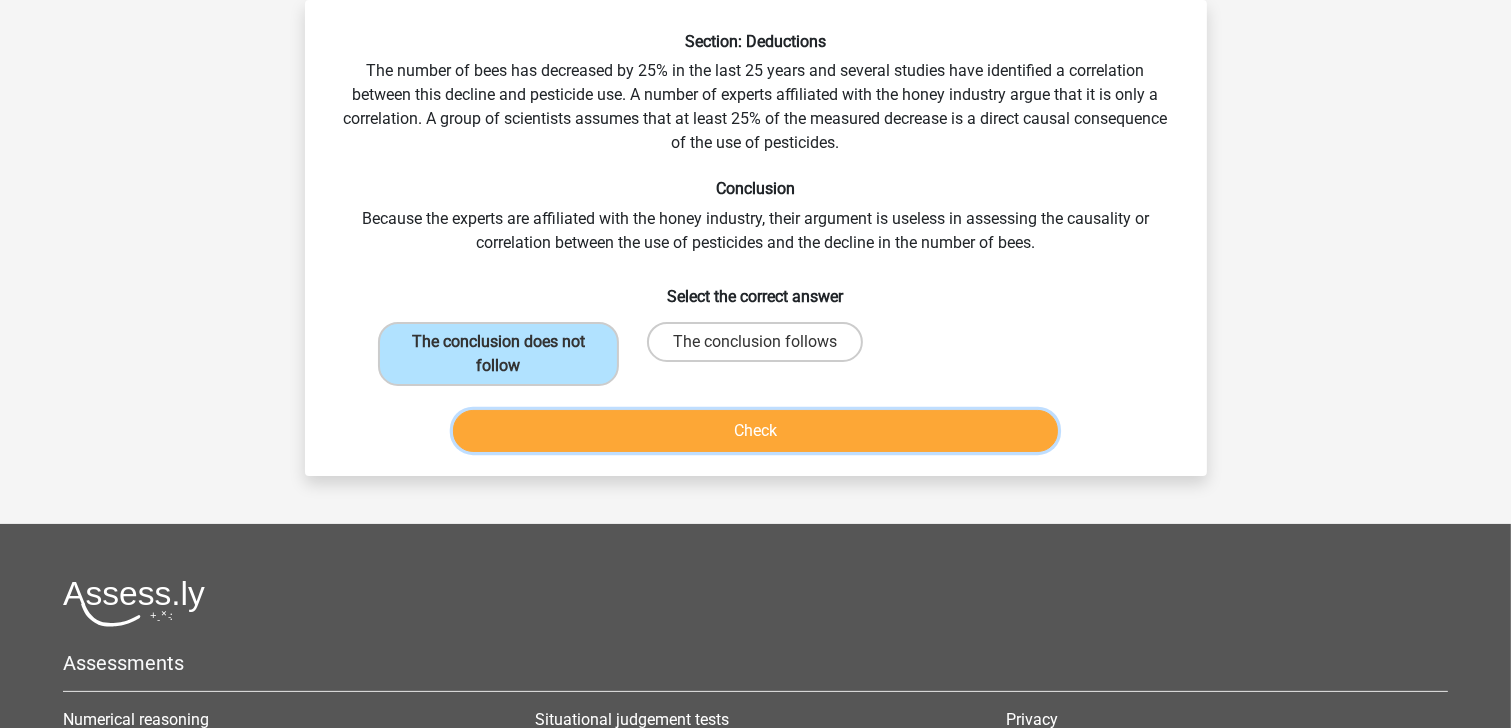 click on "Check" at bounding box center [755, 431] 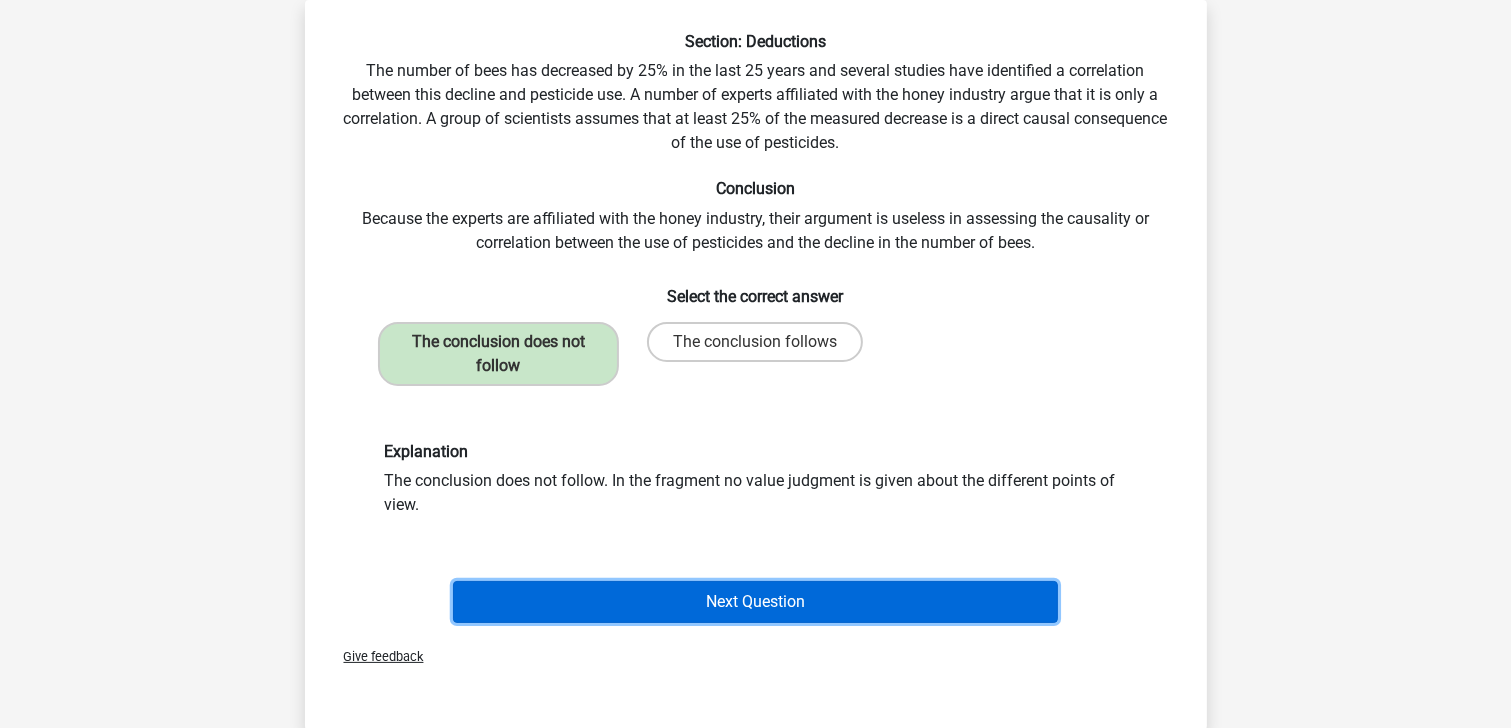 click on "Next Question" at bounding box center [755, 602] 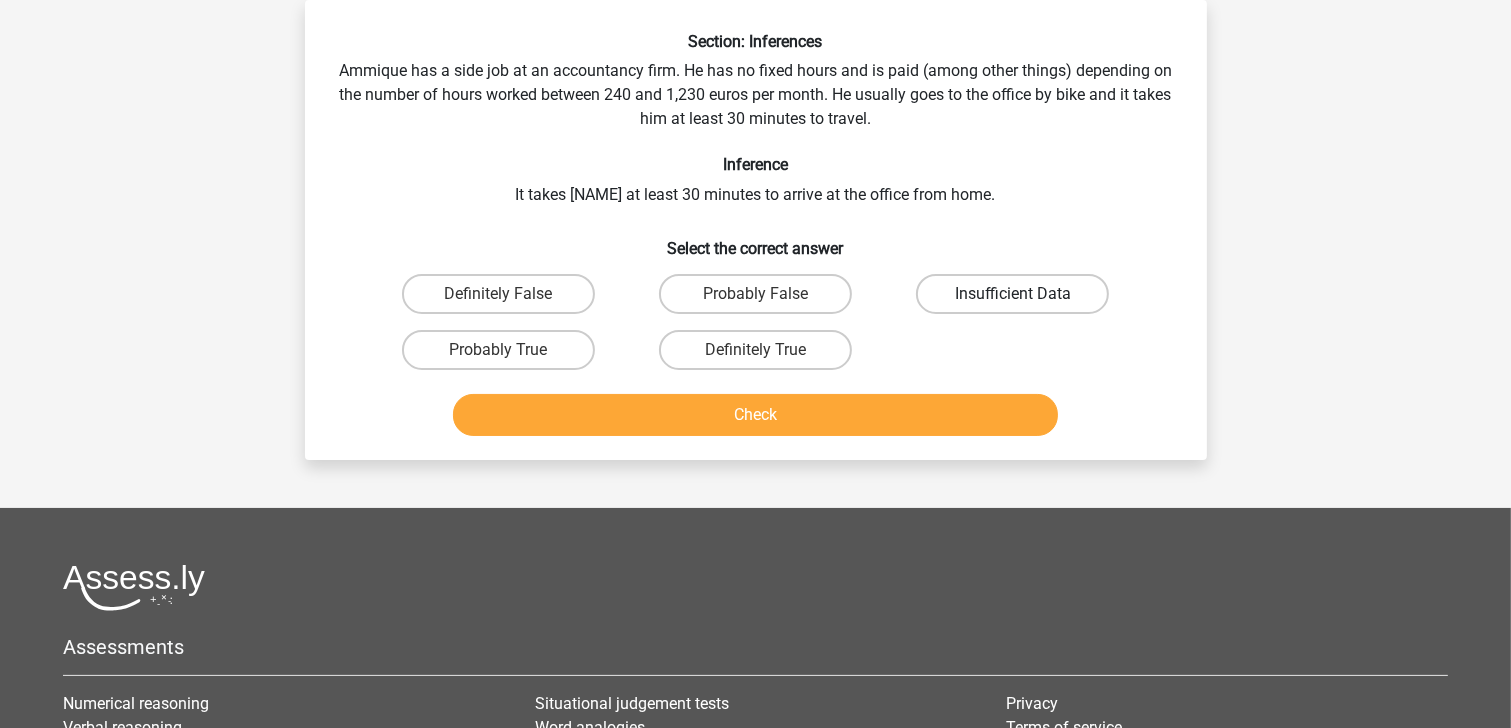 click on "Insufficient Data" at bounding box center [1012, 294] 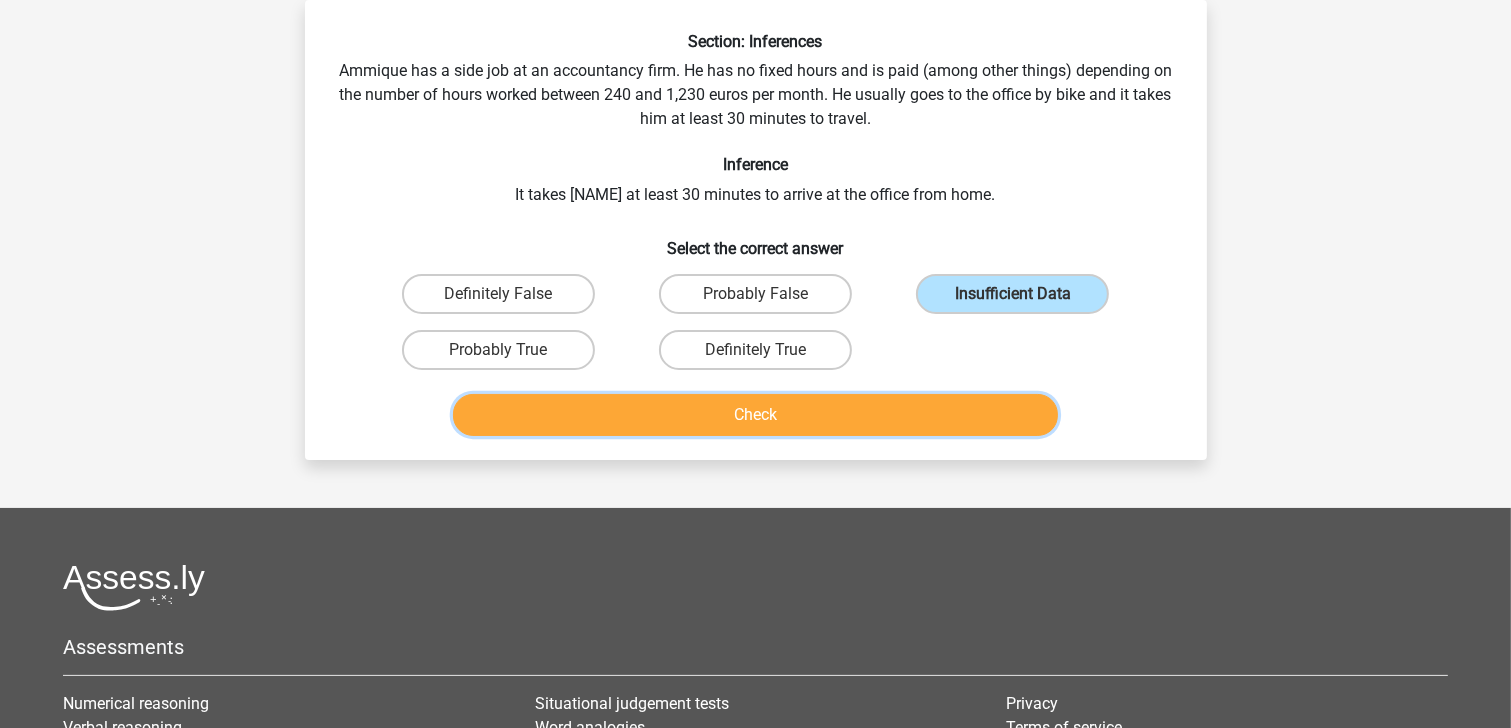 click on "Check" at bounding box center [755, 415] 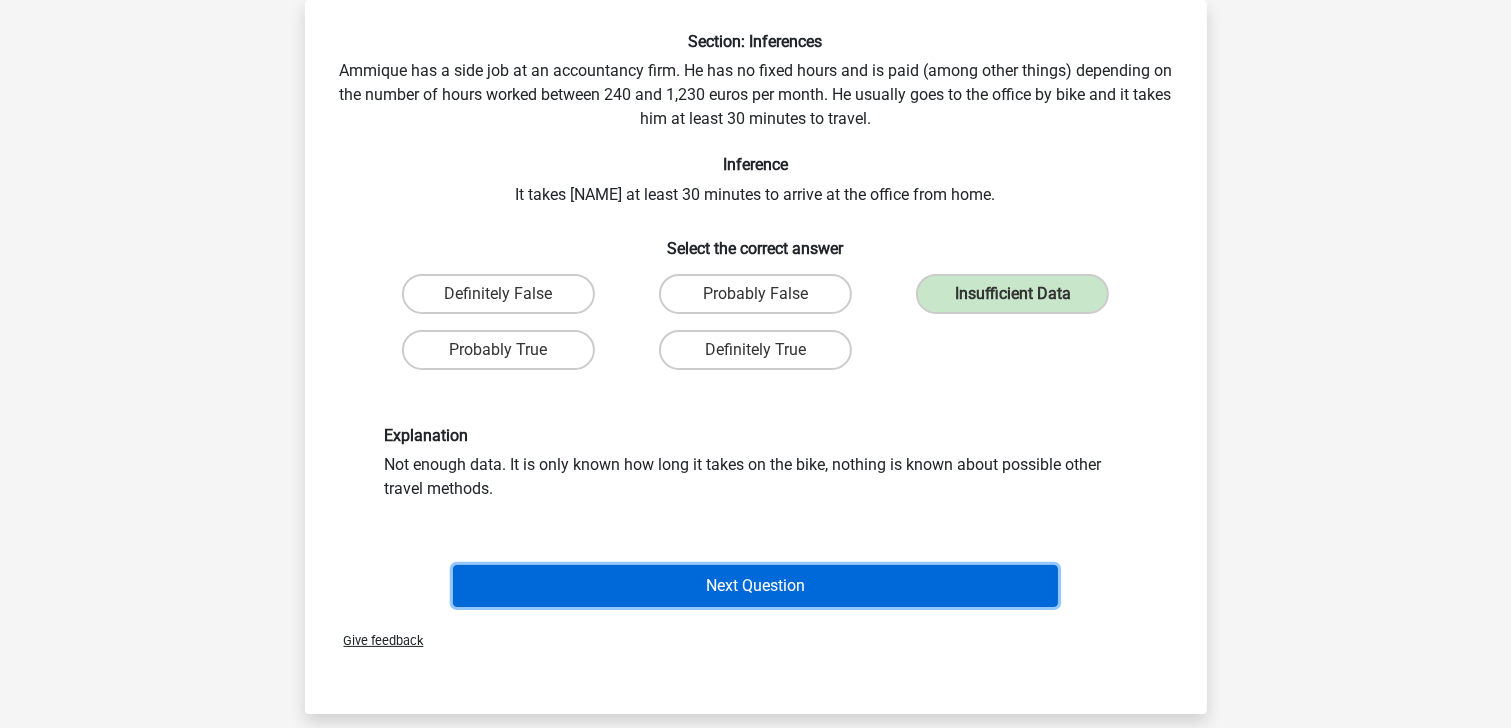 click on "Next Question" at bounding box center [755, 586] 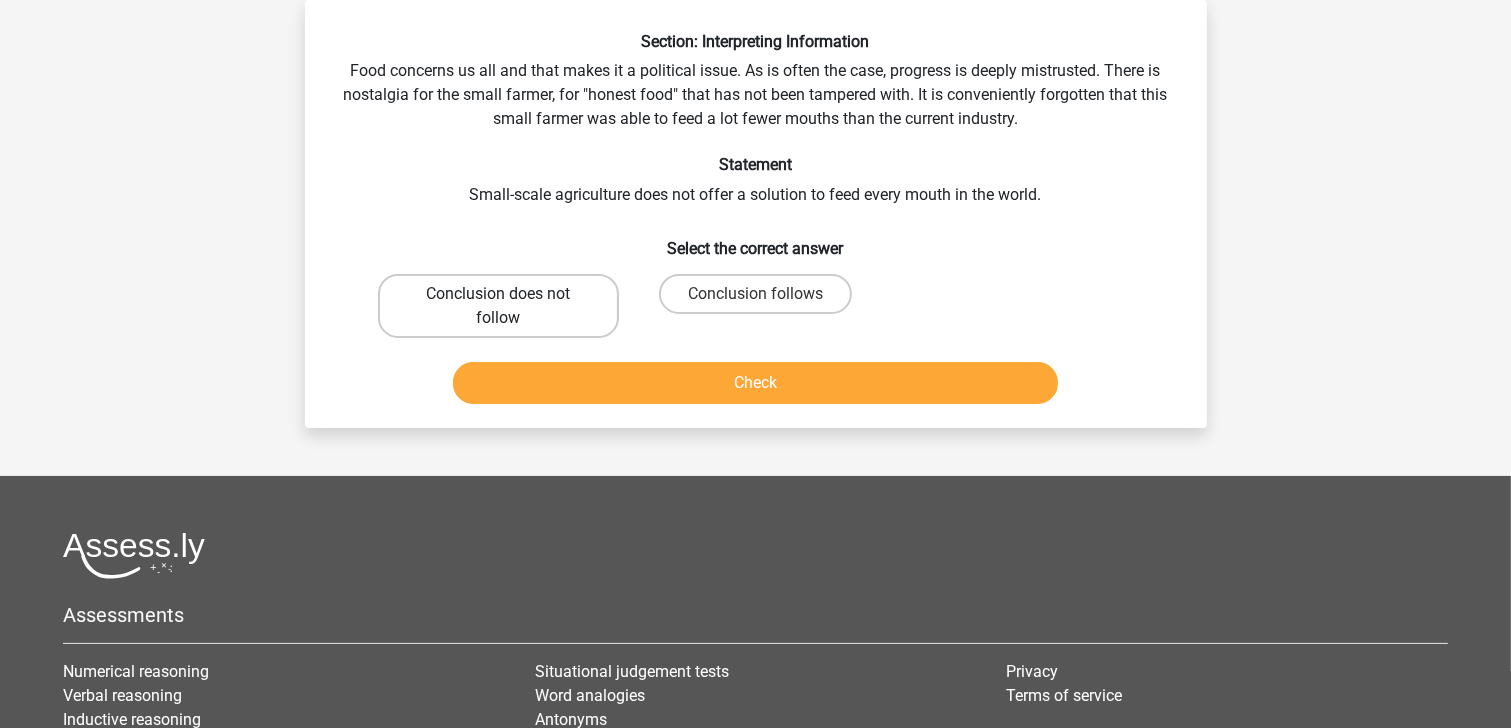 click on "Conclusion does not follow" at bounding box center [498, 306] 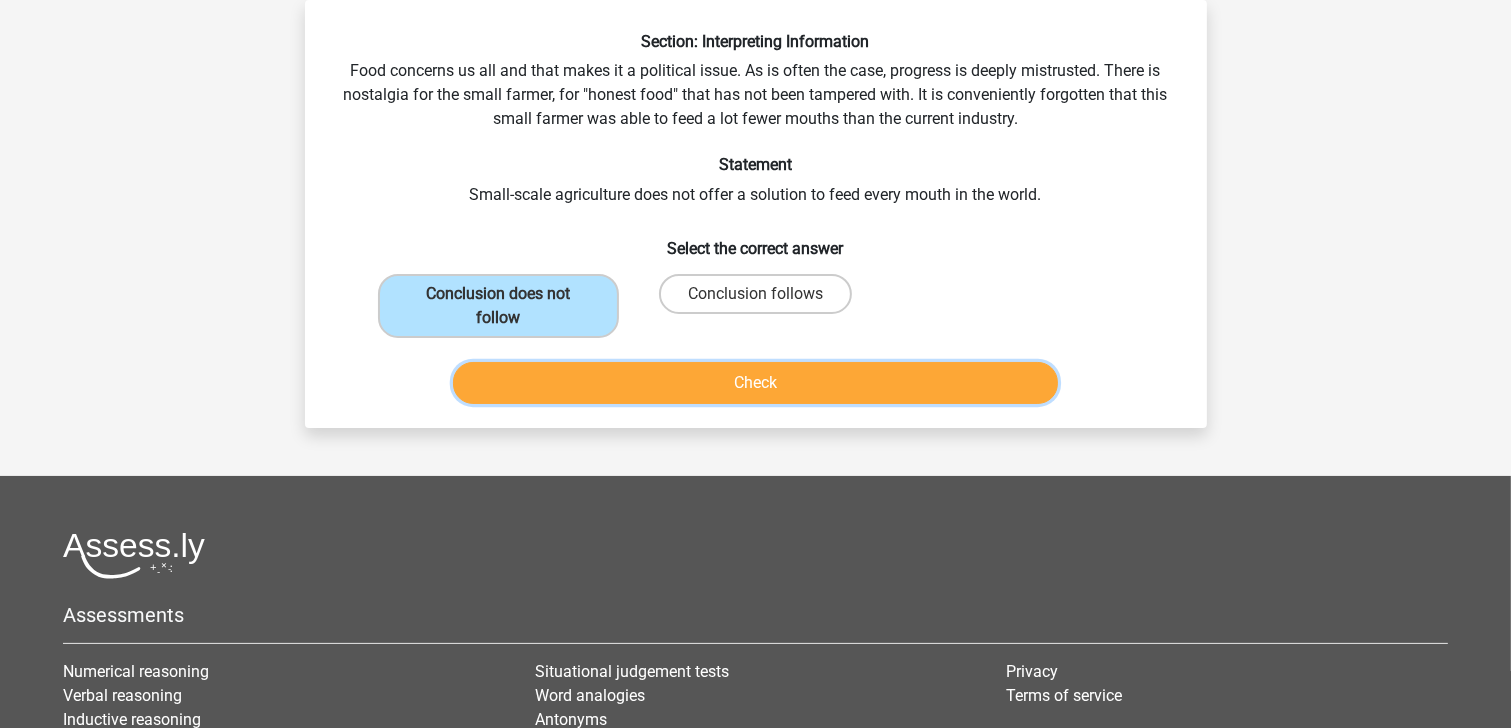 click on "Check" at bounding box center [755, 383] 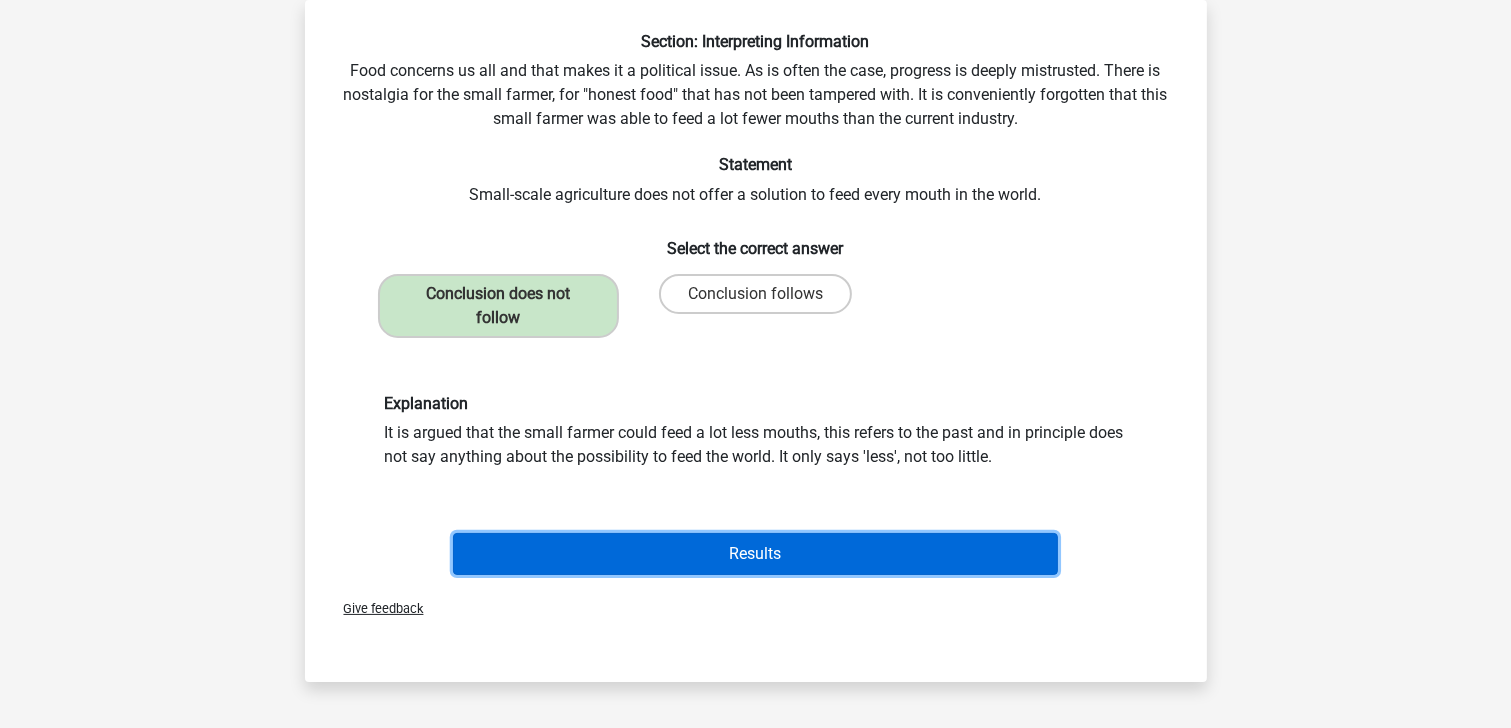 click on "Results" at bounding box center (755, 554) 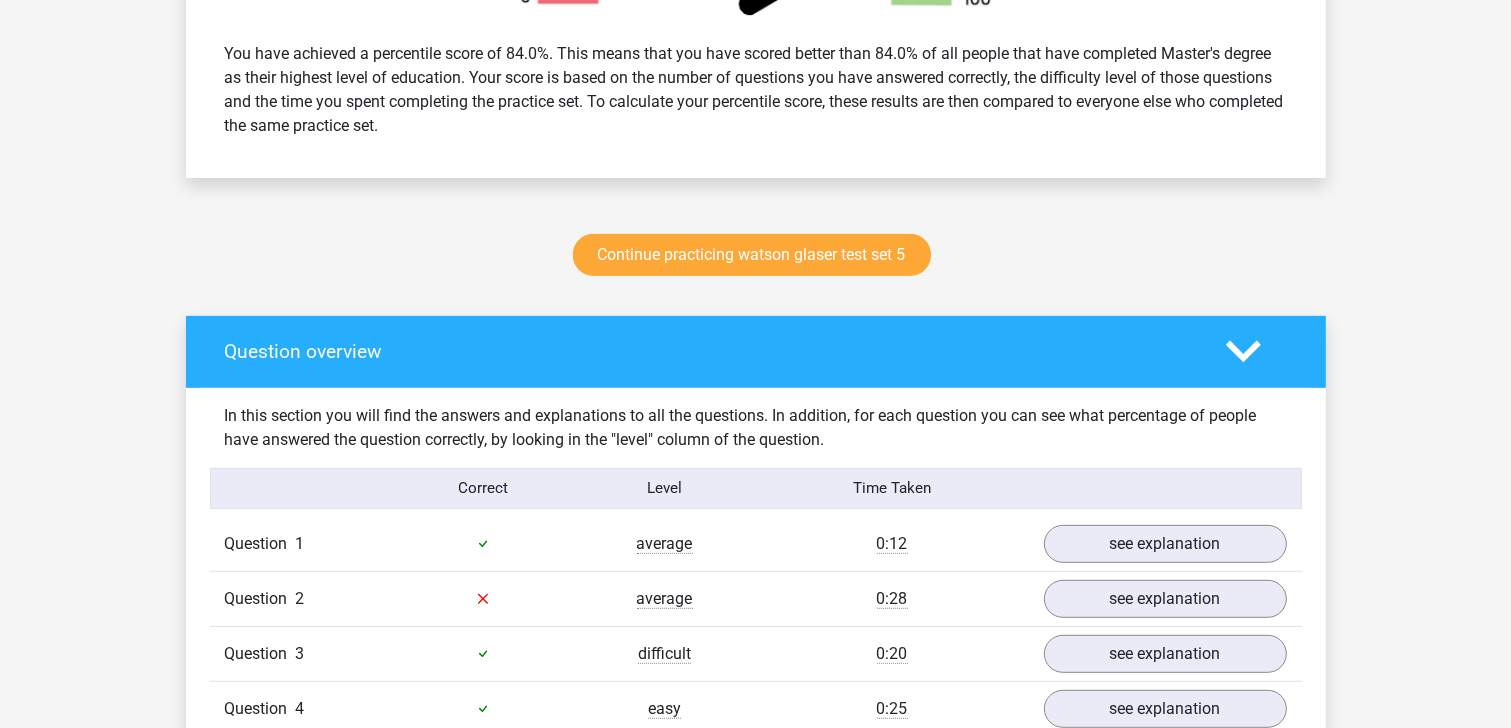 scroll, scrollTop: 860, scrollLeft: 0, axis: vertical 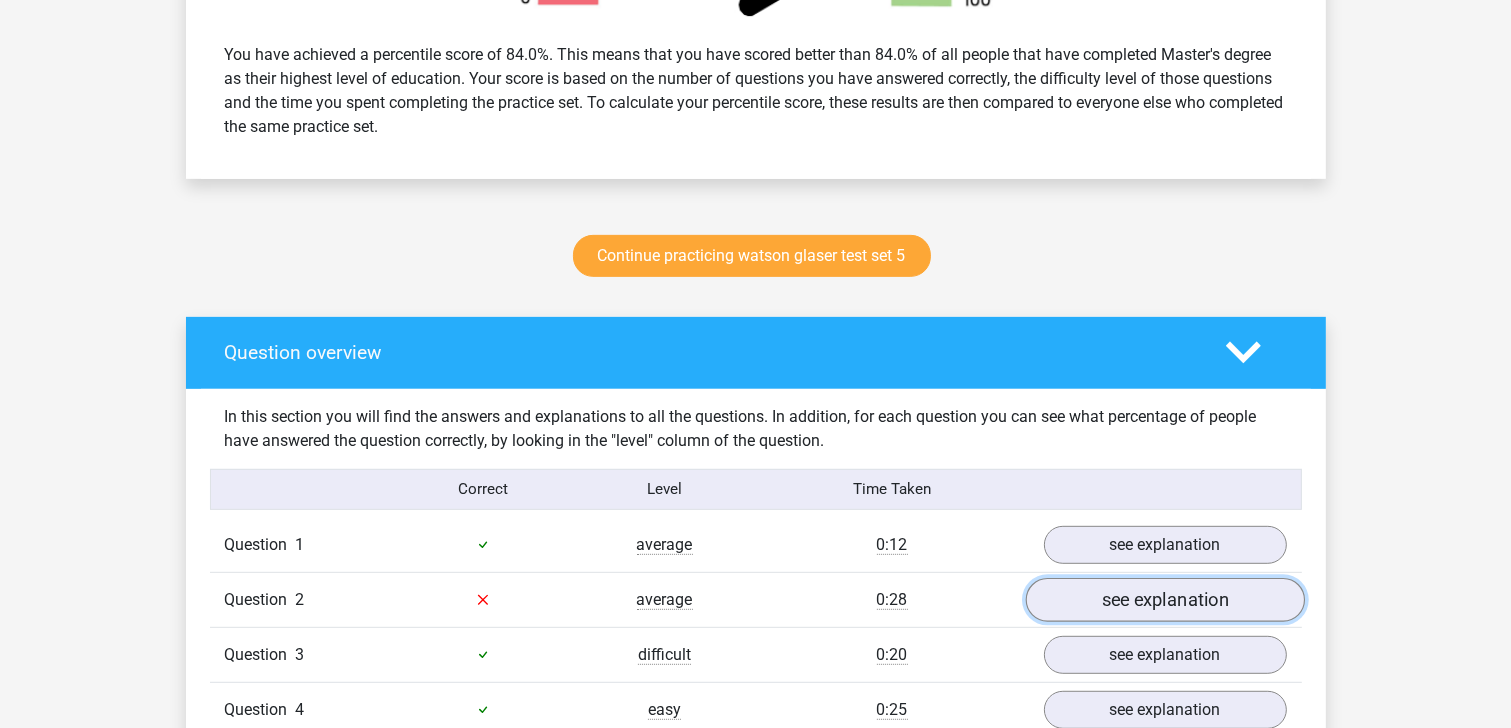 click on "see explanation" at bounding box center (1164, 600) 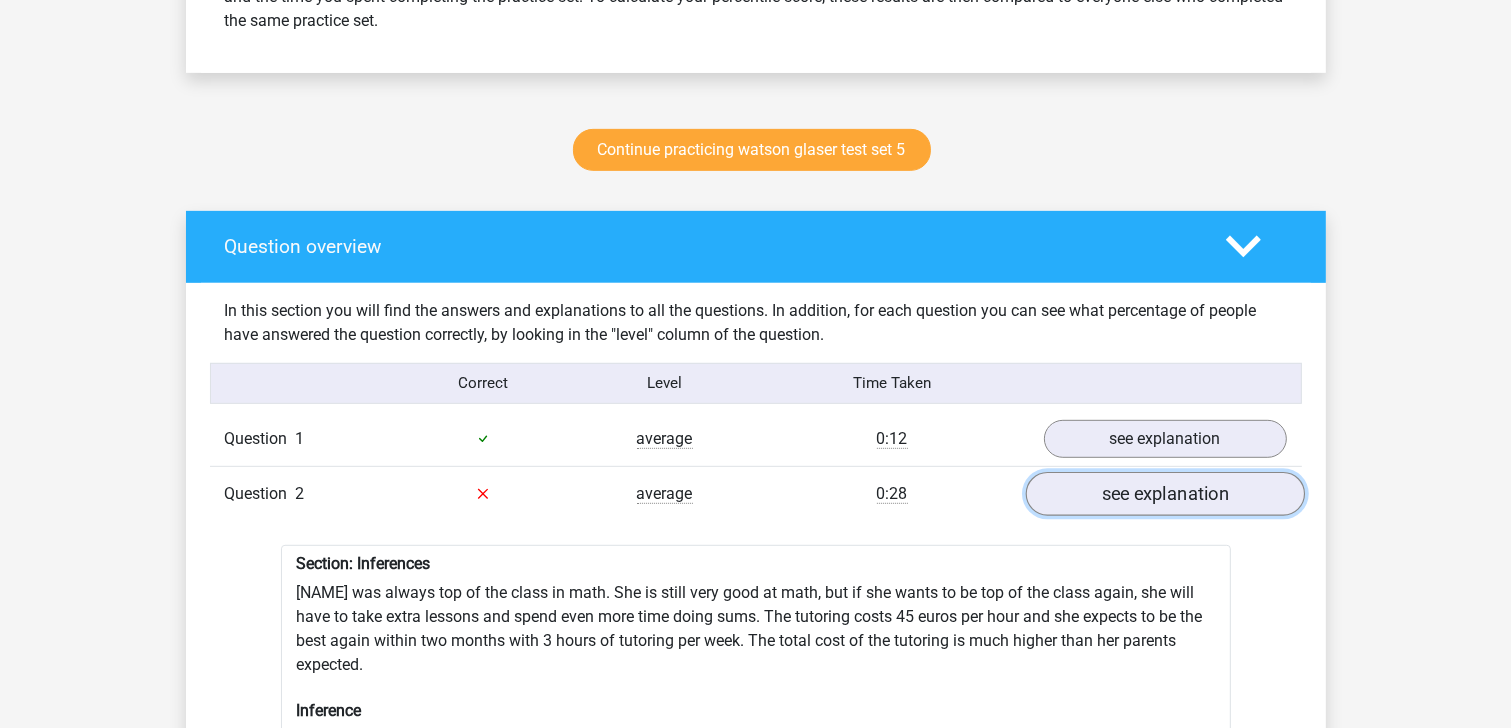 scroll, scrollTop: 950, scrollLeft: 0, axis: vertical 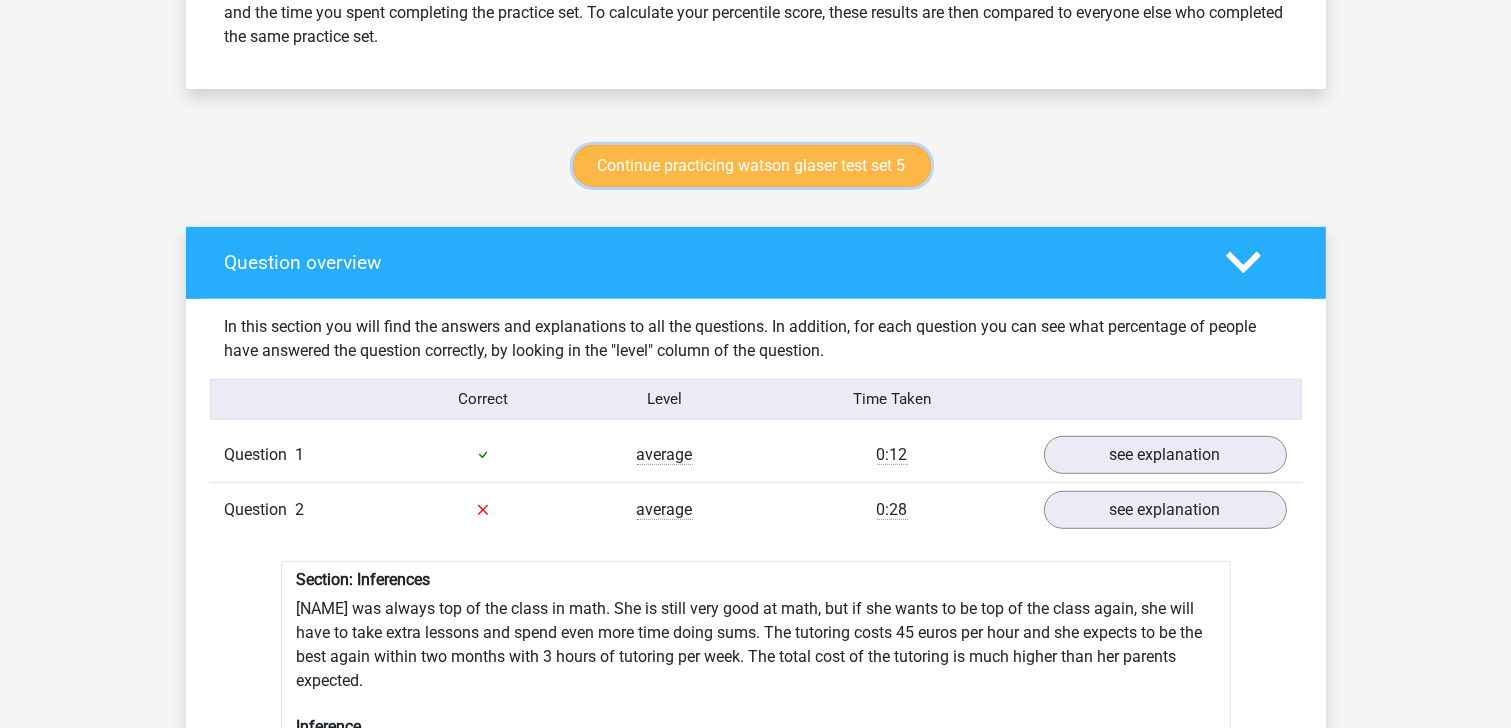 click on "Continue practicing watson glaser test set 5" at bounding box center [752, 166] 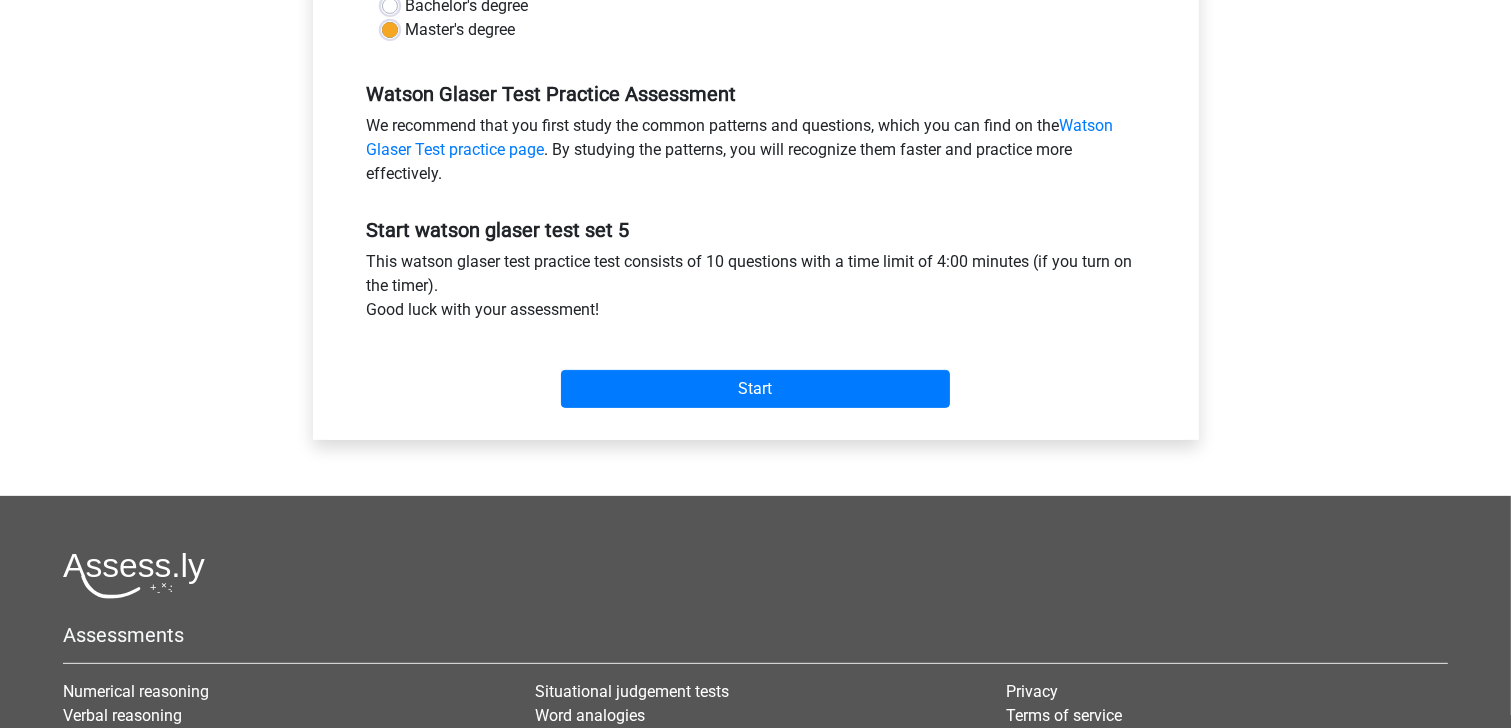 scroll, scrollTop: 558, scrollLeft: 0, axis: vertical 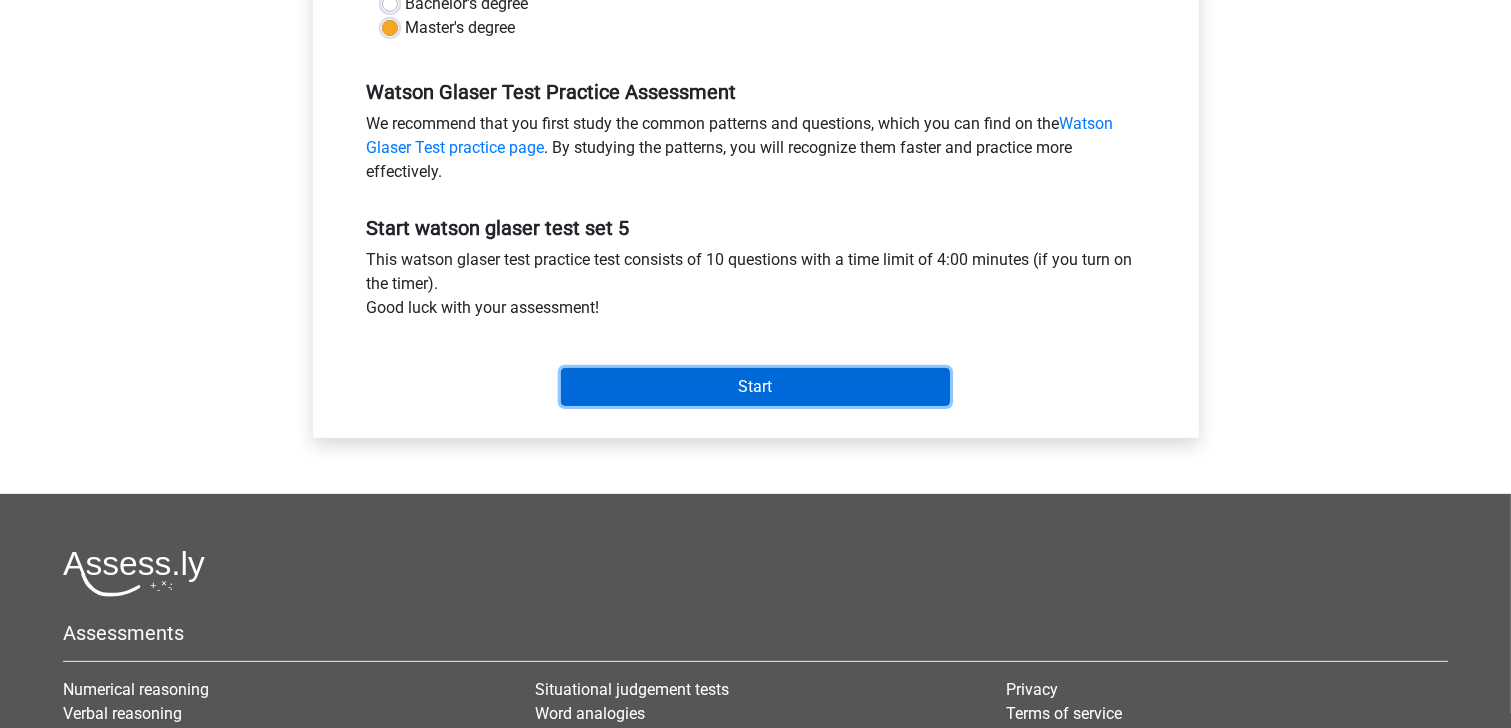click on "Start" at bounding box center [755, 387] 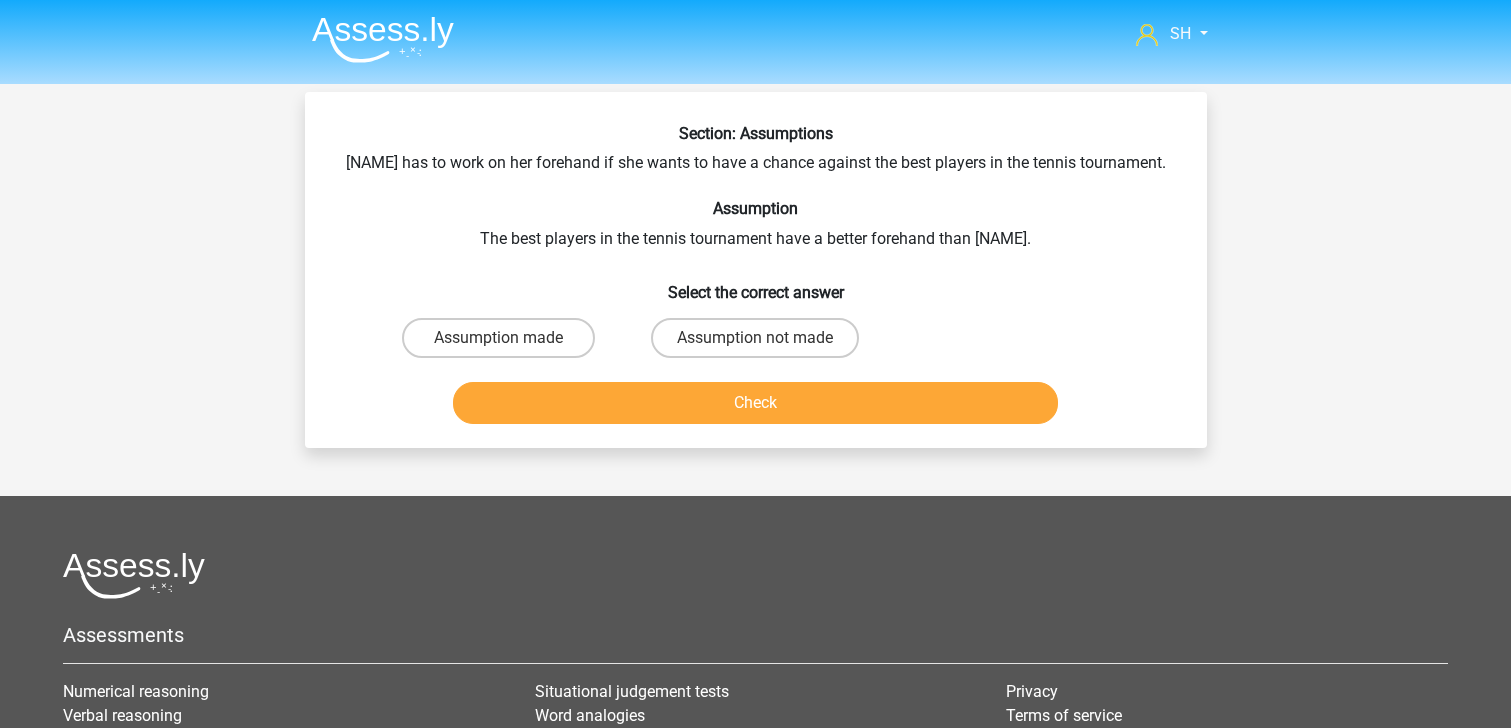 scroll, scrollTop: 0, scrollLeft: 0, axis: both 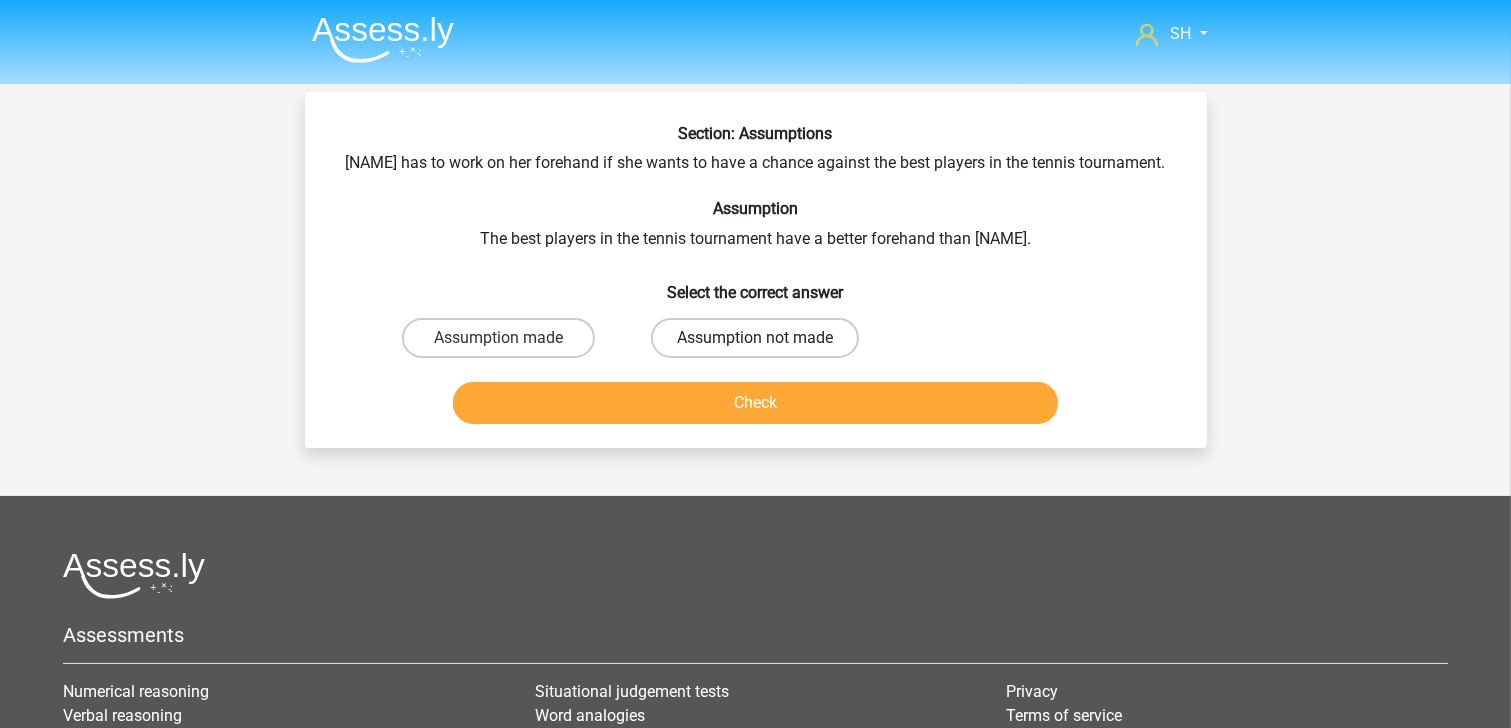 click on "Assumption not made" at bounding box center [755, 338] 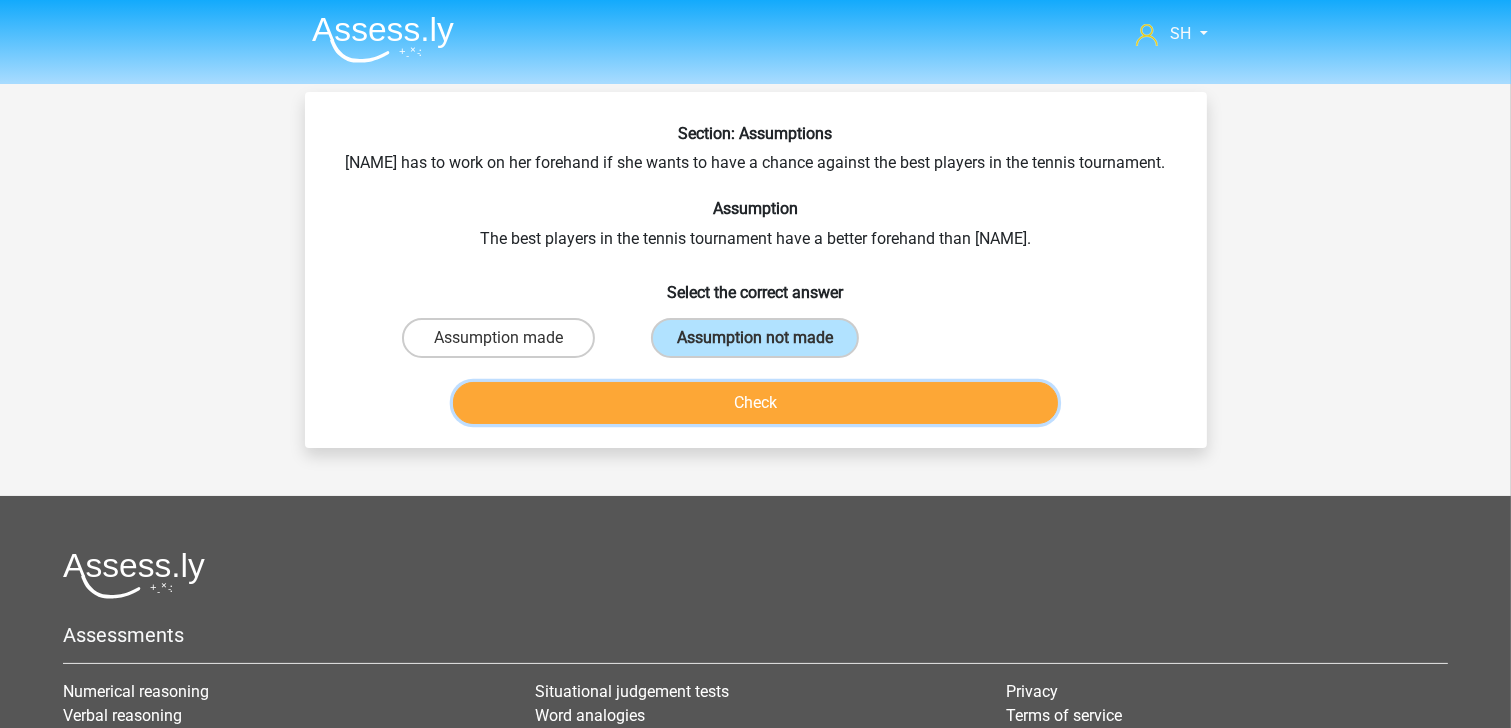 click on "Check" at bounding box center [755, 403] 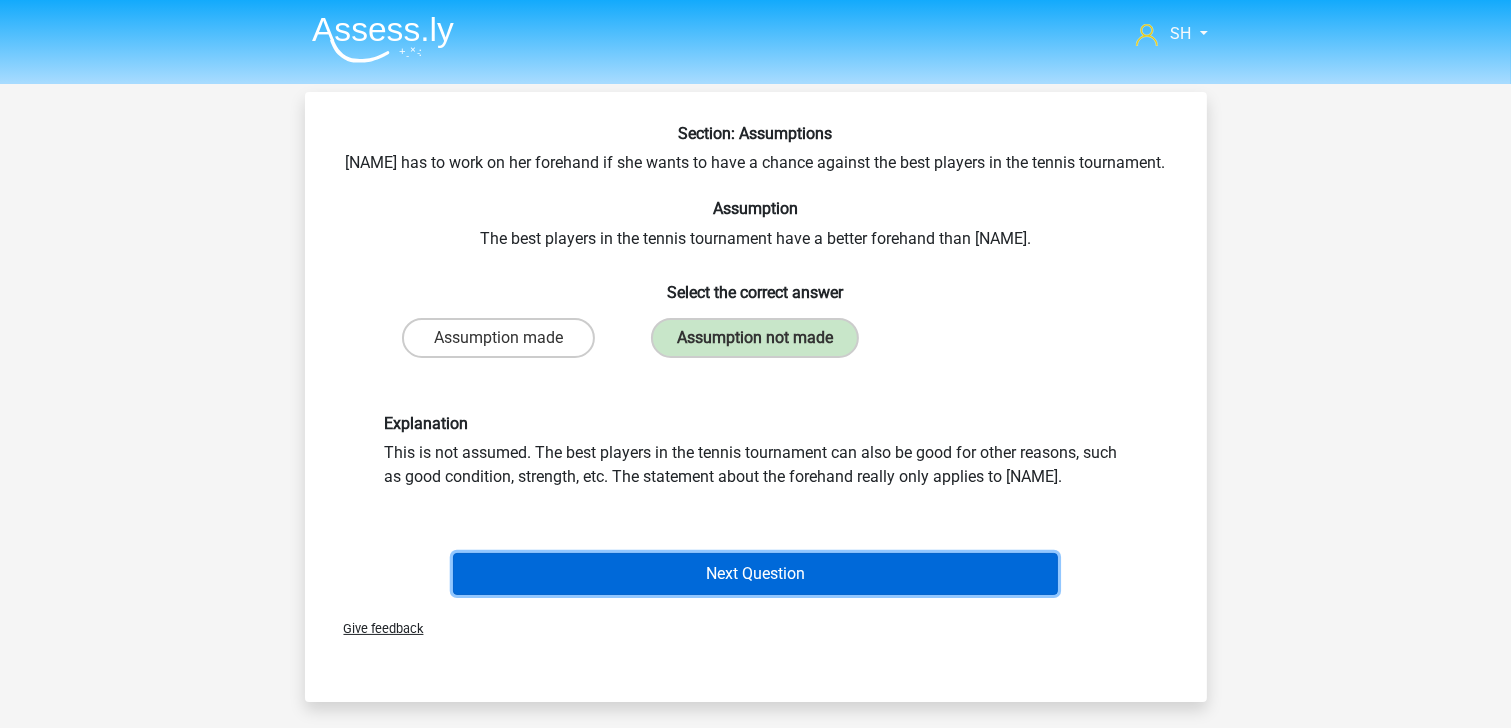 click on "Next Question" at bounding box center [755, 574] 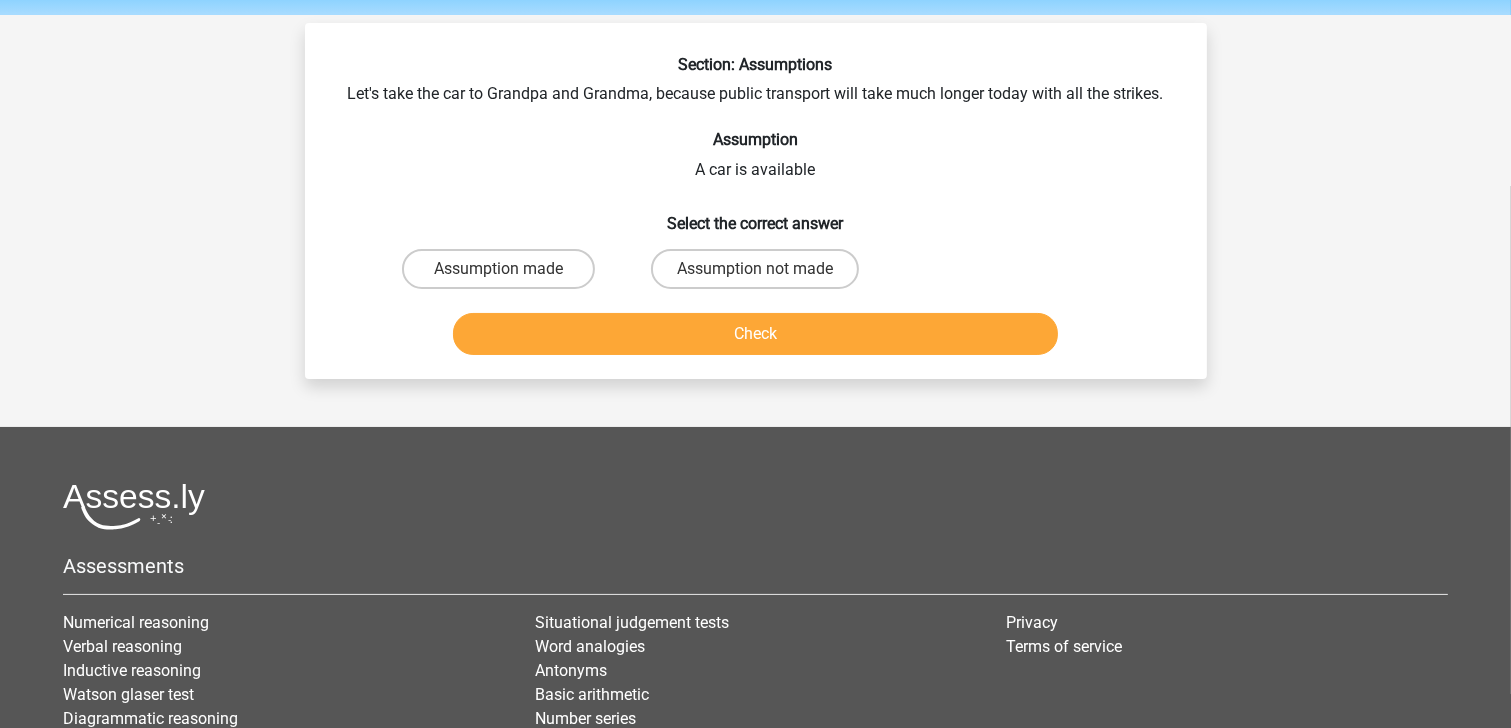 scroll, scrollTop: 92, scrollLeft: 0, axis: vertical 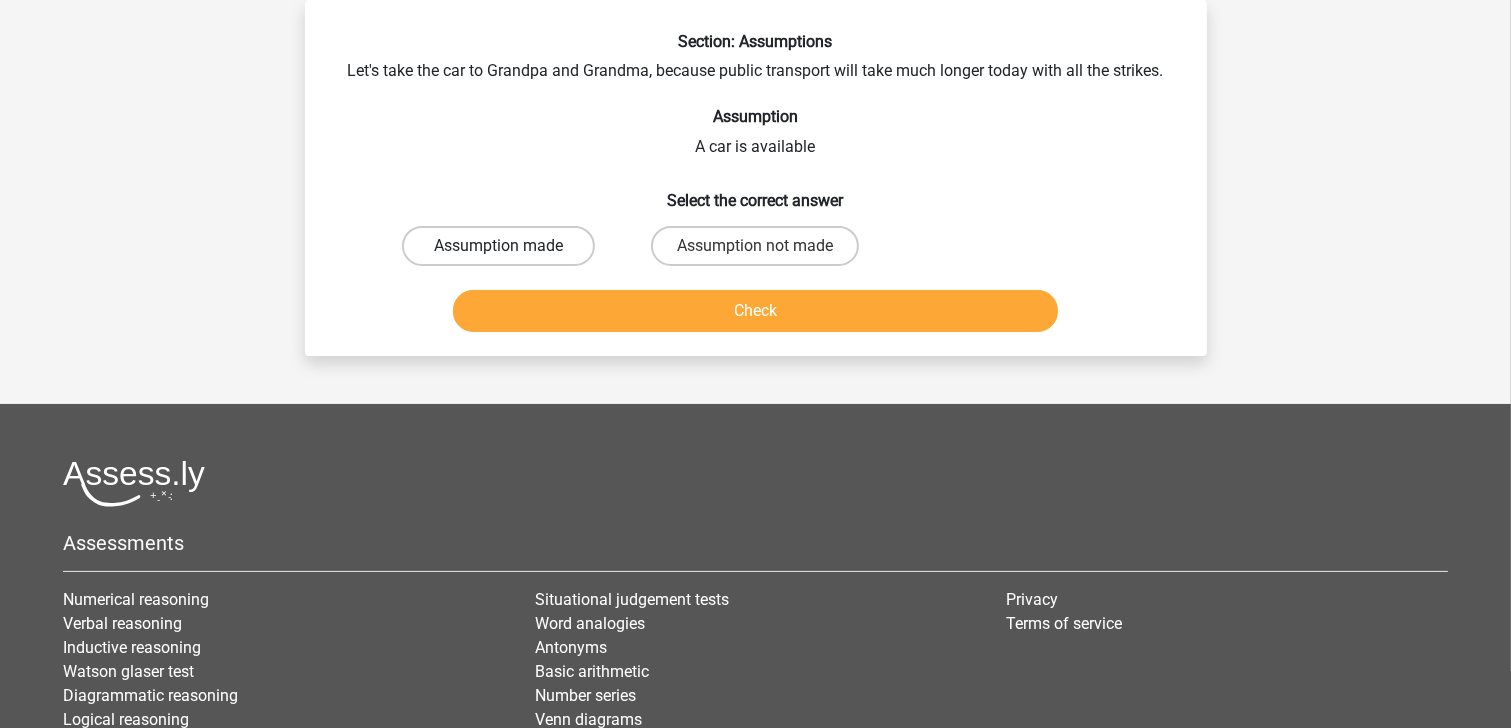 click on "Assumption made" at bounding box center [498, 246] 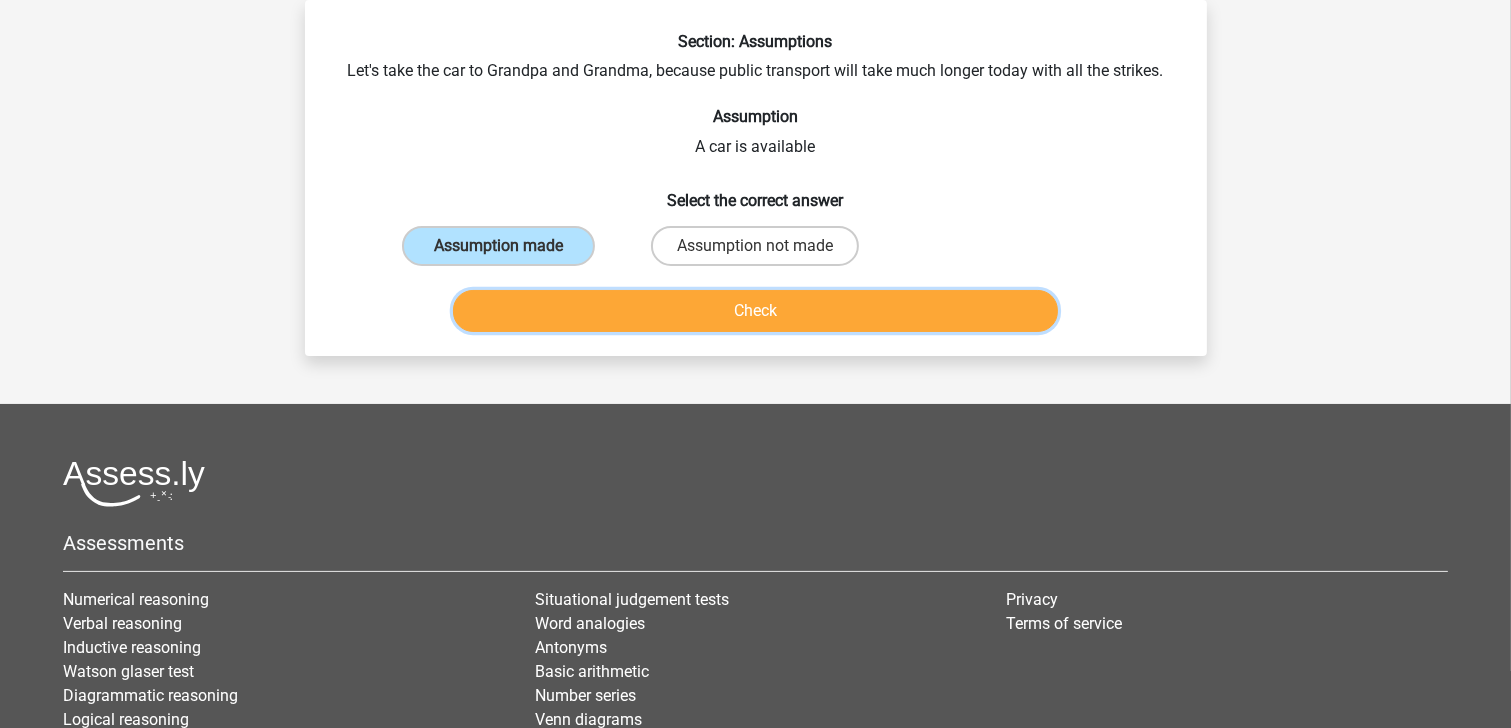 click on "Check" at bounding box center (755, 311) 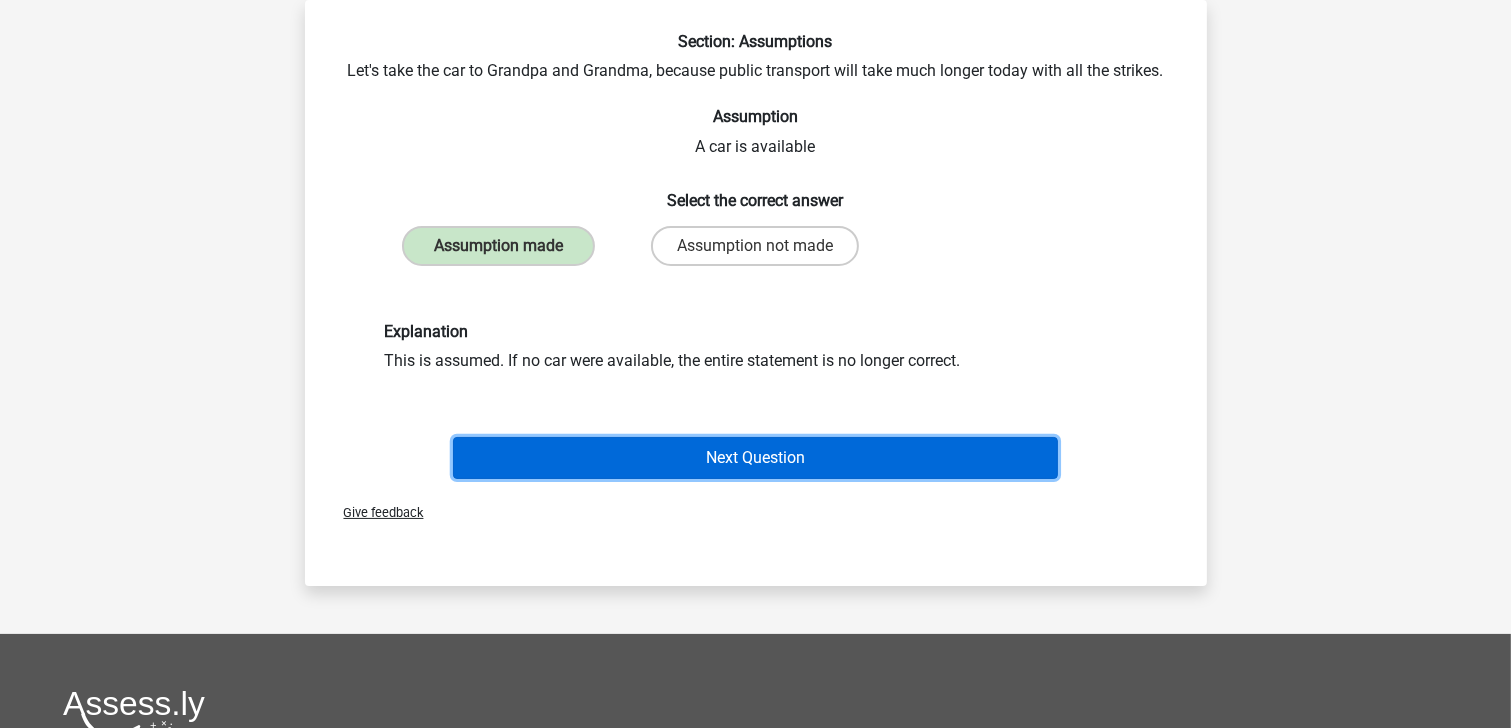click on "Next Question" at bounding box center [755, 458] 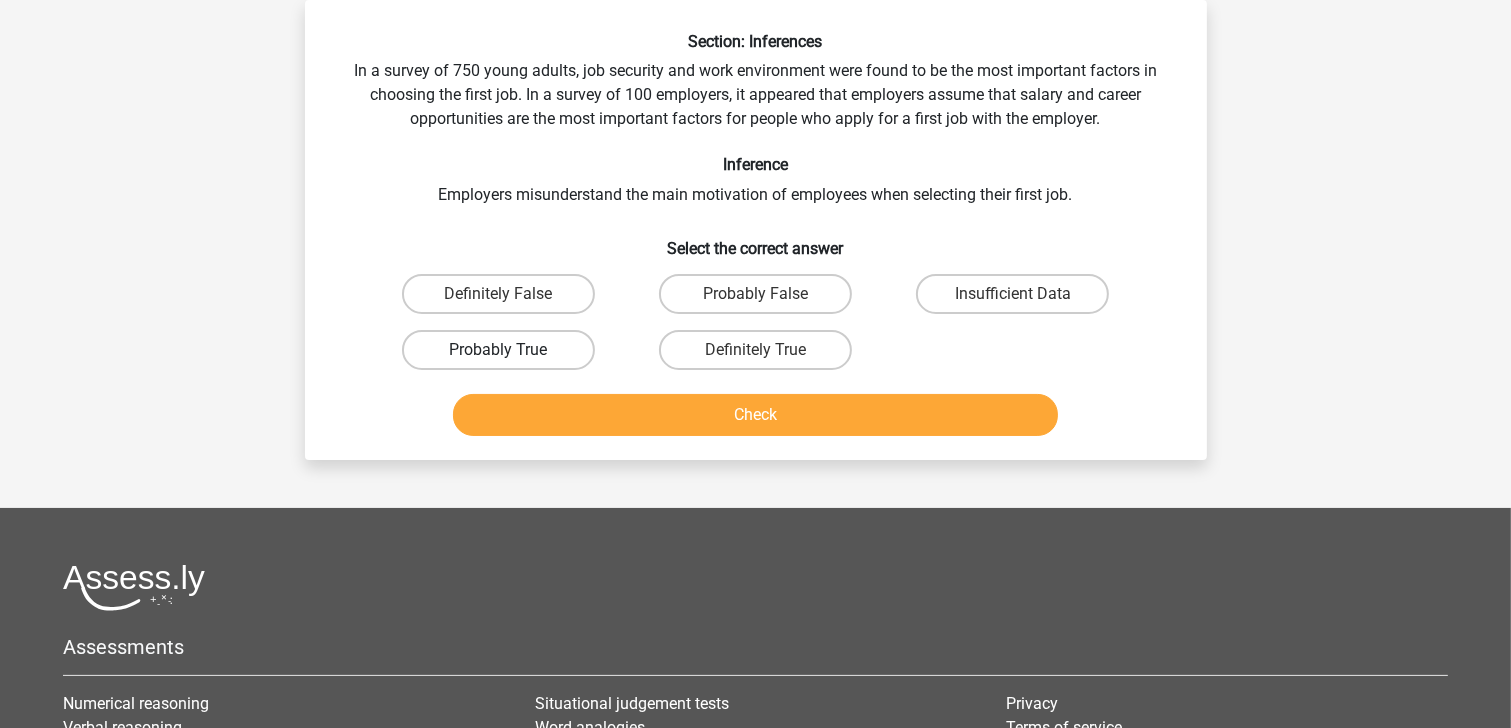 click on "Probably True" at bounding box center (498, 350) 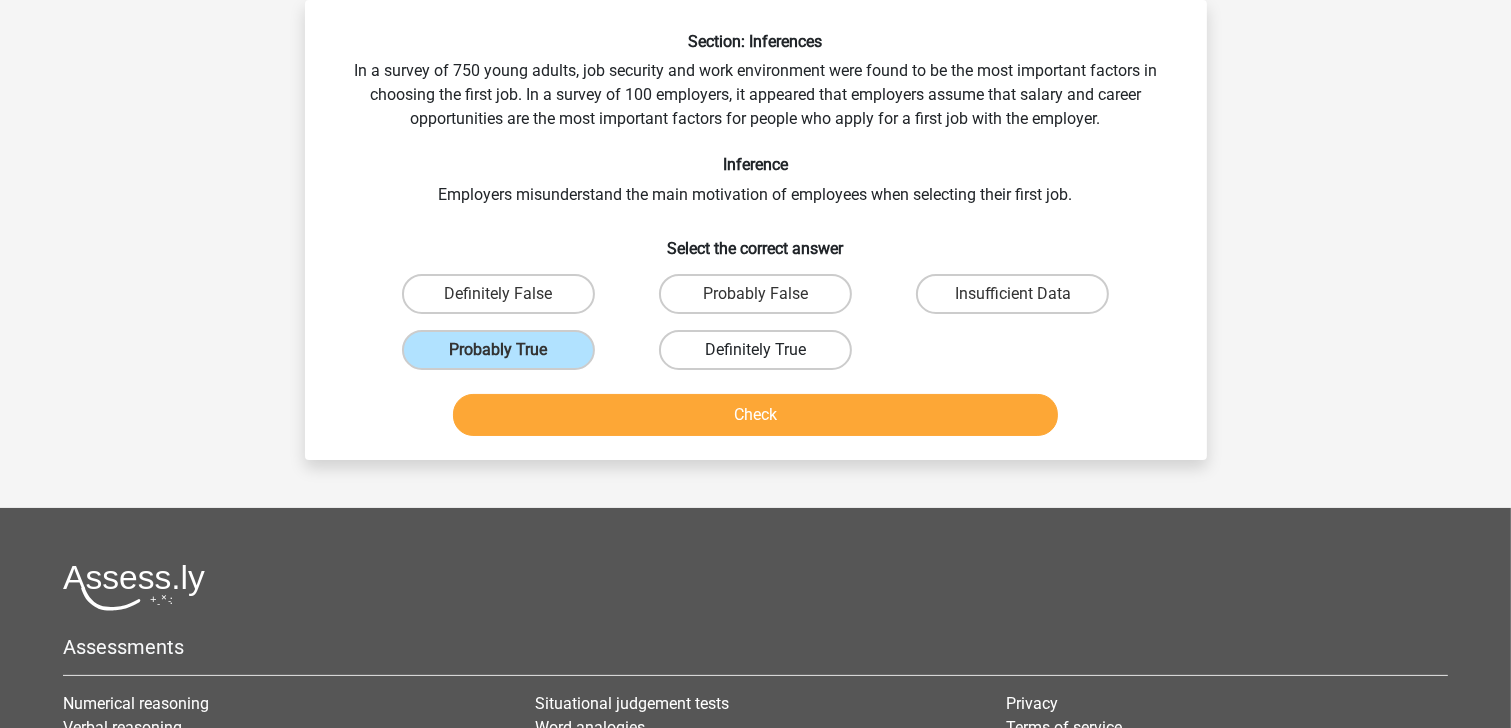 click on "Definitely True" at bounding box center [755, 350] 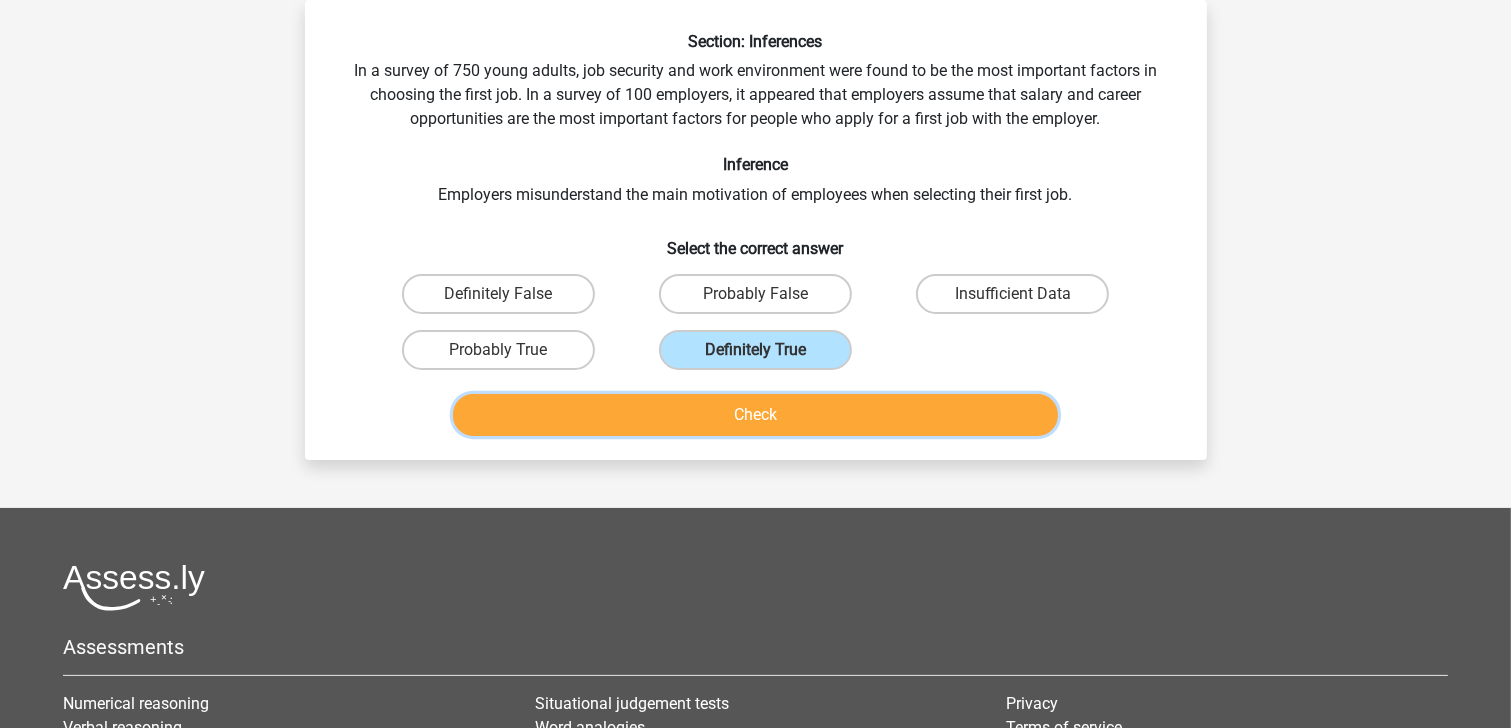 click on "Check" at bounding box center (755, 415) 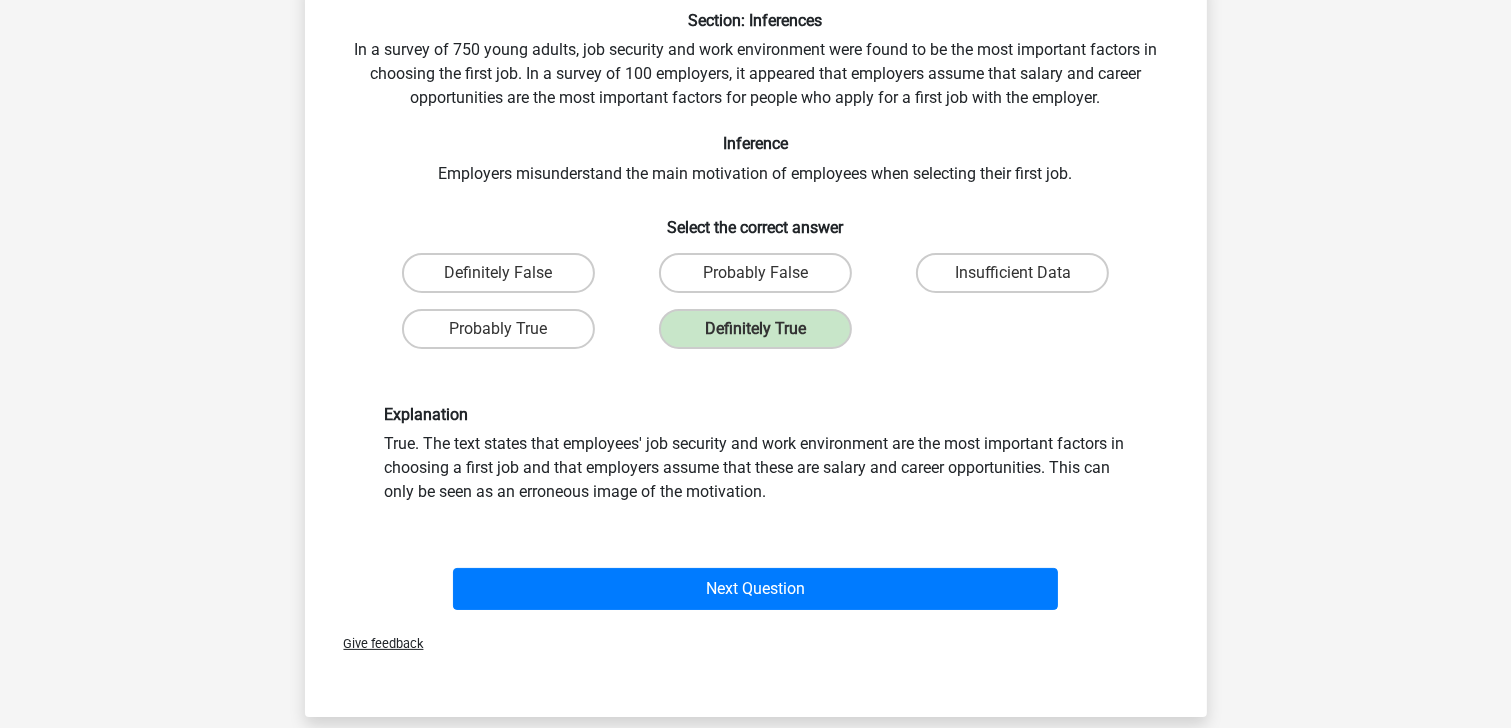scroll, scrollTop: 118, scrollLeft: 0, axis: vertical 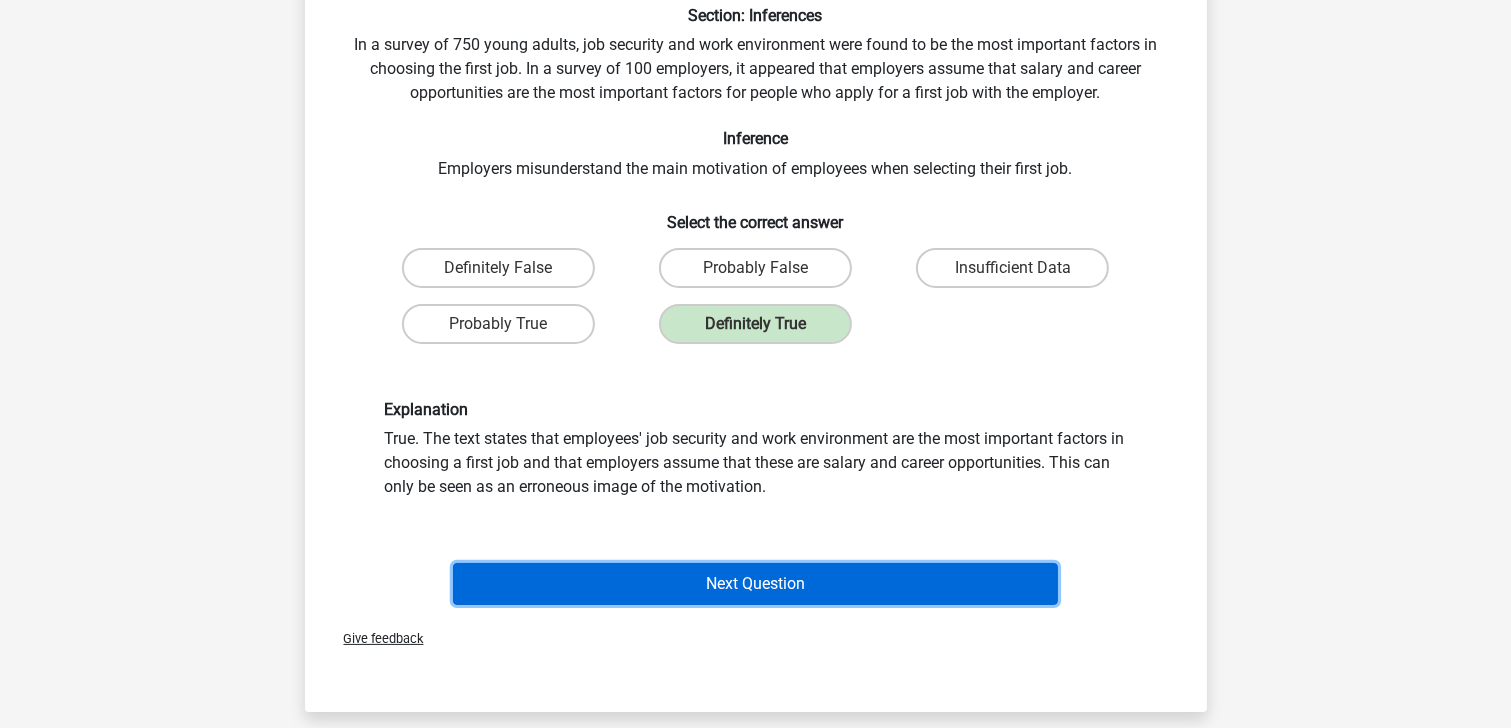 click on "Next Question" at bounding box center [755, 584] 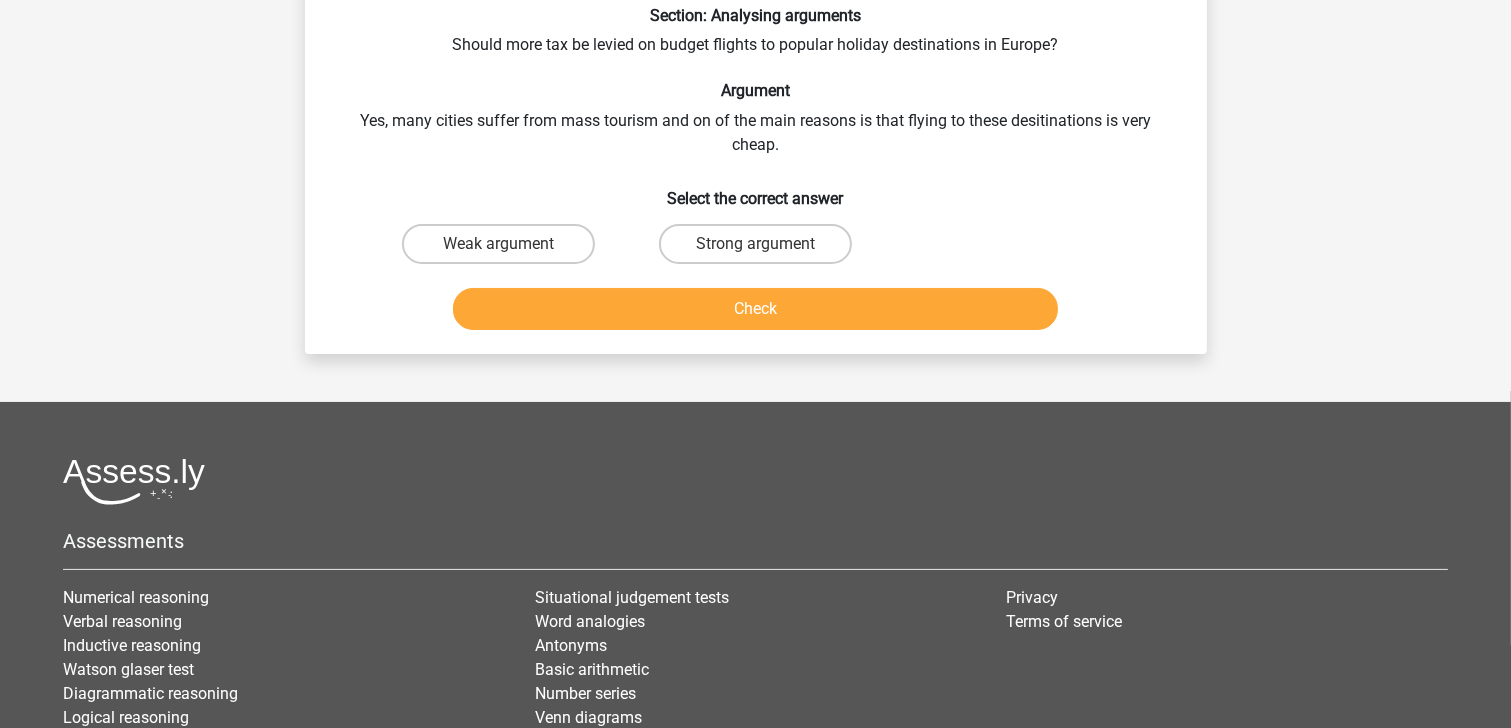 scroll, scrollTop: 92, scrollLeft: 0, axis: vertical 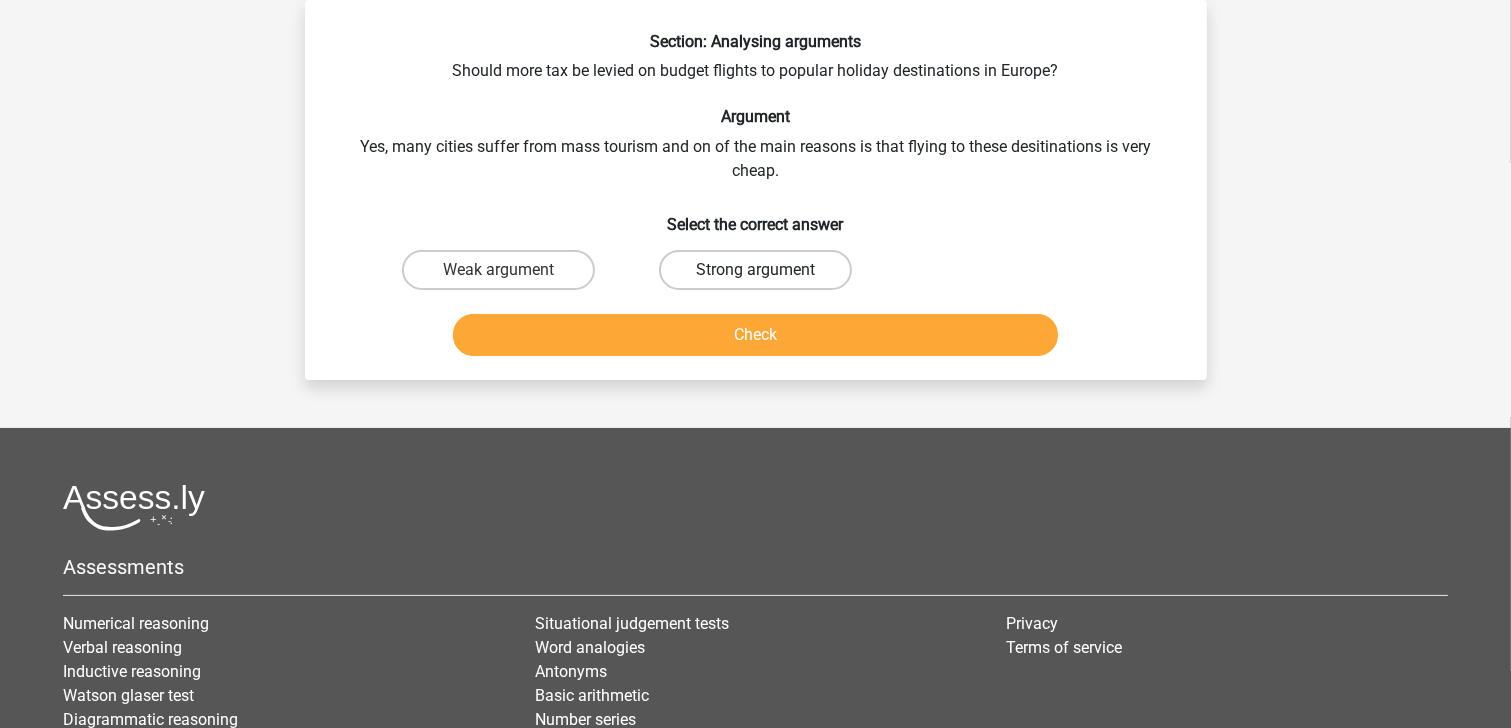 click on "Strong argument" at bounding box center [755, 270] 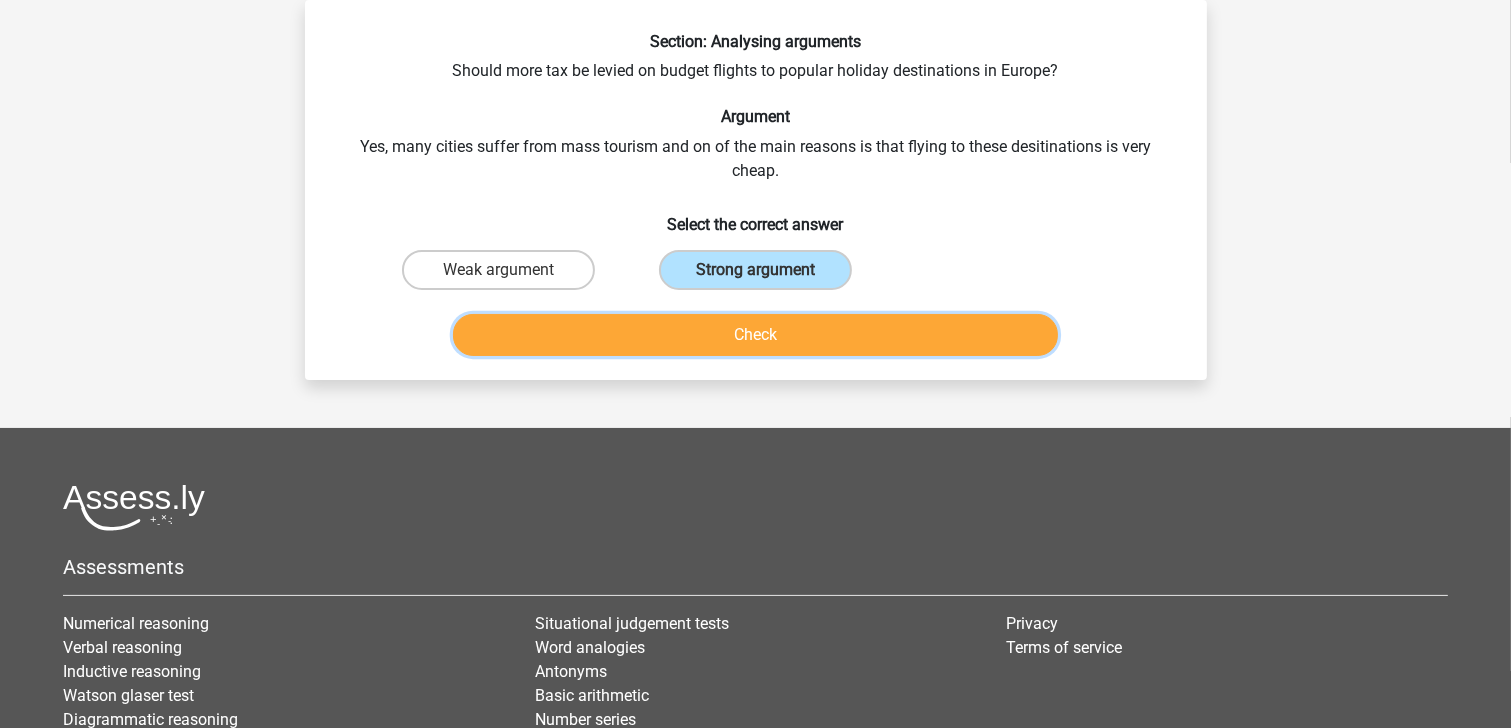 click on "Check" at bounding box center (755, 335) 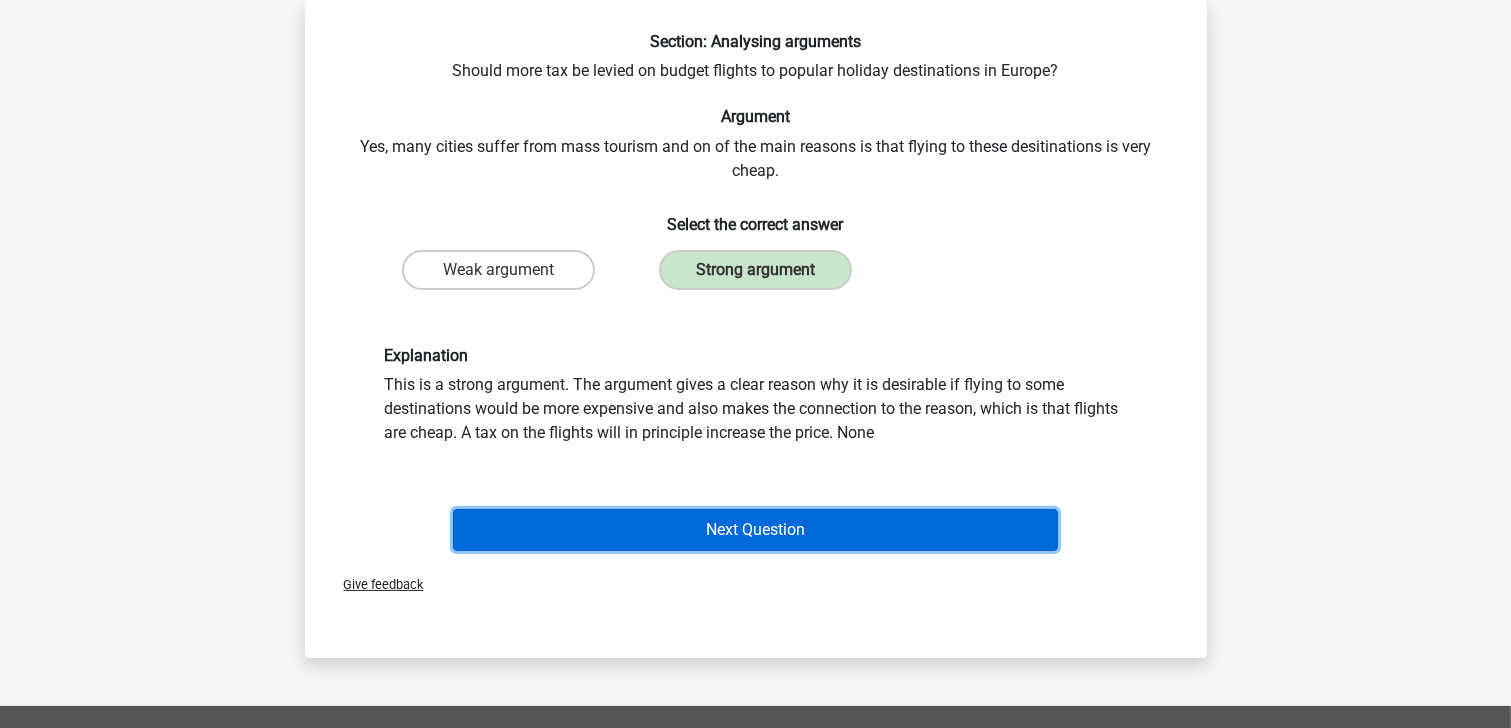click on "Next Question" at bounding box center [755, 530] 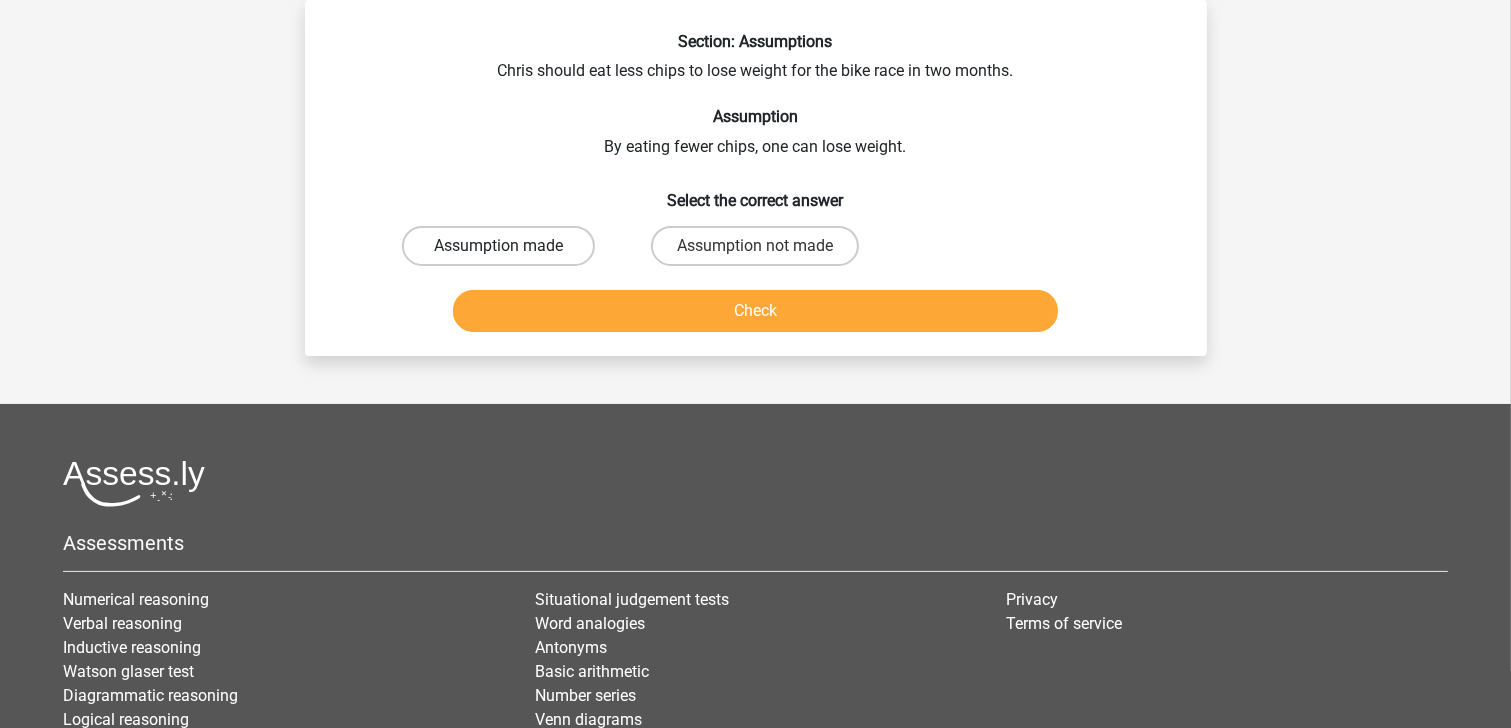 click on "Assumption made" at bounding box center (498, 246) 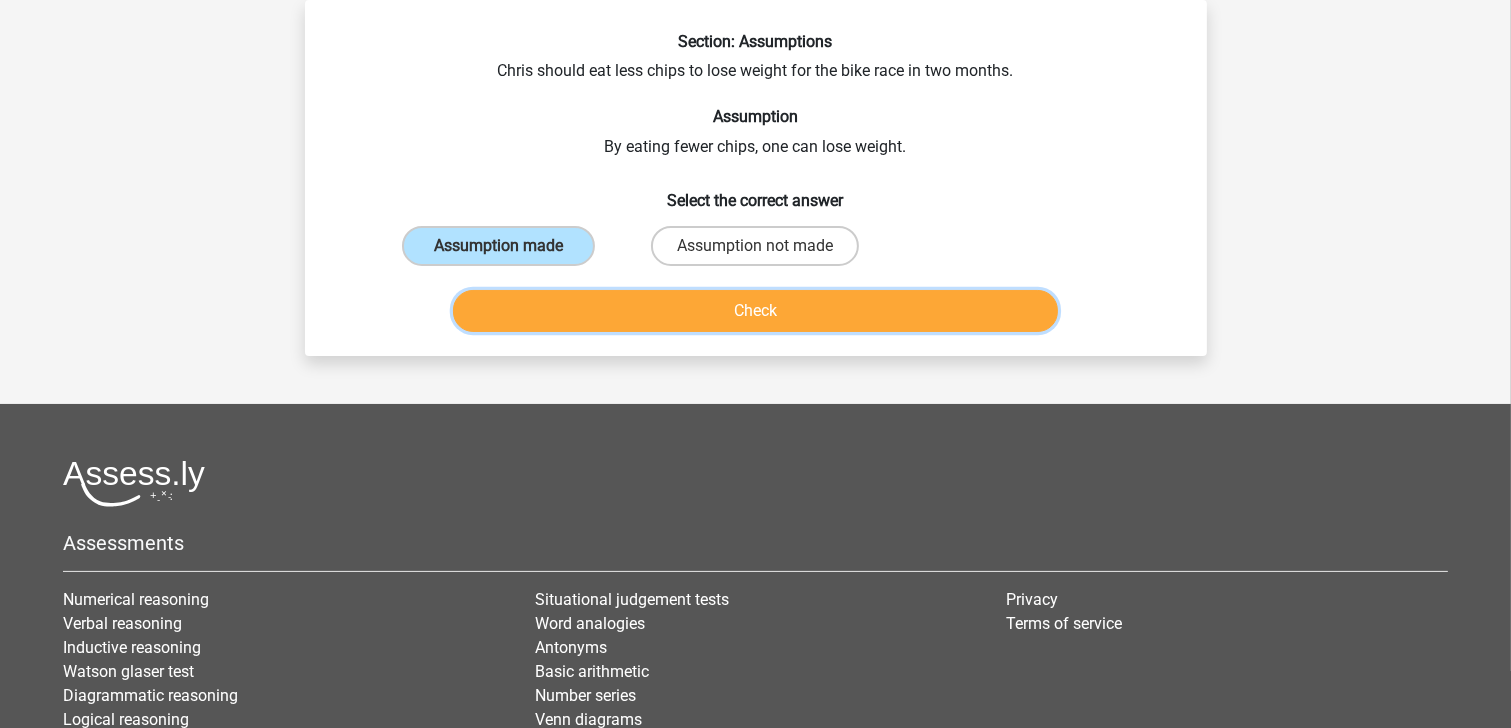 click on "Check" at bounding box center (755, 311) 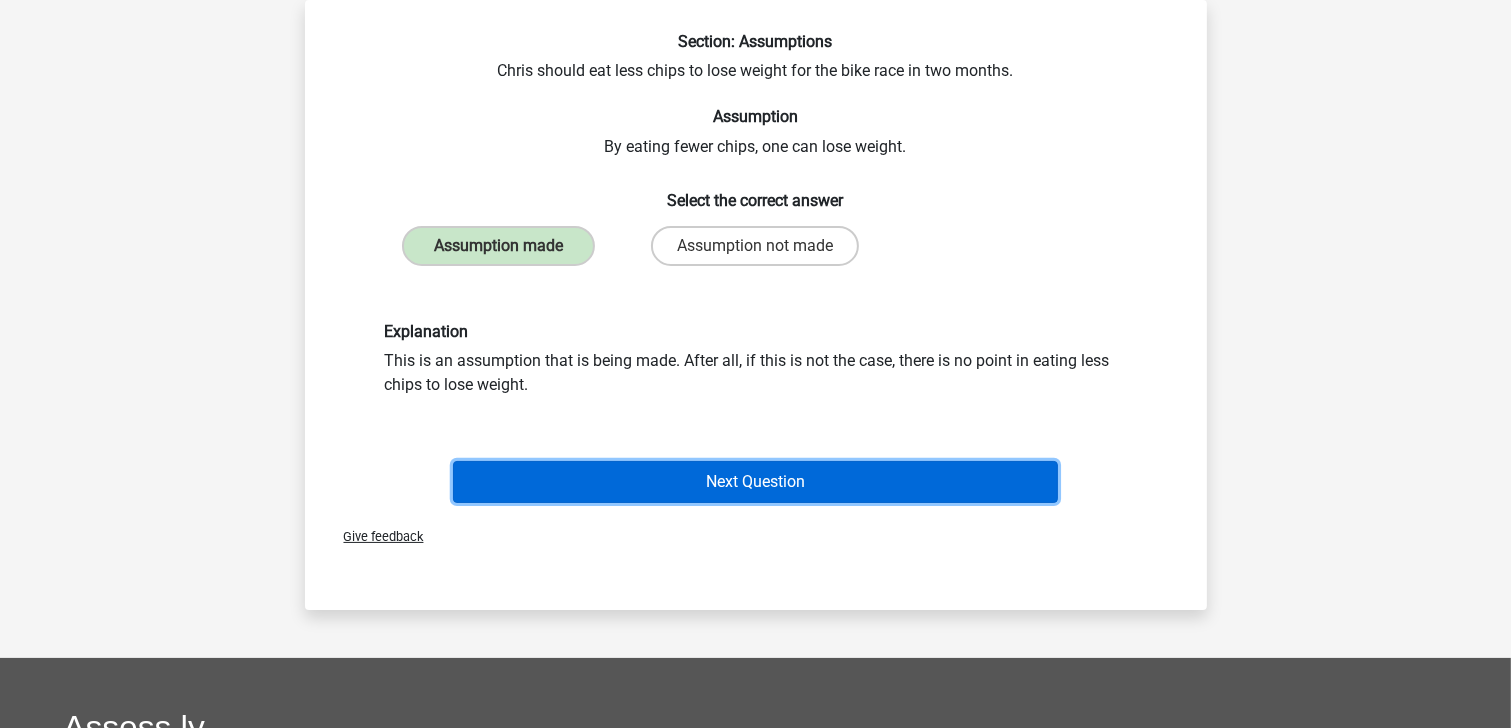 click on "Next Question" at bounding box center (755, 482) 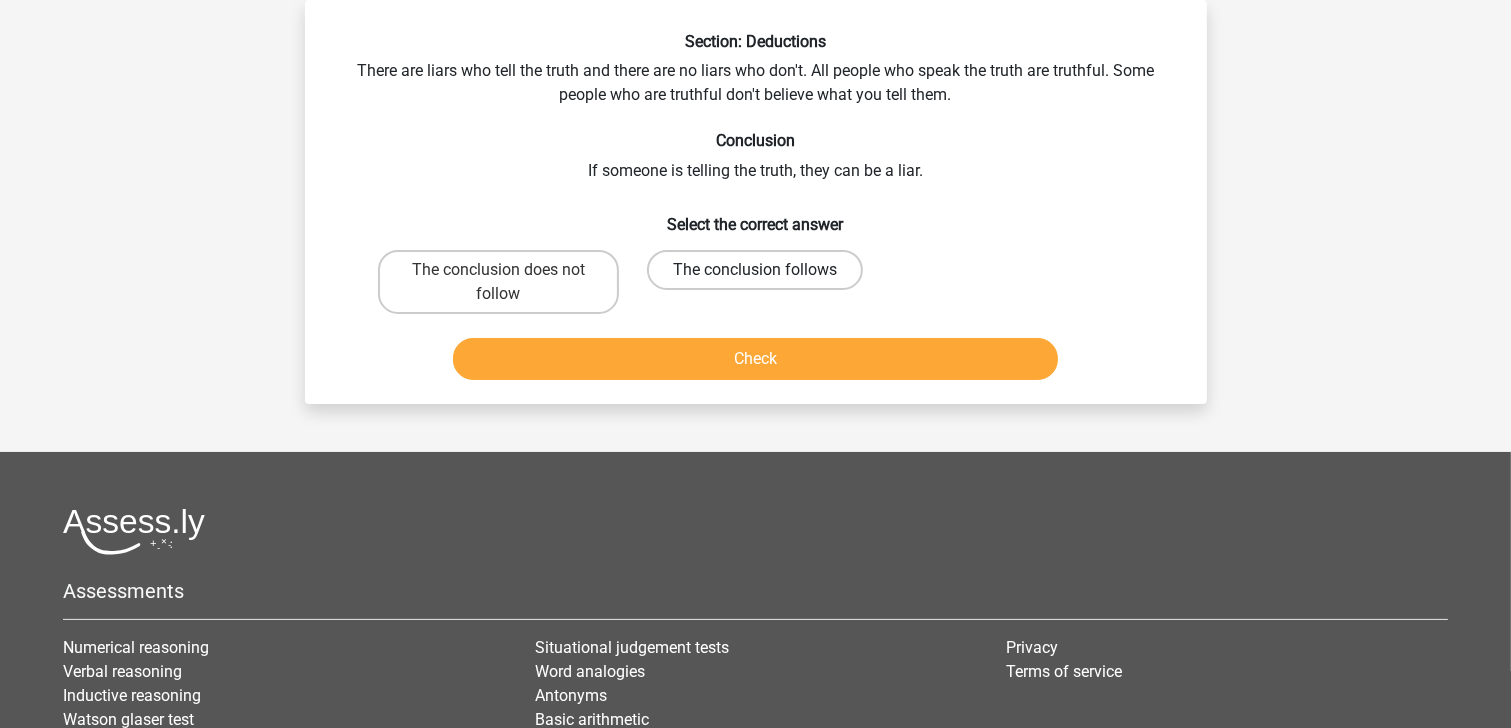 click on "The conclusion follows" at bounding box center (755, 270) 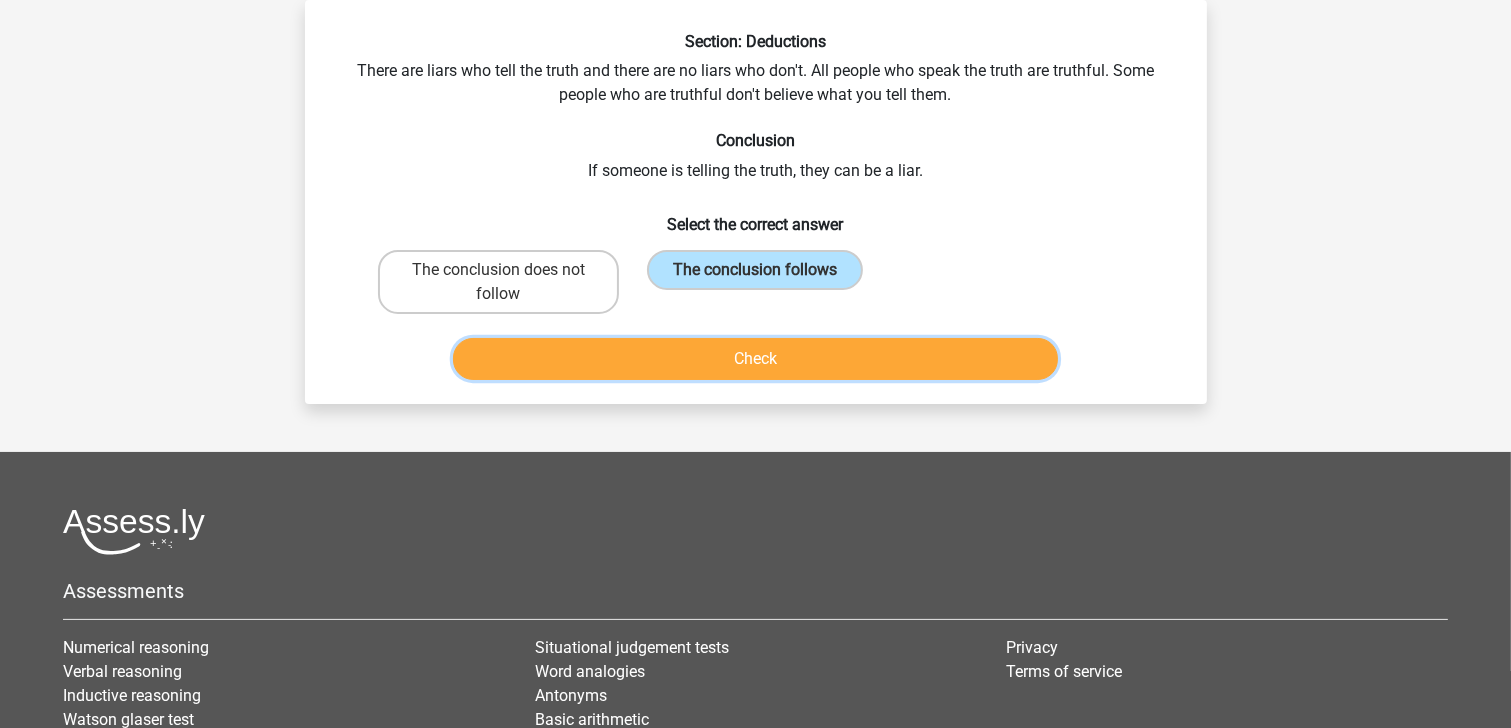 click on "Check" at bounding box center [755, 359] 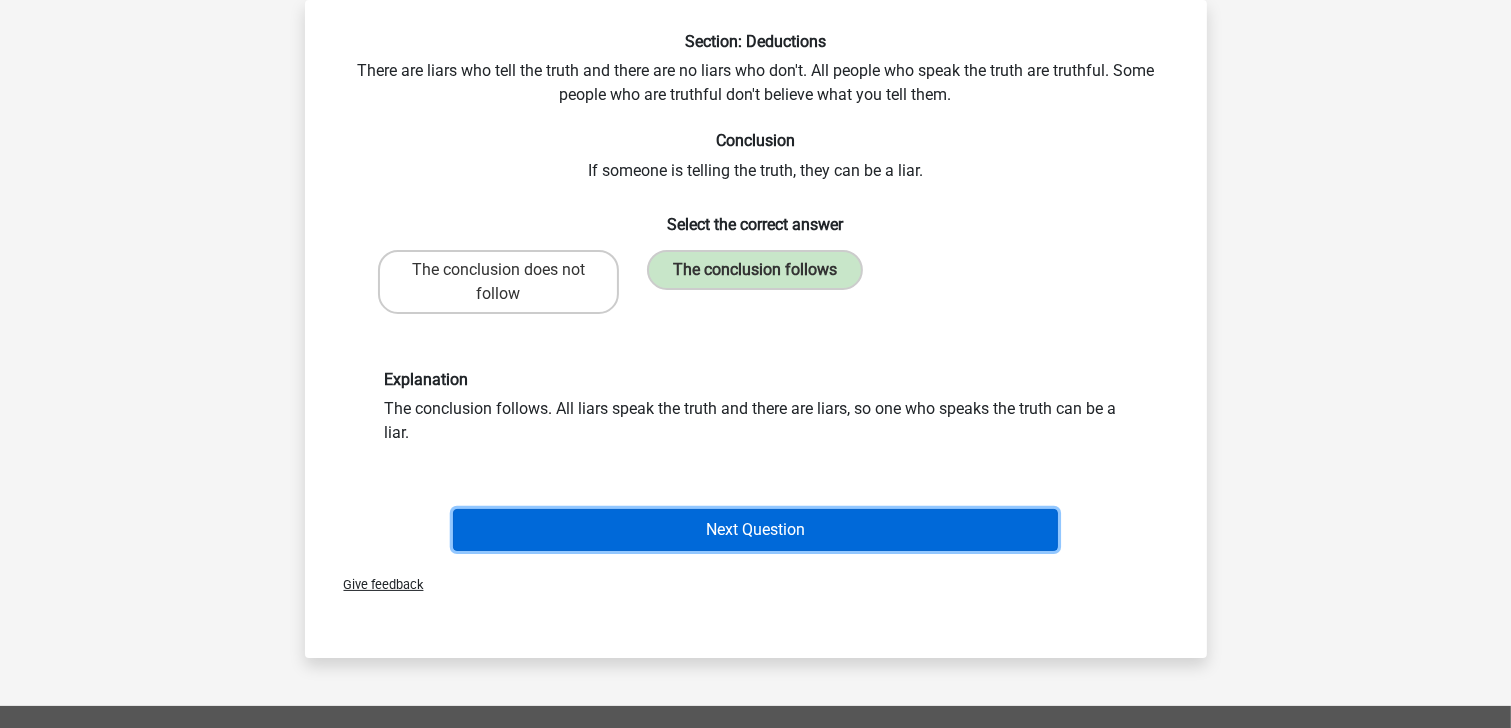 click on "Next Question" at bounding box center (755, 530) 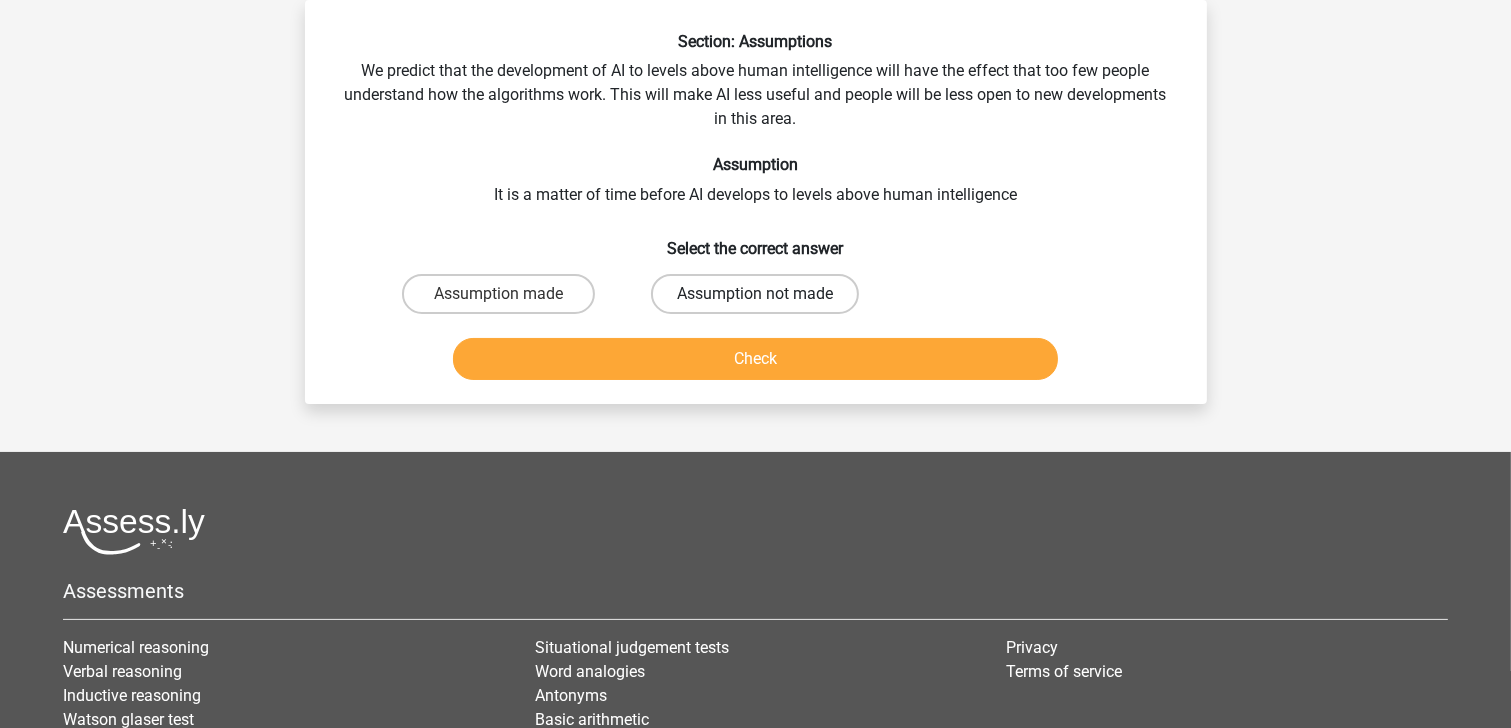 click on "Assumption not made" at bounding box center (755, 294) 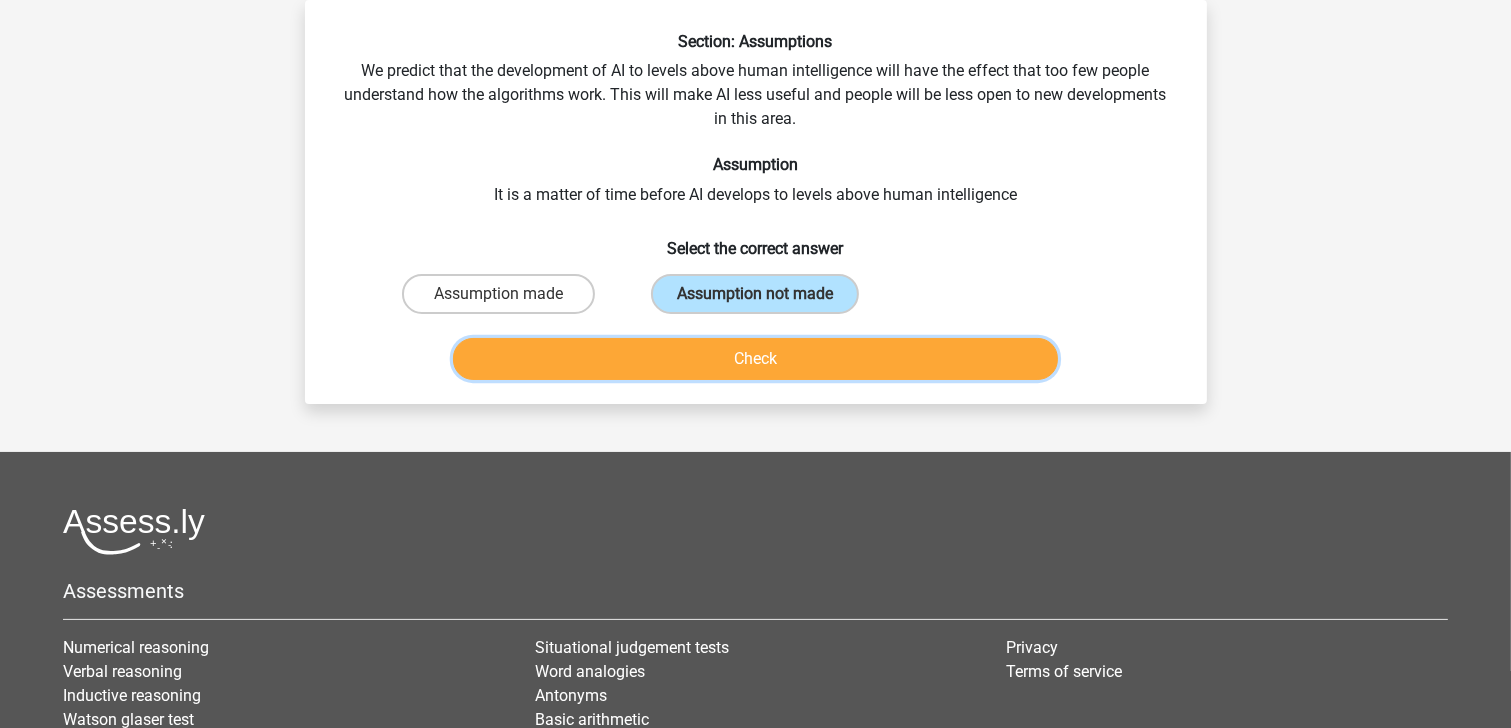 click on "Check" at bounding box center (755, 359) 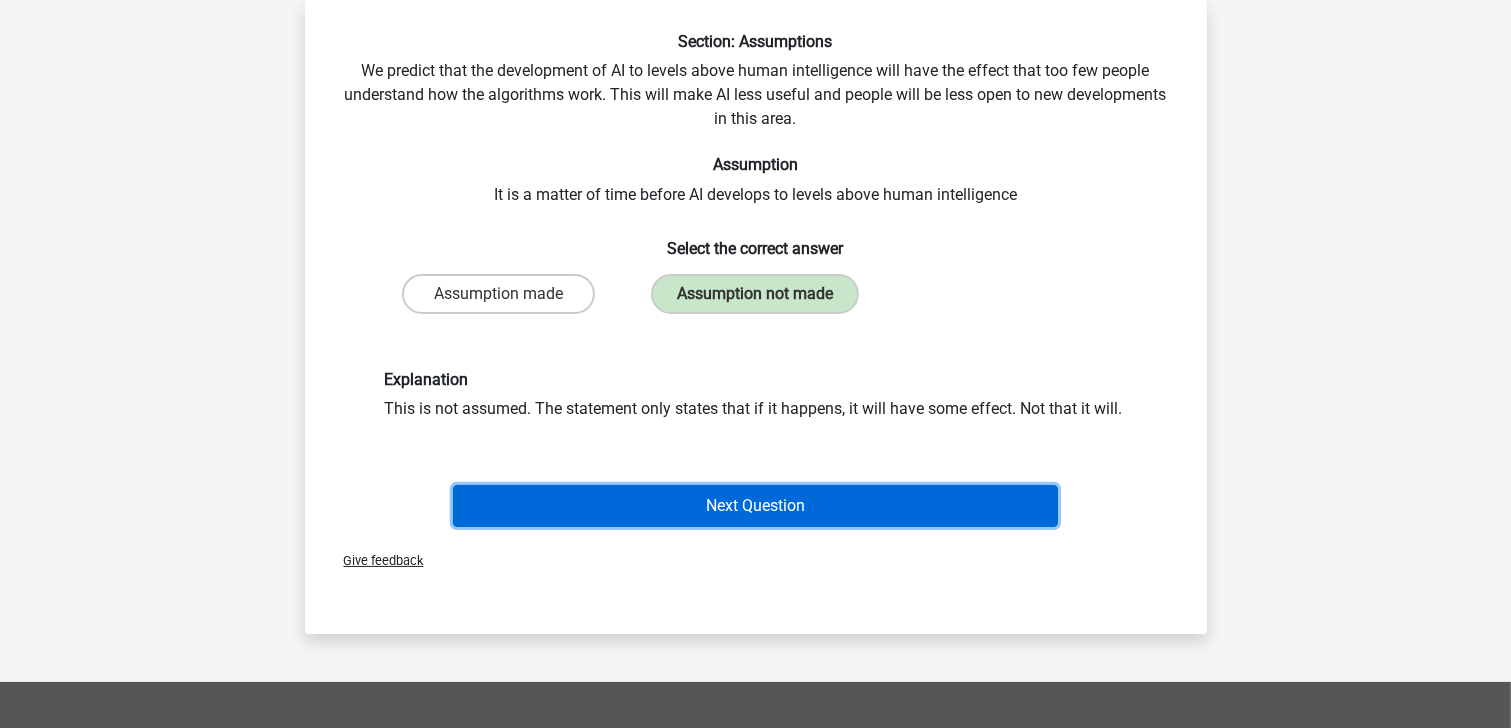 click on "Next Question" at bounding box center [755, 506] 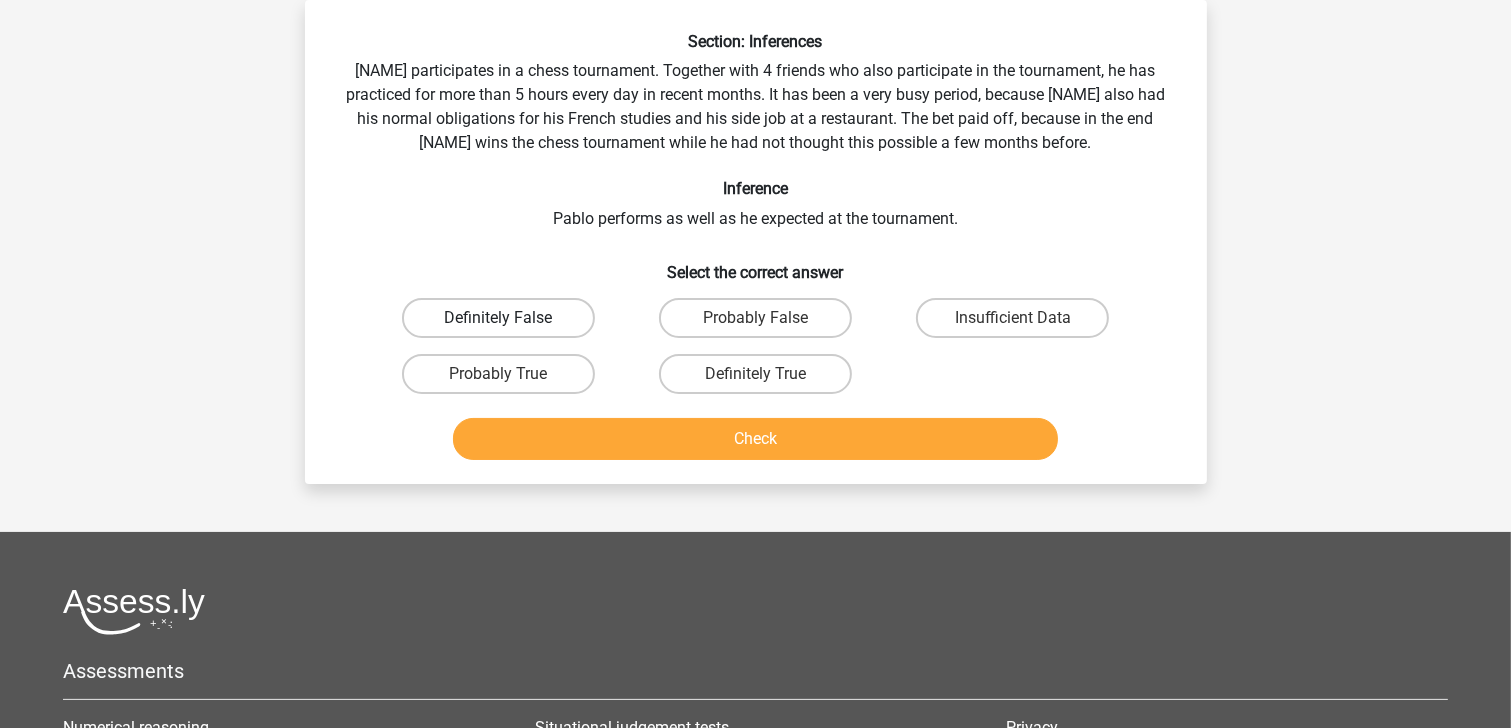 click on "Definitely False" at bounding box center (498, 318) 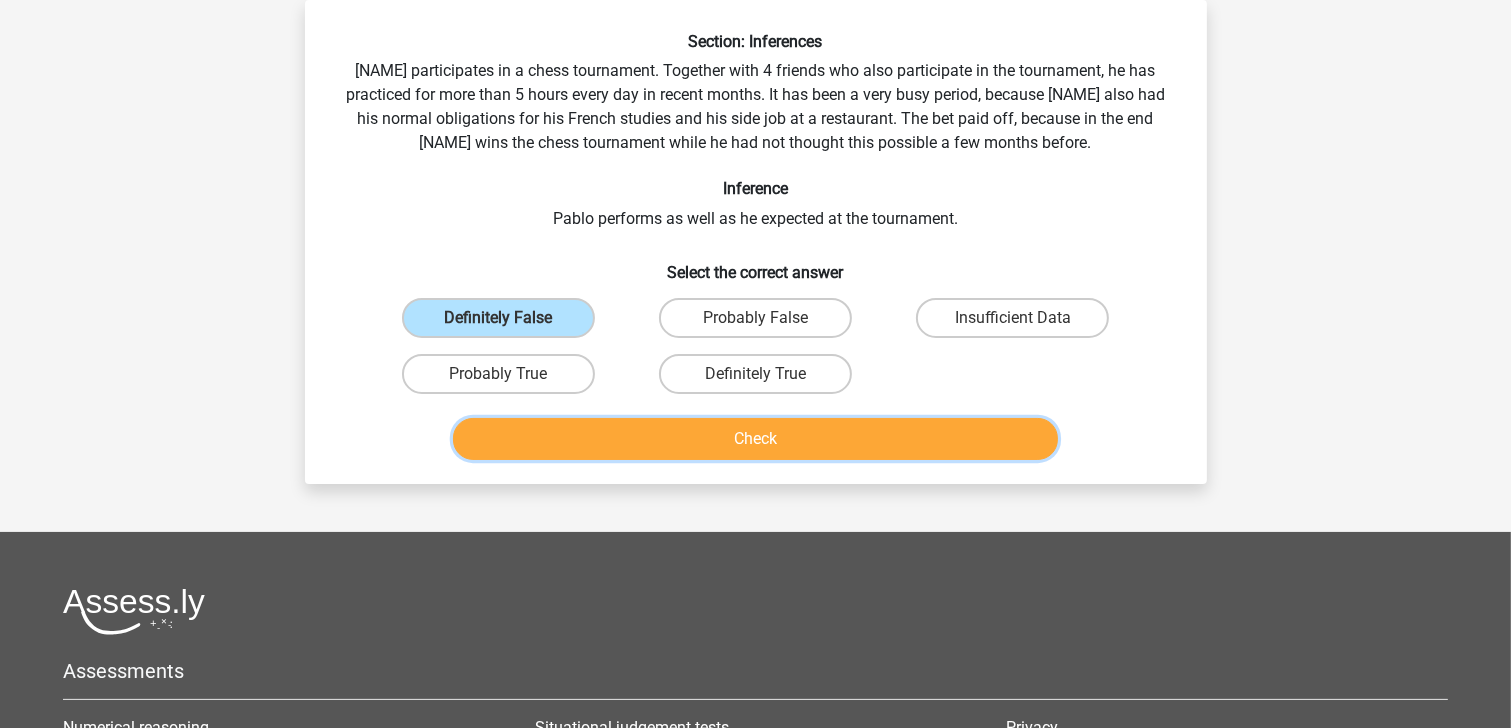 click on "Check" at bounding box center [755, 439] 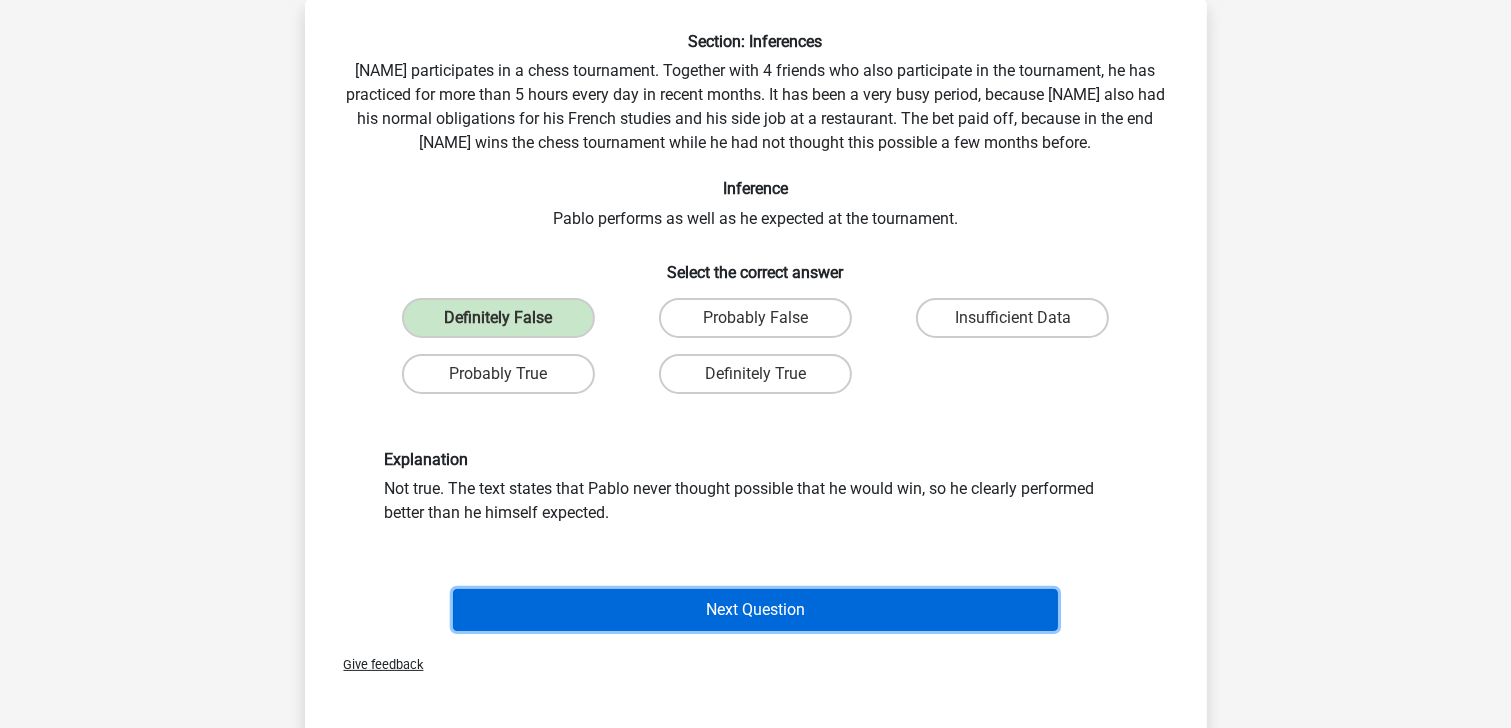 click on "Next Question" at bounding box center (755, 610) 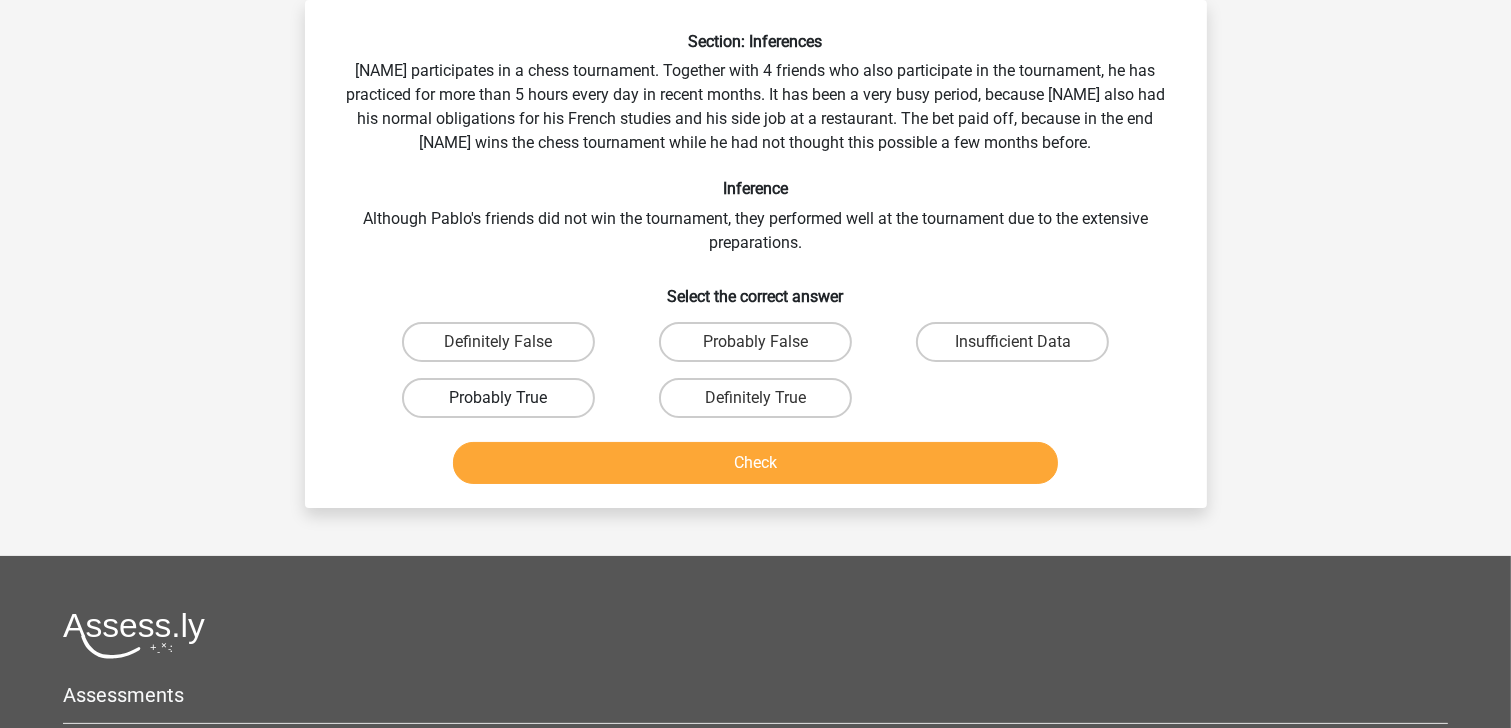 click on "Probably True" at bounding box center (498, 398) 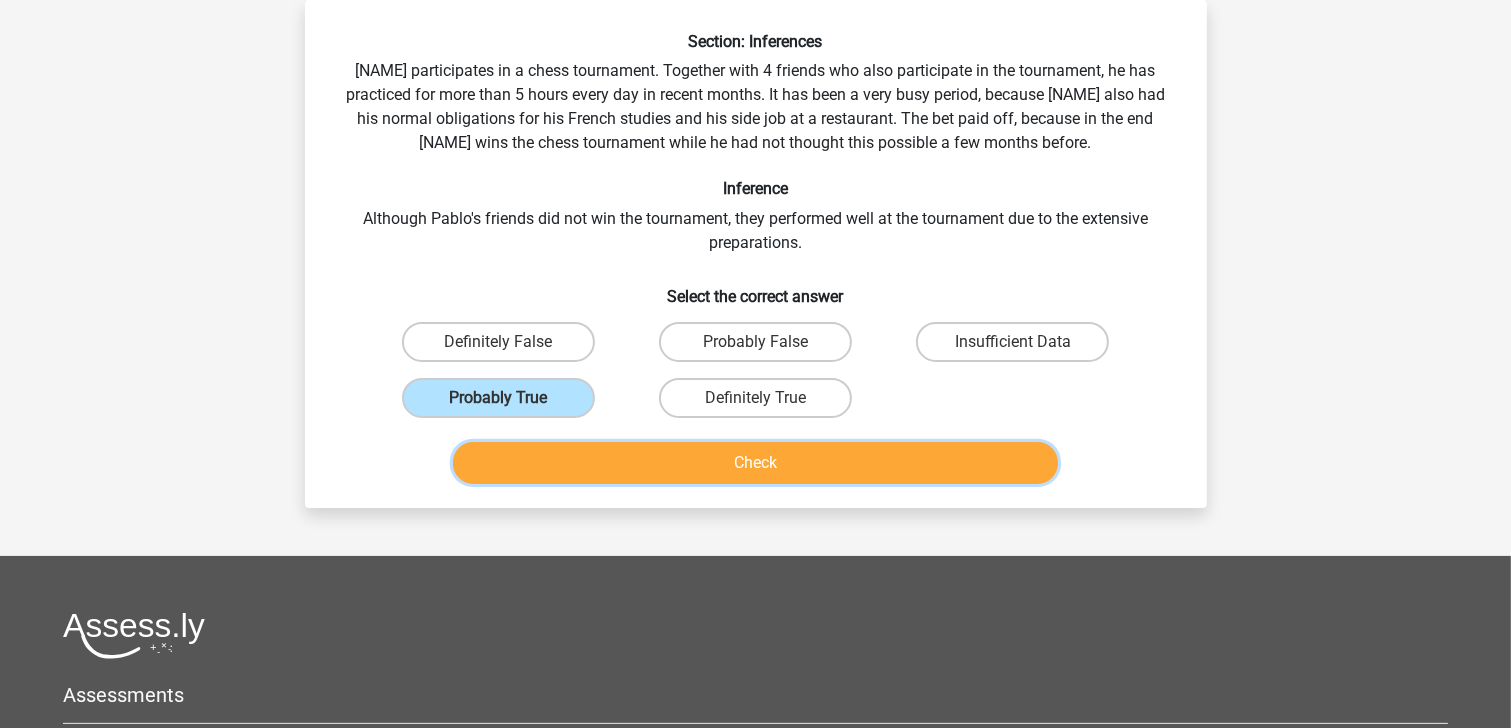 click on "Check" at bounding box center [755, 463] 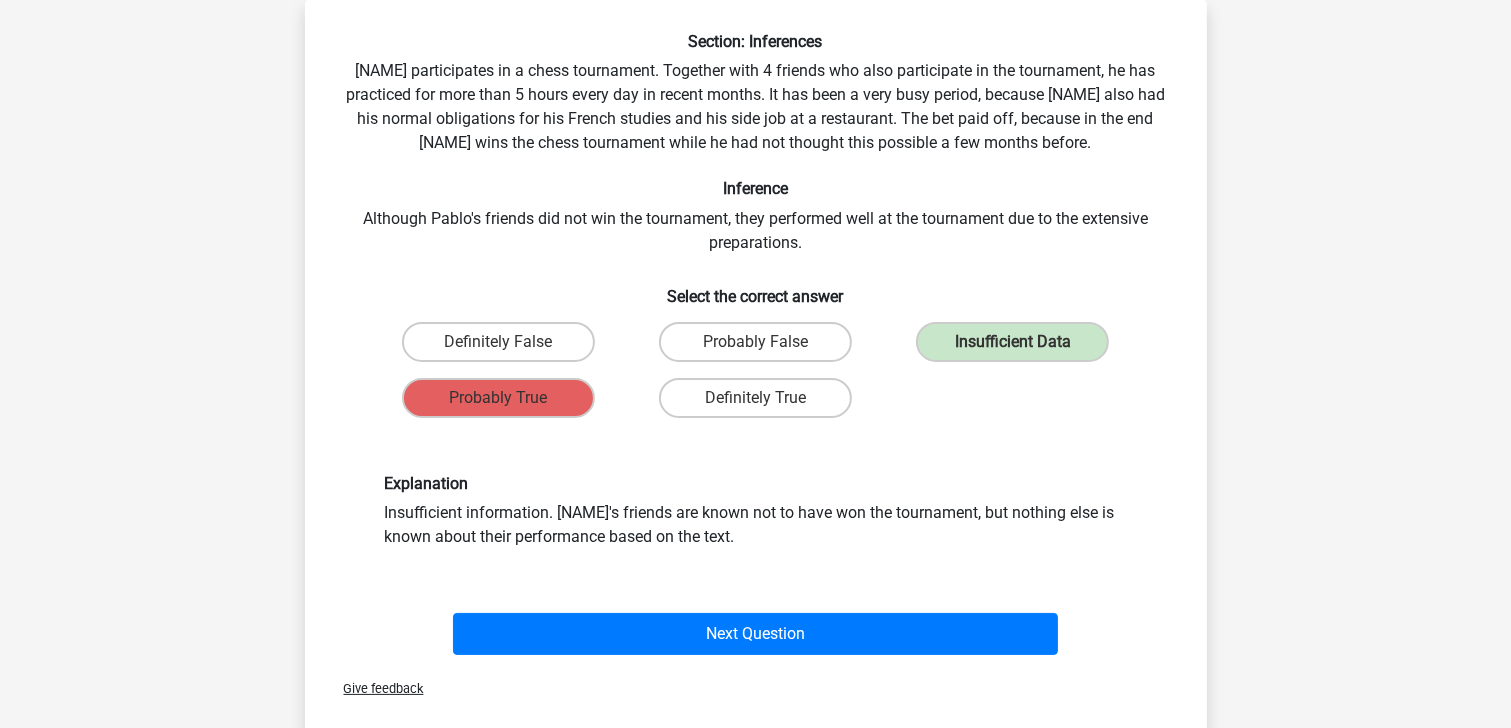 click on "Explanation
Insufficient information. Pablo's friends are known not to have won the tournament, but nothing else is known about their performance based on the text." at bounding box center [756, 511] 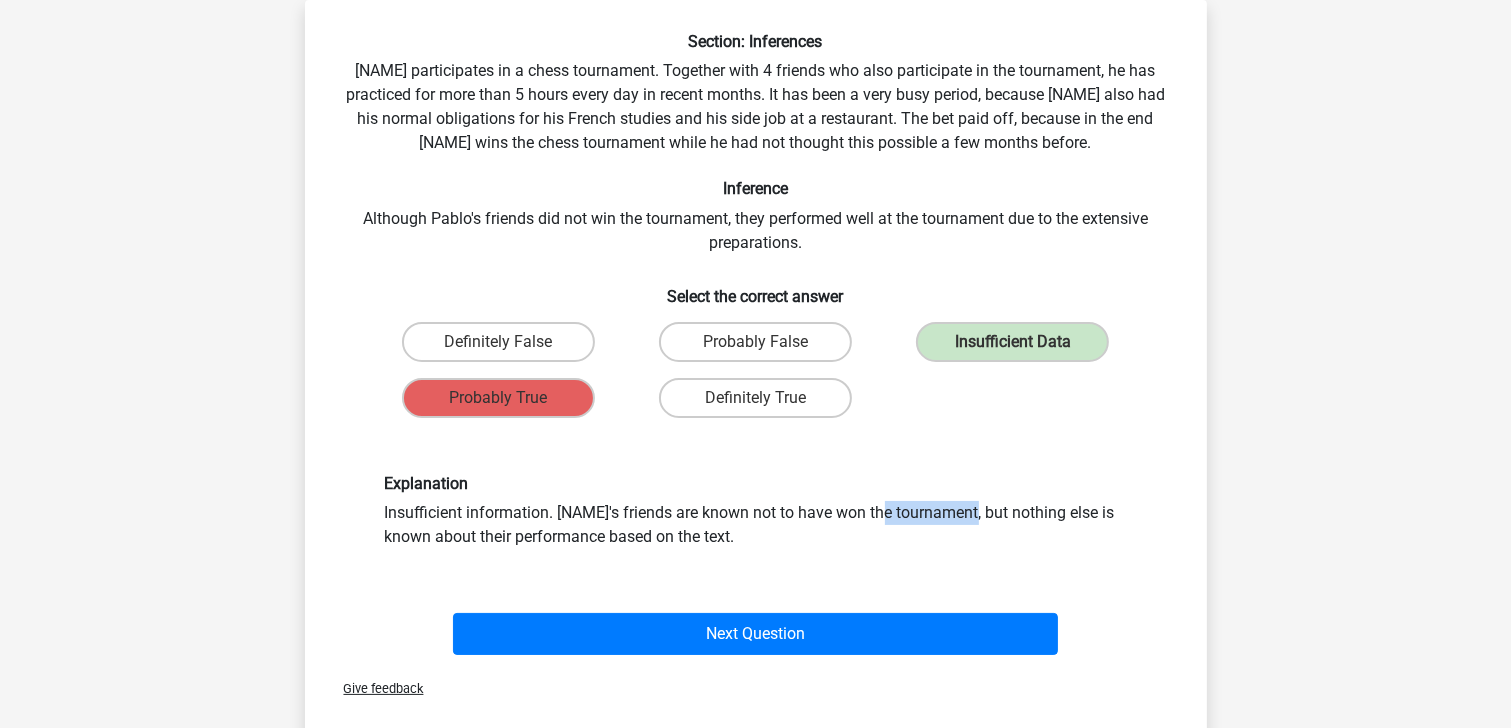 drag, startPoint x: 688, startPoint y: 523, endPoint x: 640, endPoint y: 512, distance: 49.24429 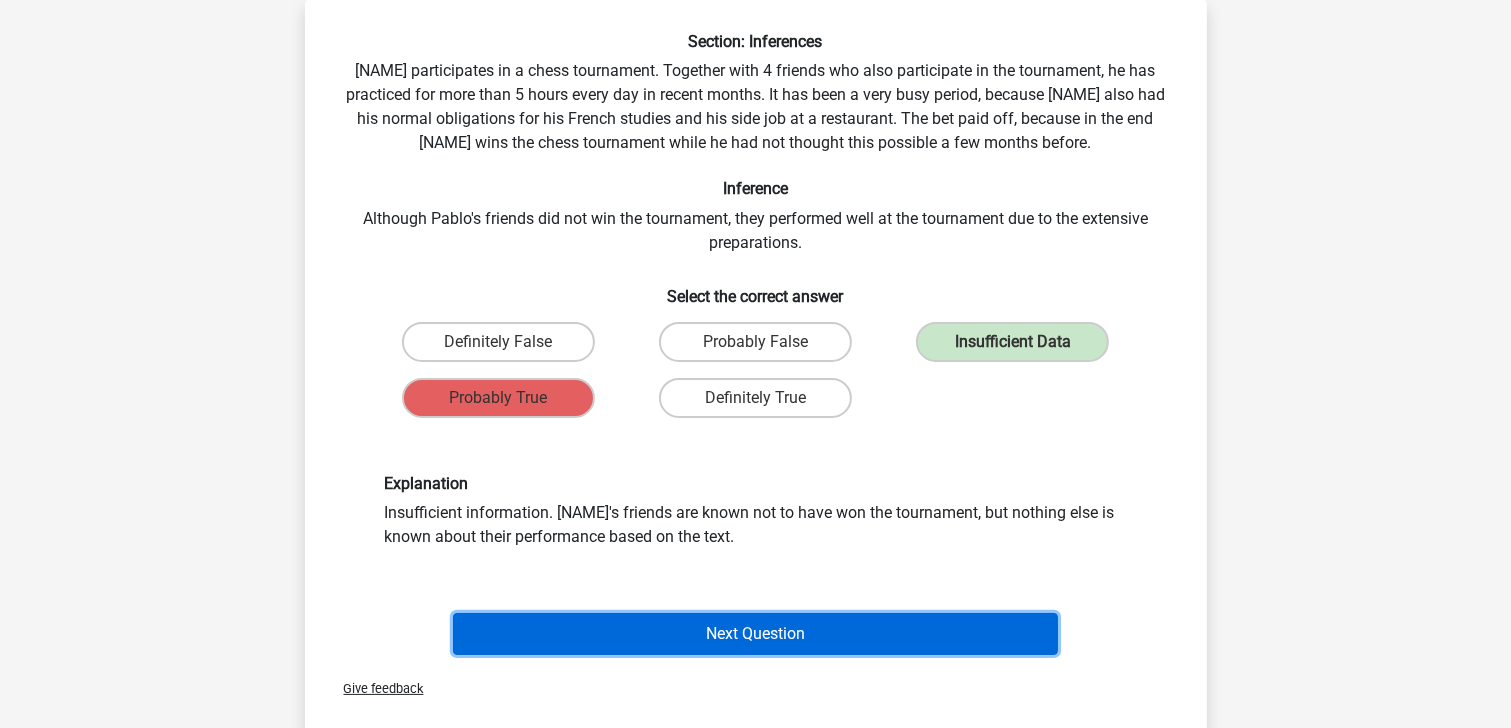 click on "Next Question" at bounding box center [755, 634] 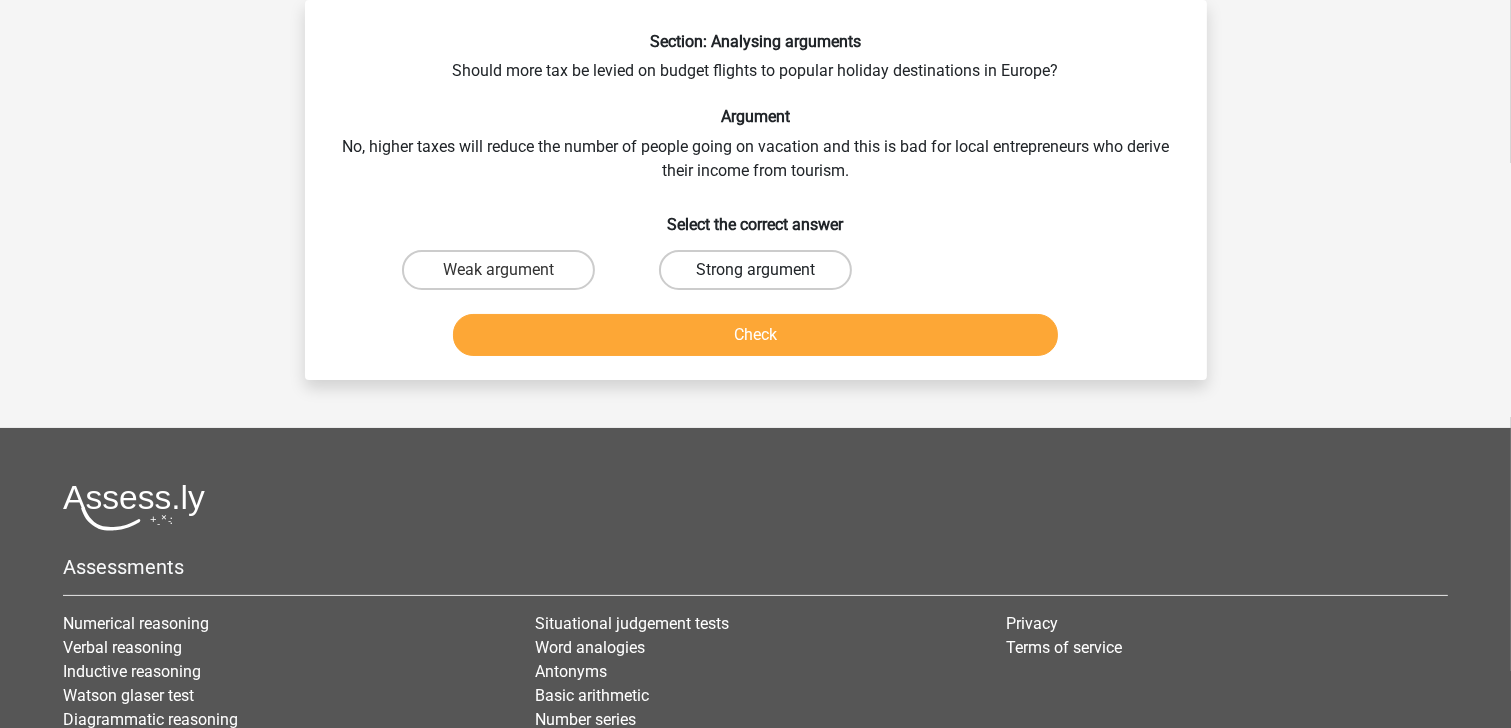 click on "Strong argument" at bounding box center (755, 270) 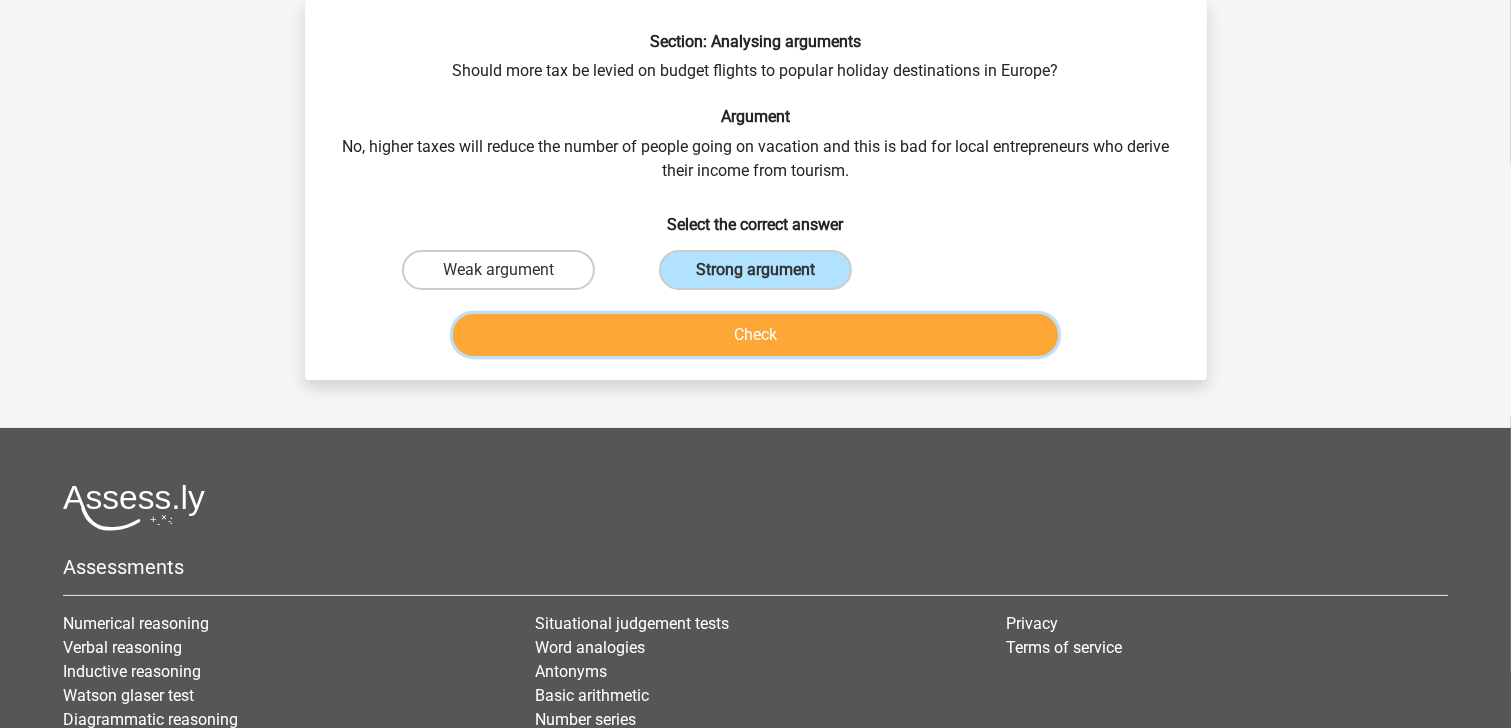 click on "Check" at bounding box center (755, 335) 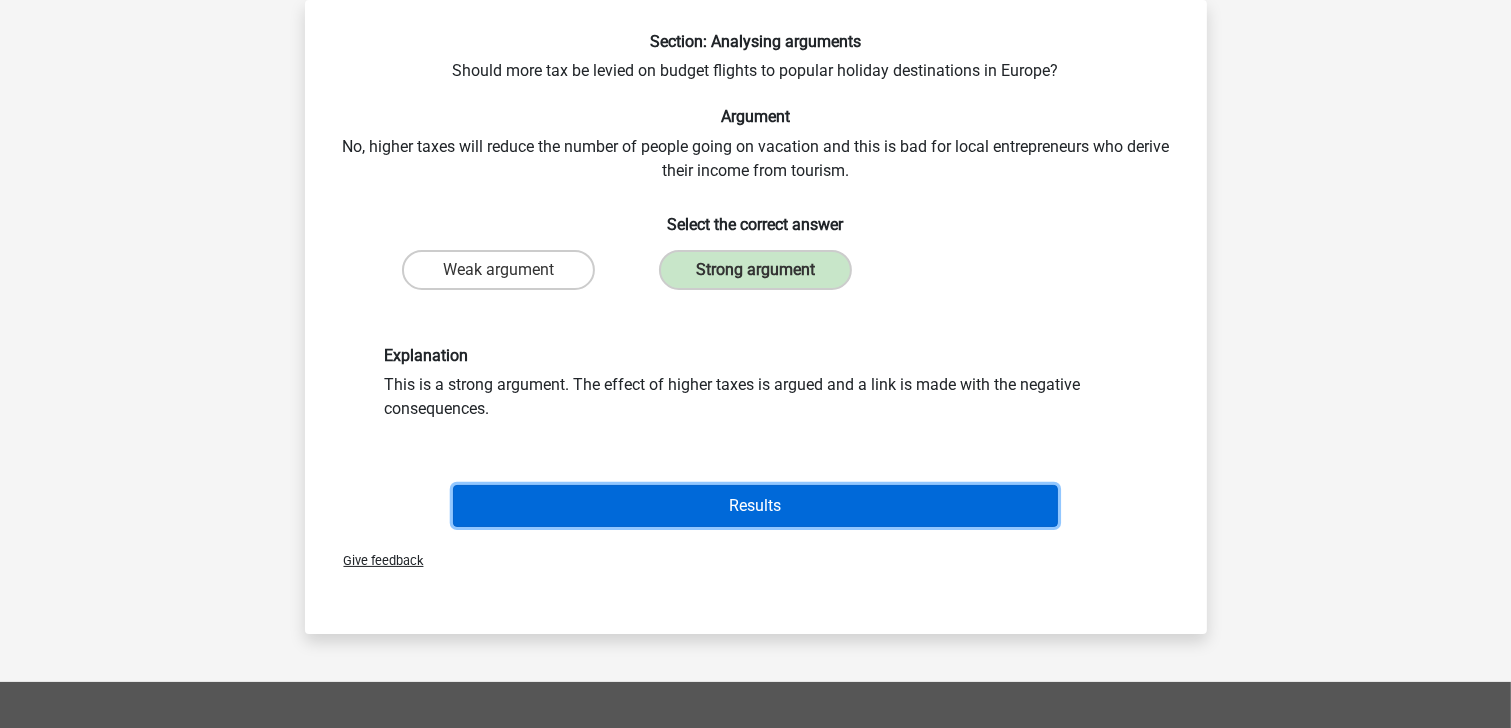 click on "Results" at bounding box center [755, 506] 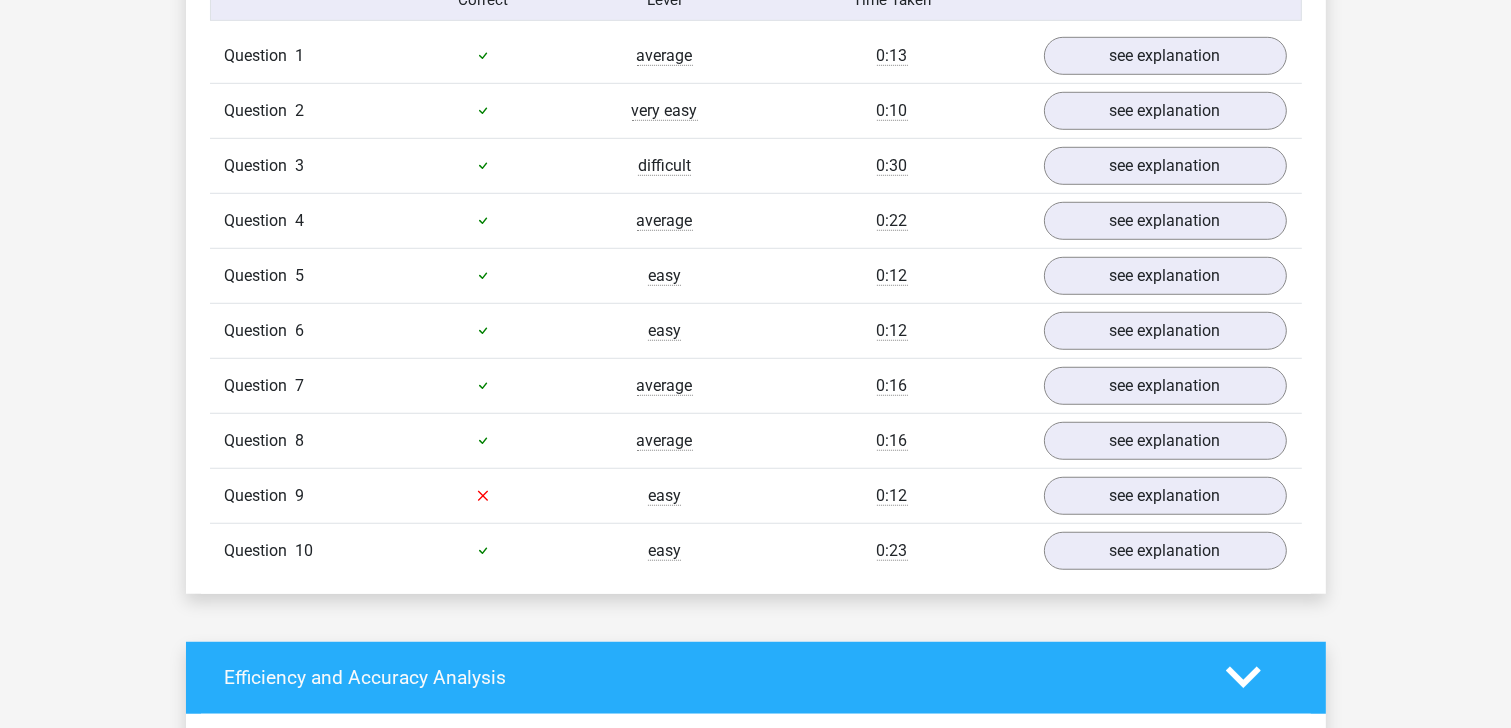 scroll, scrollTop: 1350, scrollLeft: 0, axis: vertical 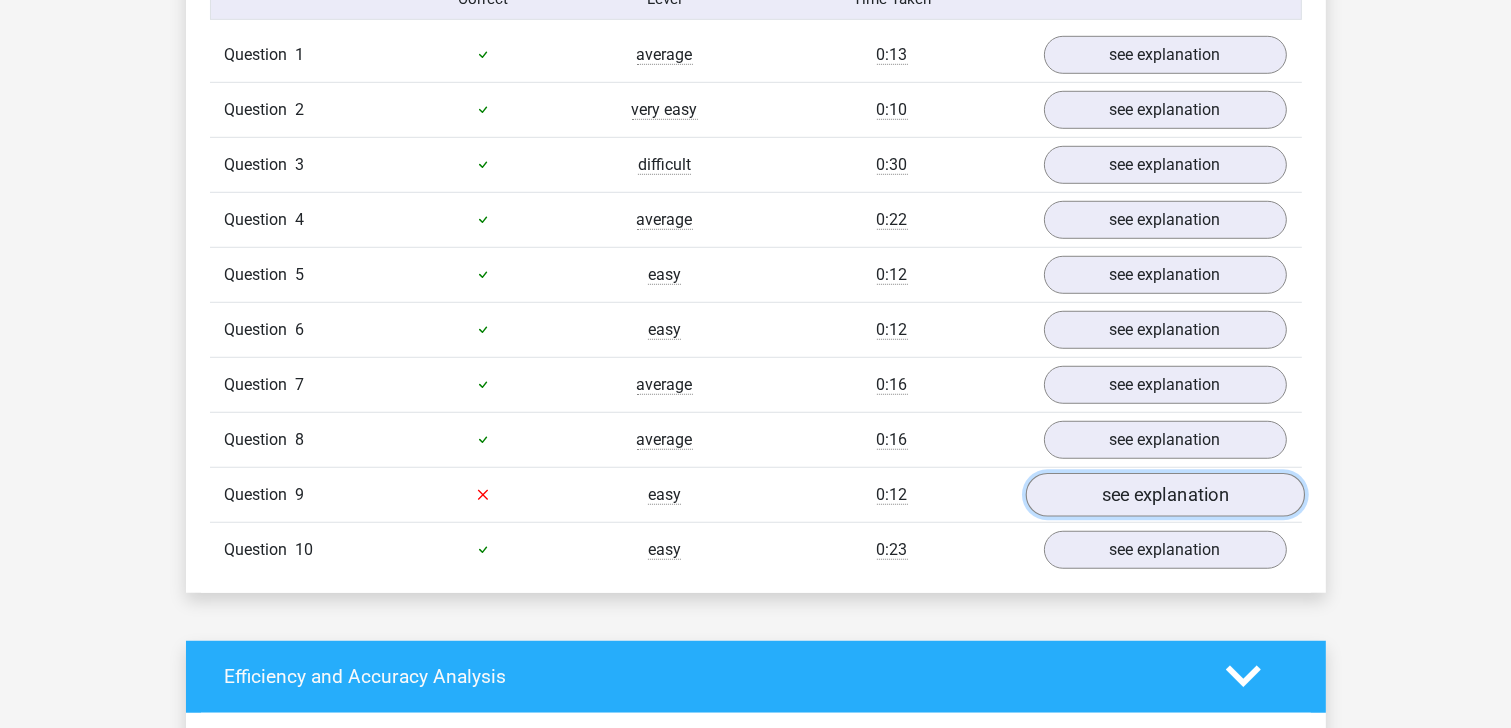 click on "see explanation" at bounding box center [1164, 495] 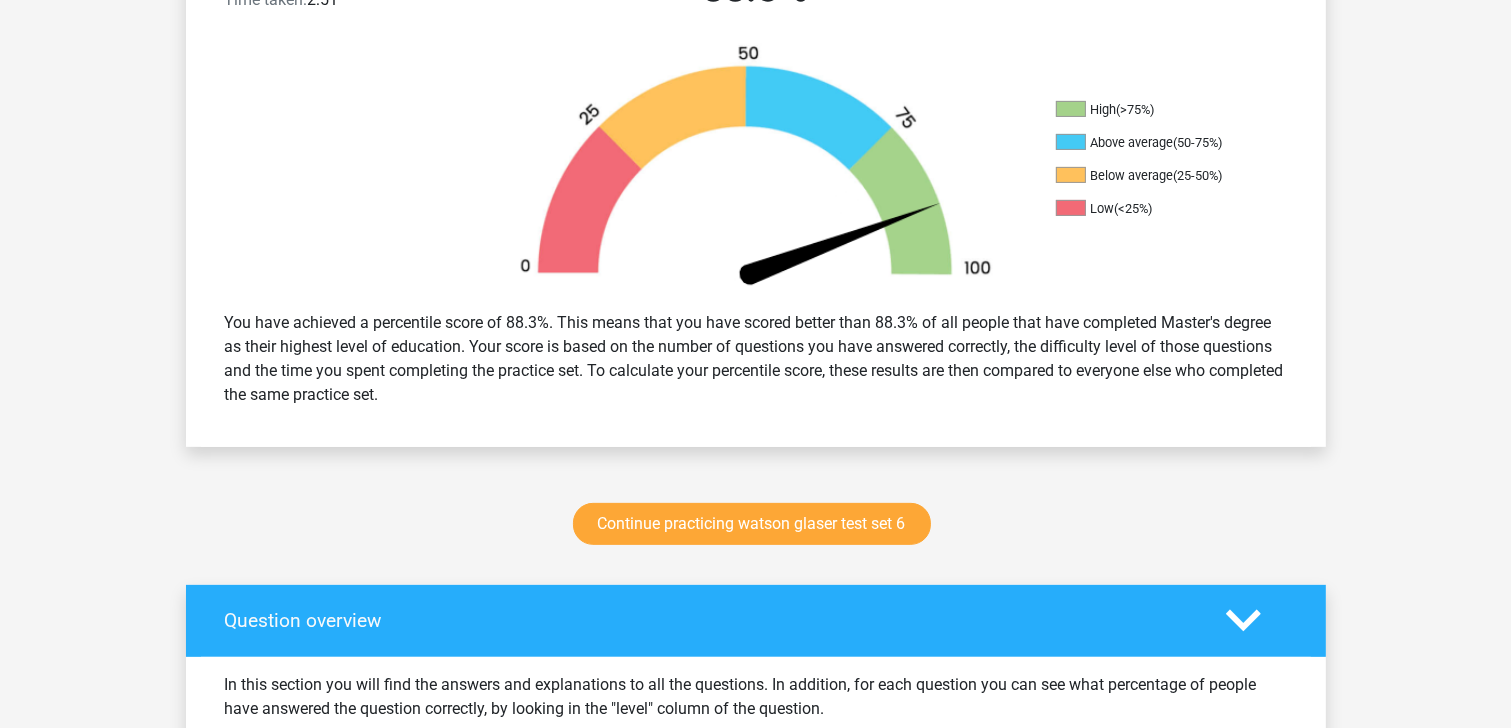 scroll, scrollTop: 593, scrollLeft: 0, axis: vertical 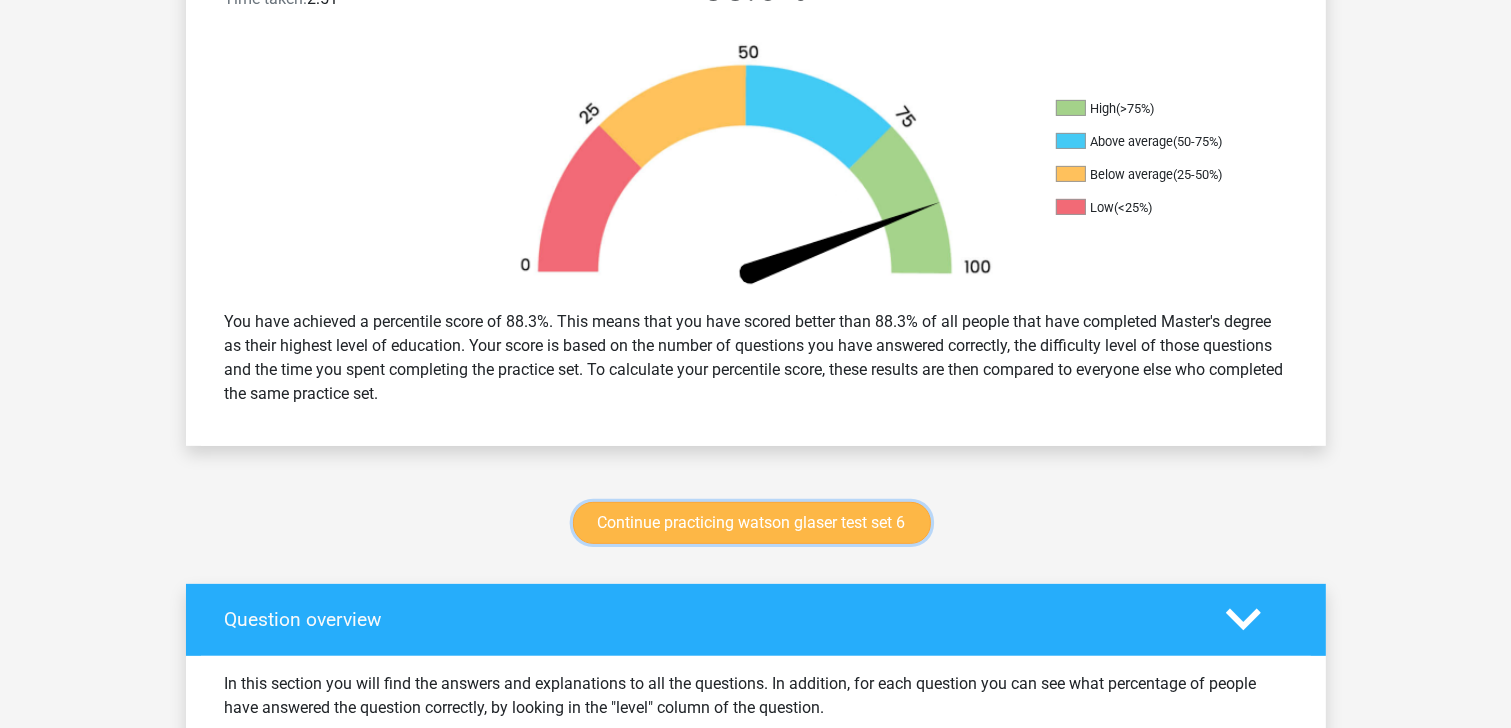 click on "Continue practicing watson glaser test set 6" at bounding box center (752, 523) 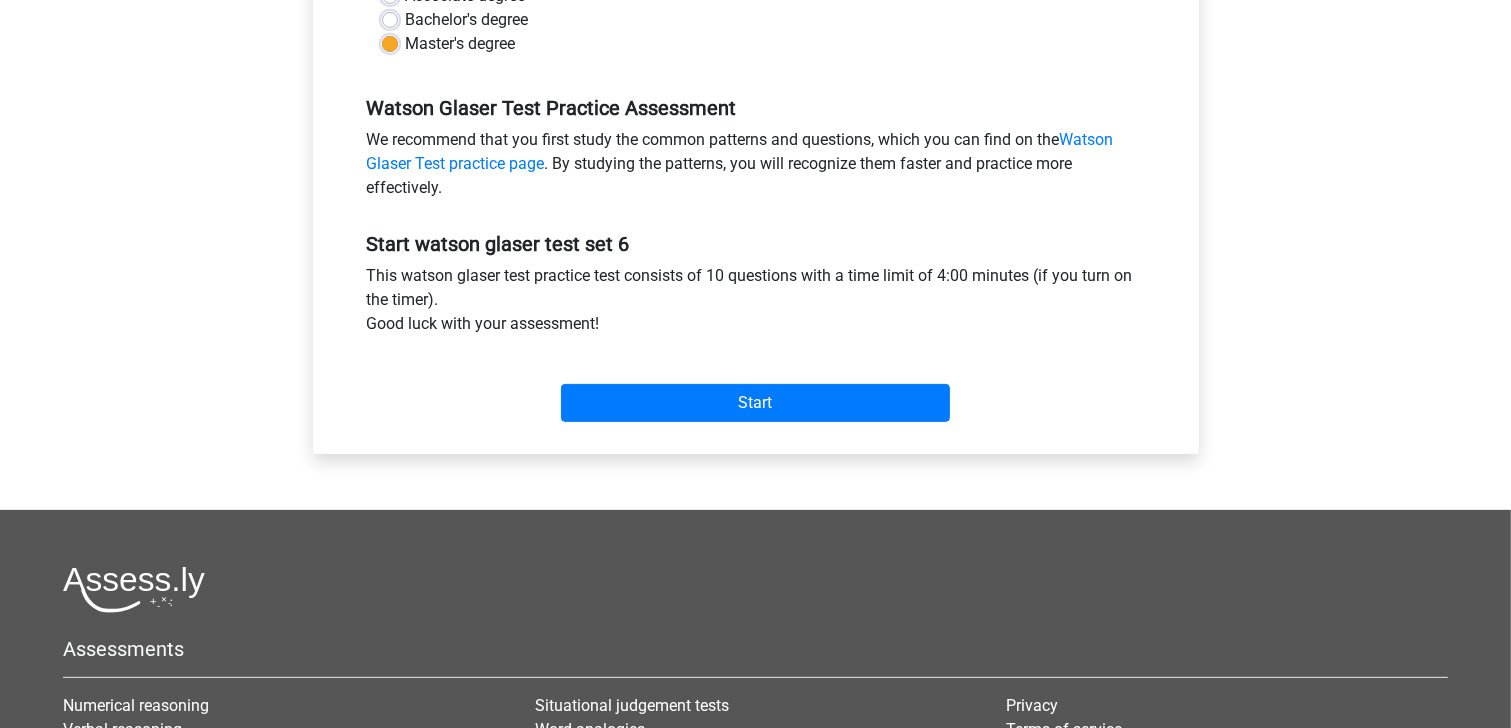scroll, scrollTop: 528, scrollLeft: 0, axis: vertical 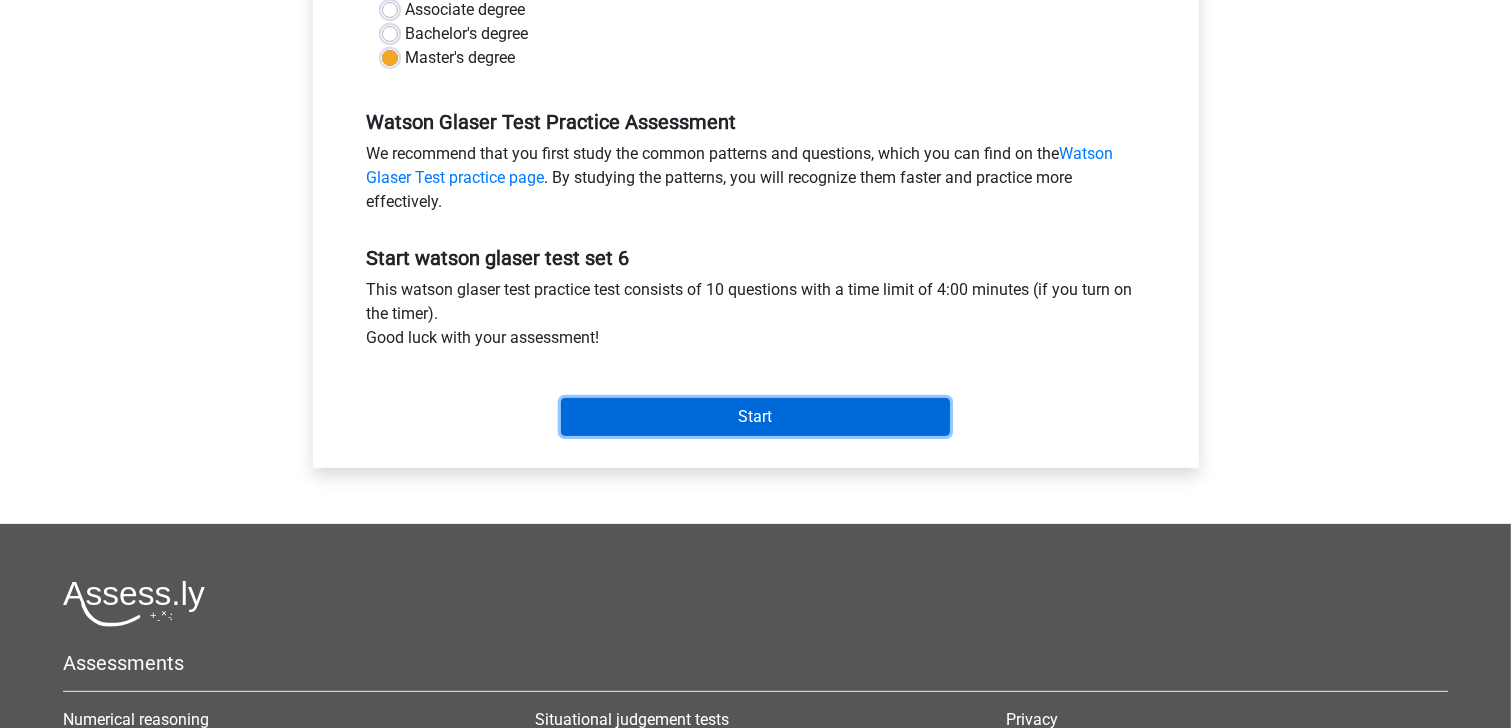 click on "Start" at bounding box center [755, 417] 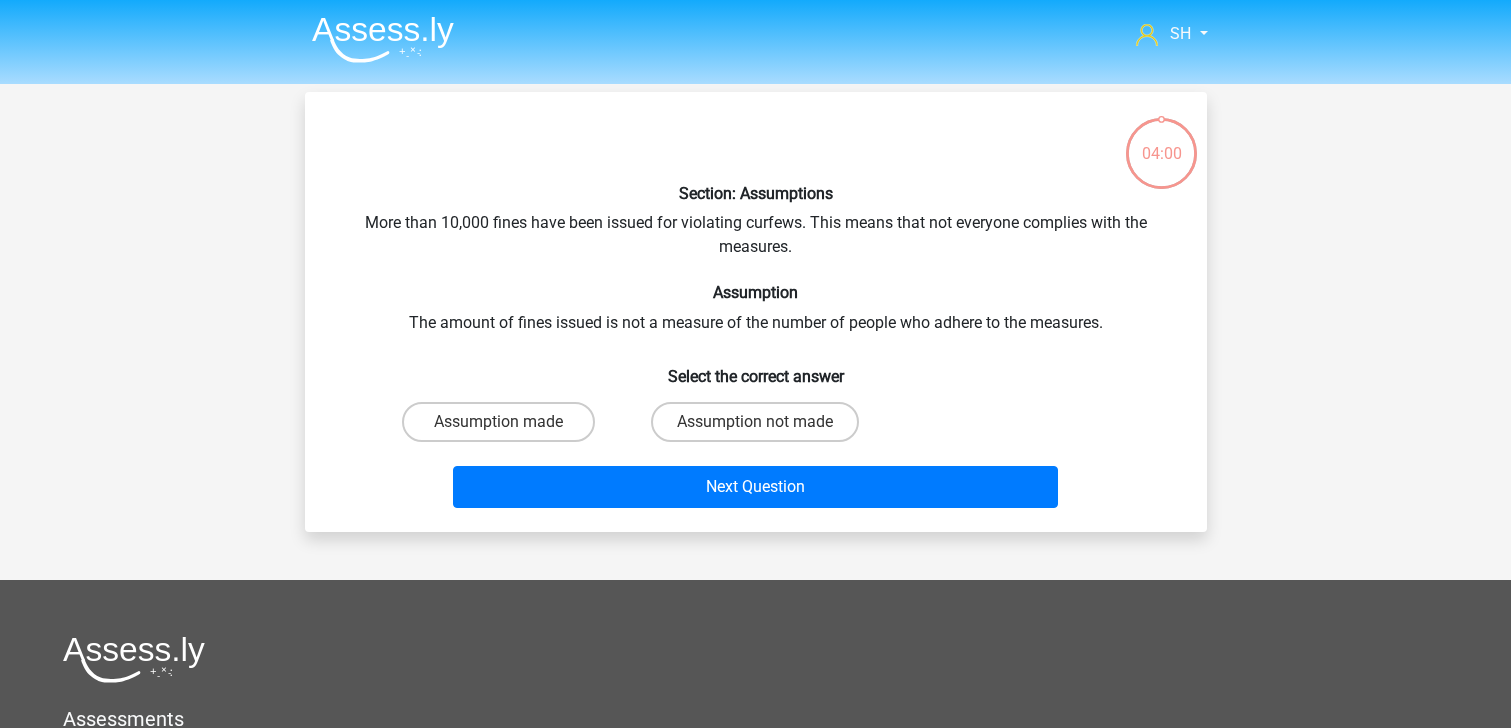 scroll, scrollTop: 0, scrollLeft: 0, axis: both 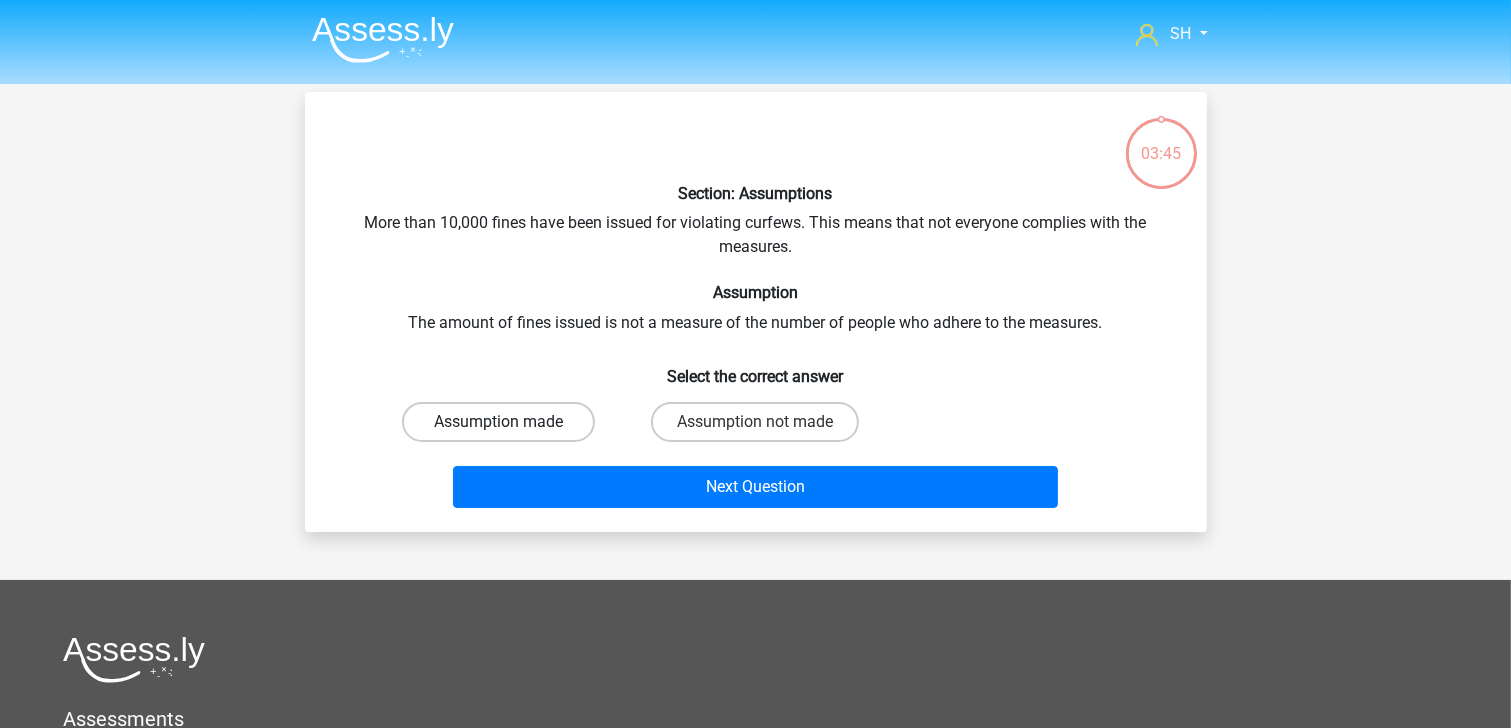 click on "Assumption made" at bounding box center (498, 422) 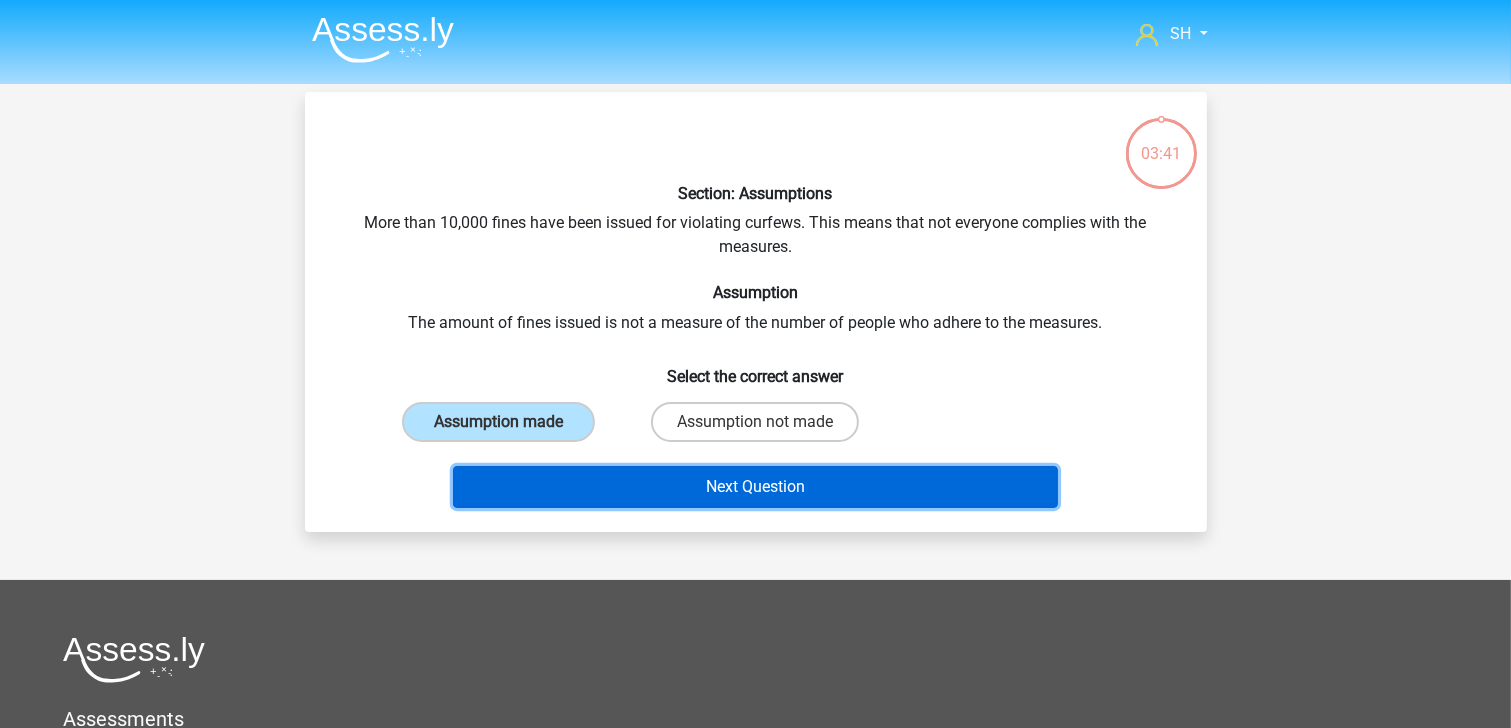 click on "Next Question" at bounding box center (755, 487) 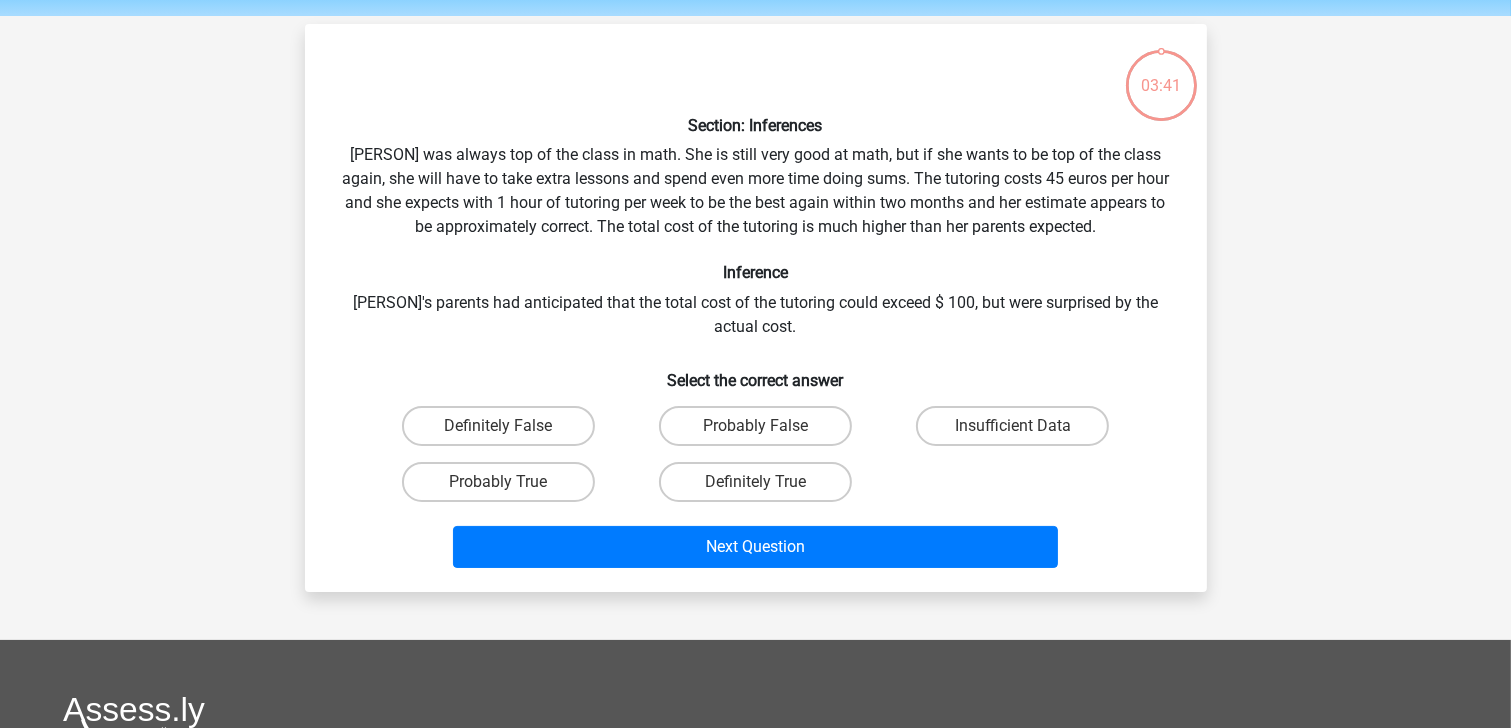 scroll, scrollTop: 92, scrollLeft: 0, axis: vertical 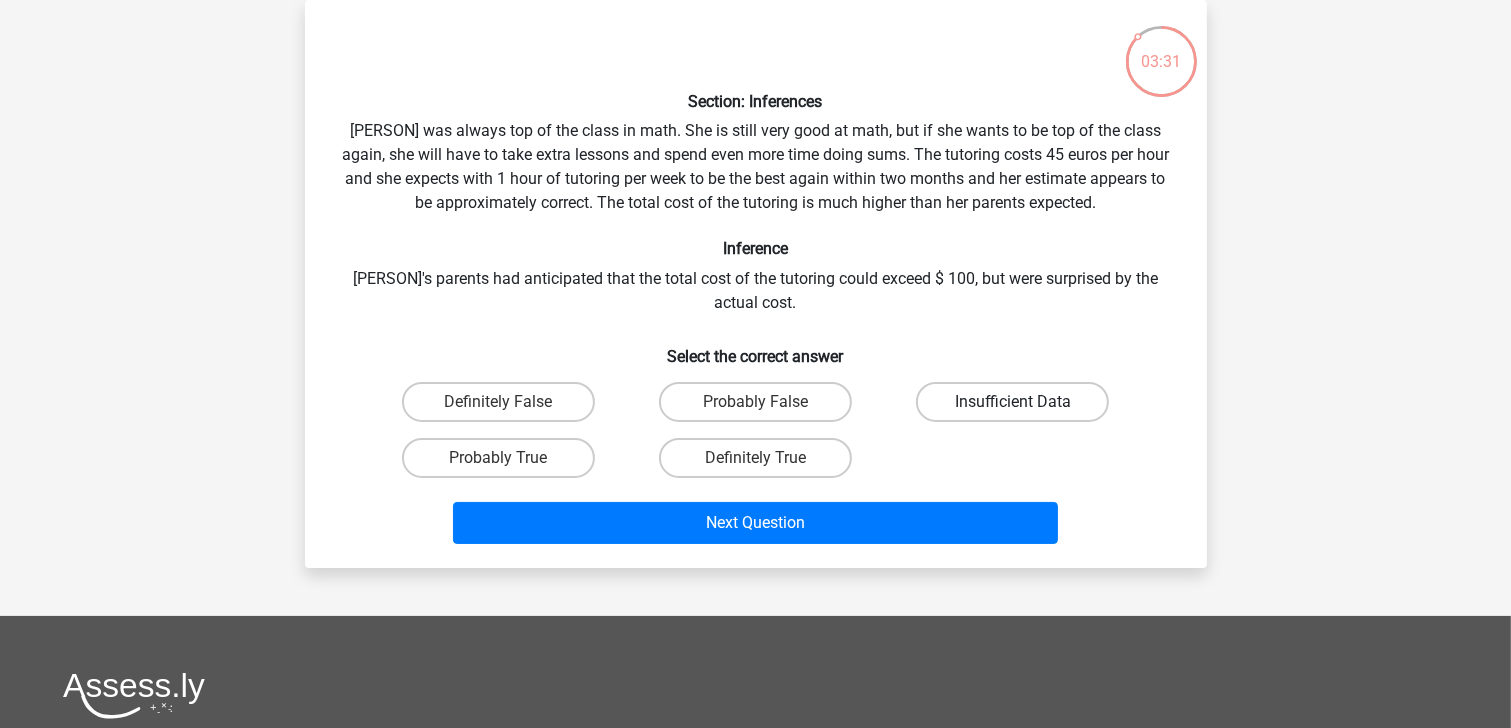 click on "Insufficient Data" at bounding box center [1012, 402] 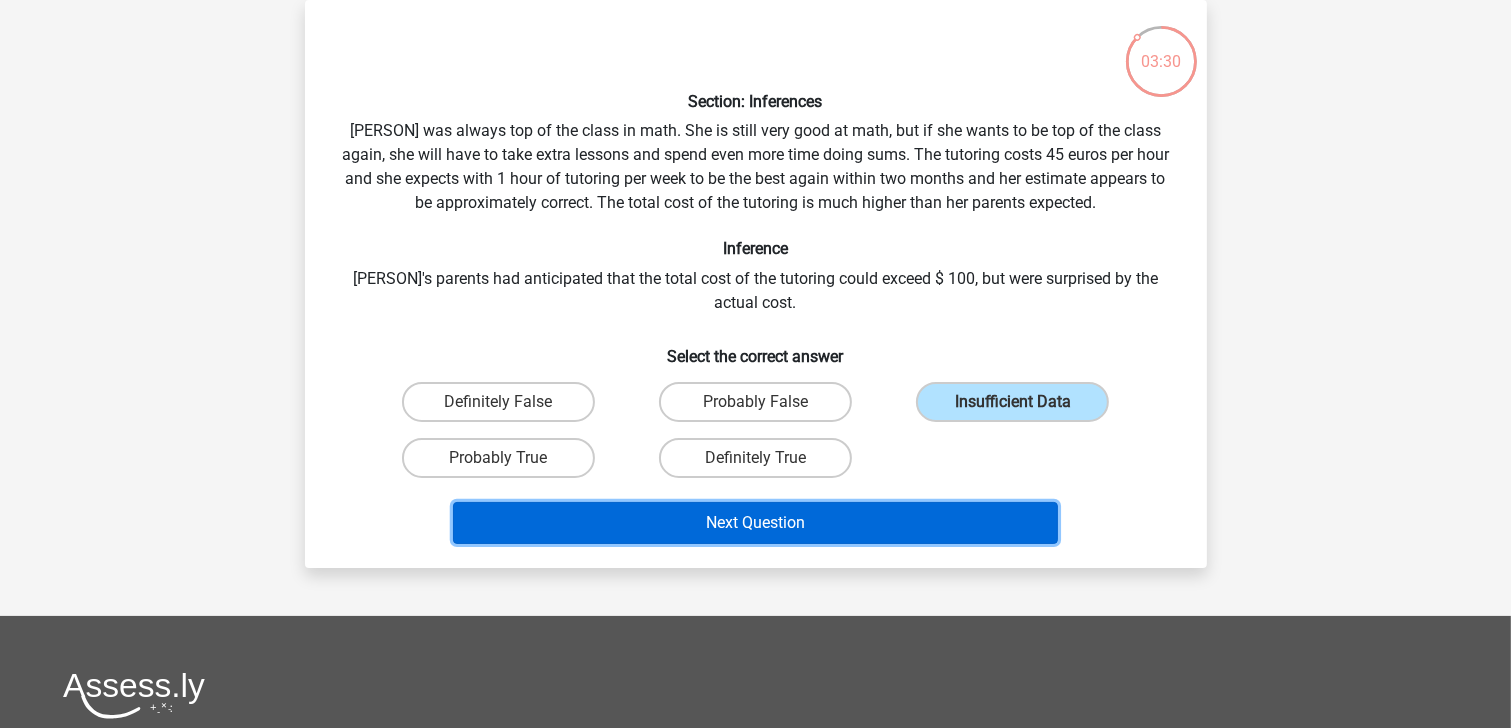 click on "Next Question" at bounding box center [755, 523] 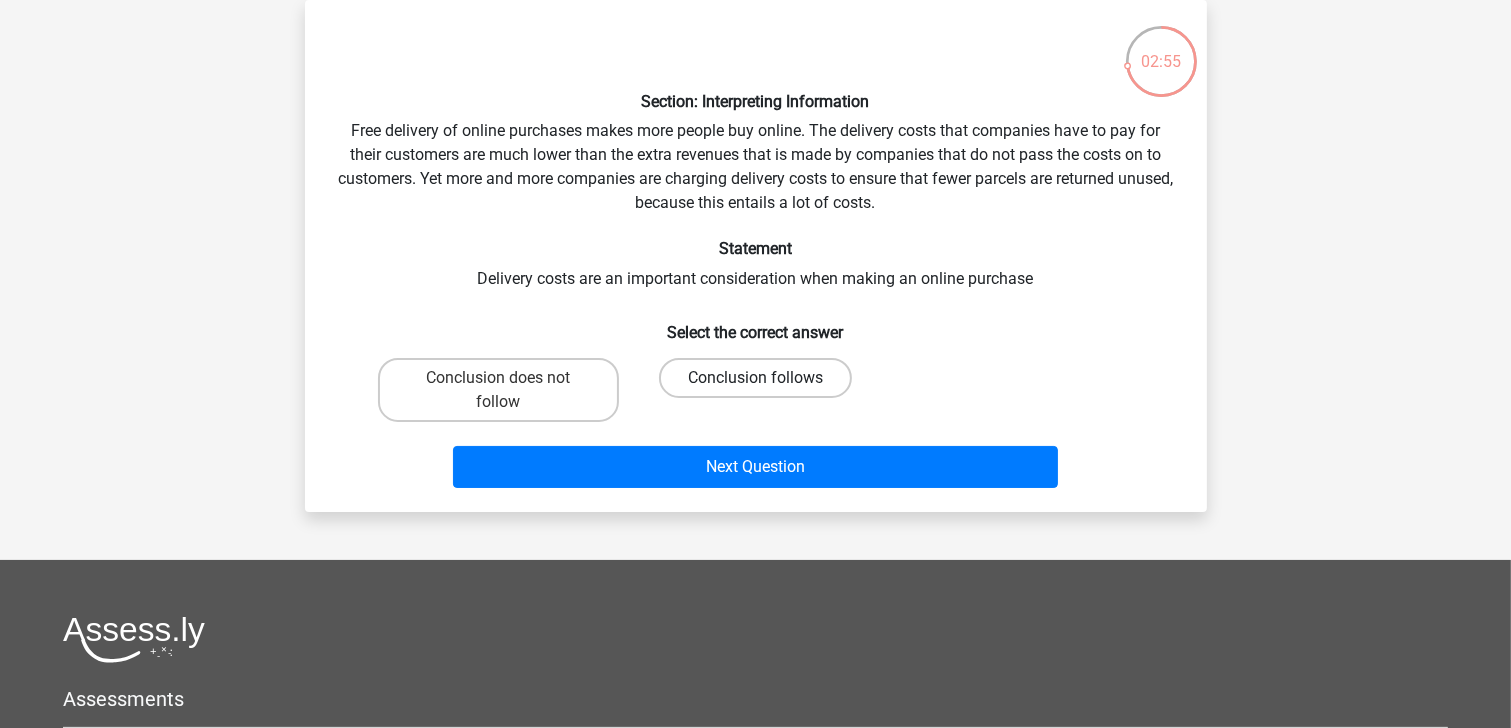 click on "Conclusion follows" at bounding box center (755, 378) 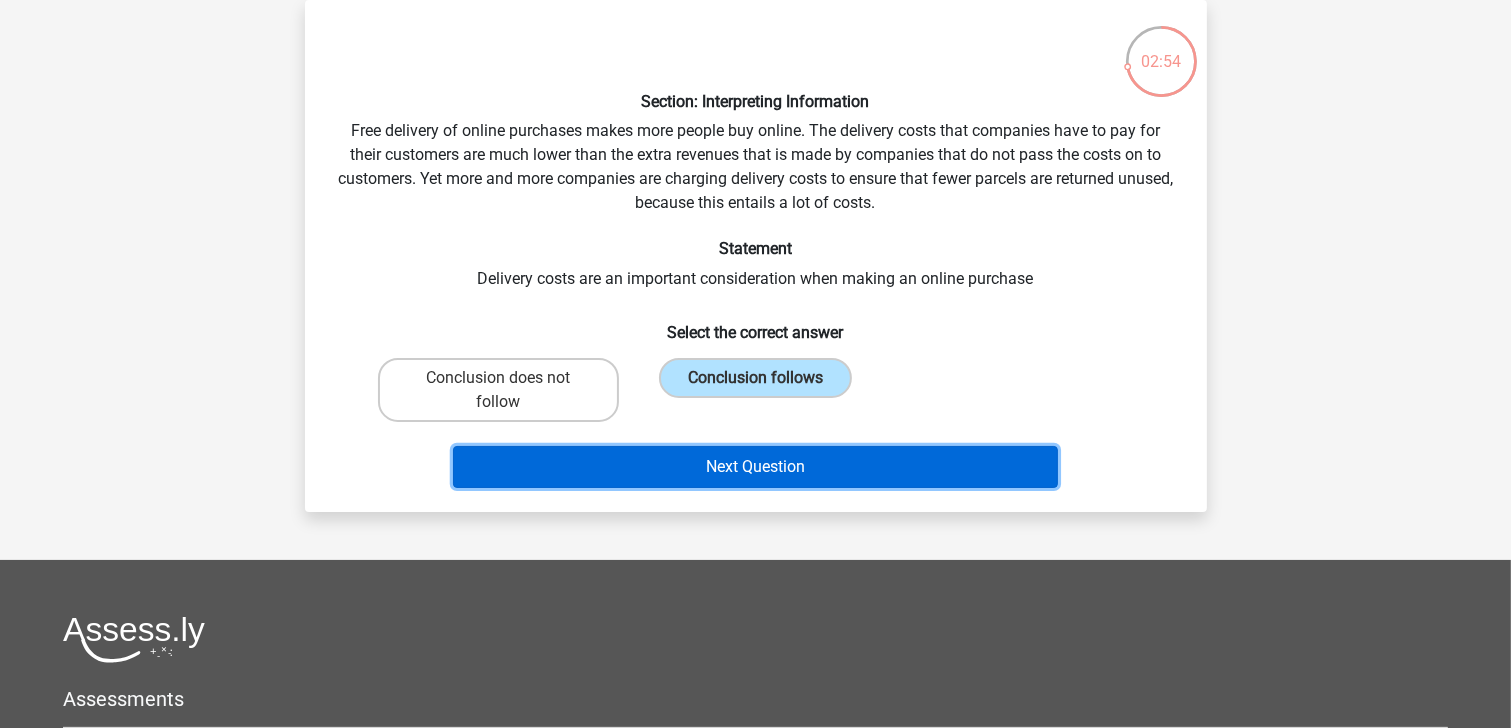 click on "Next Question" at bounding box center (755, 467) 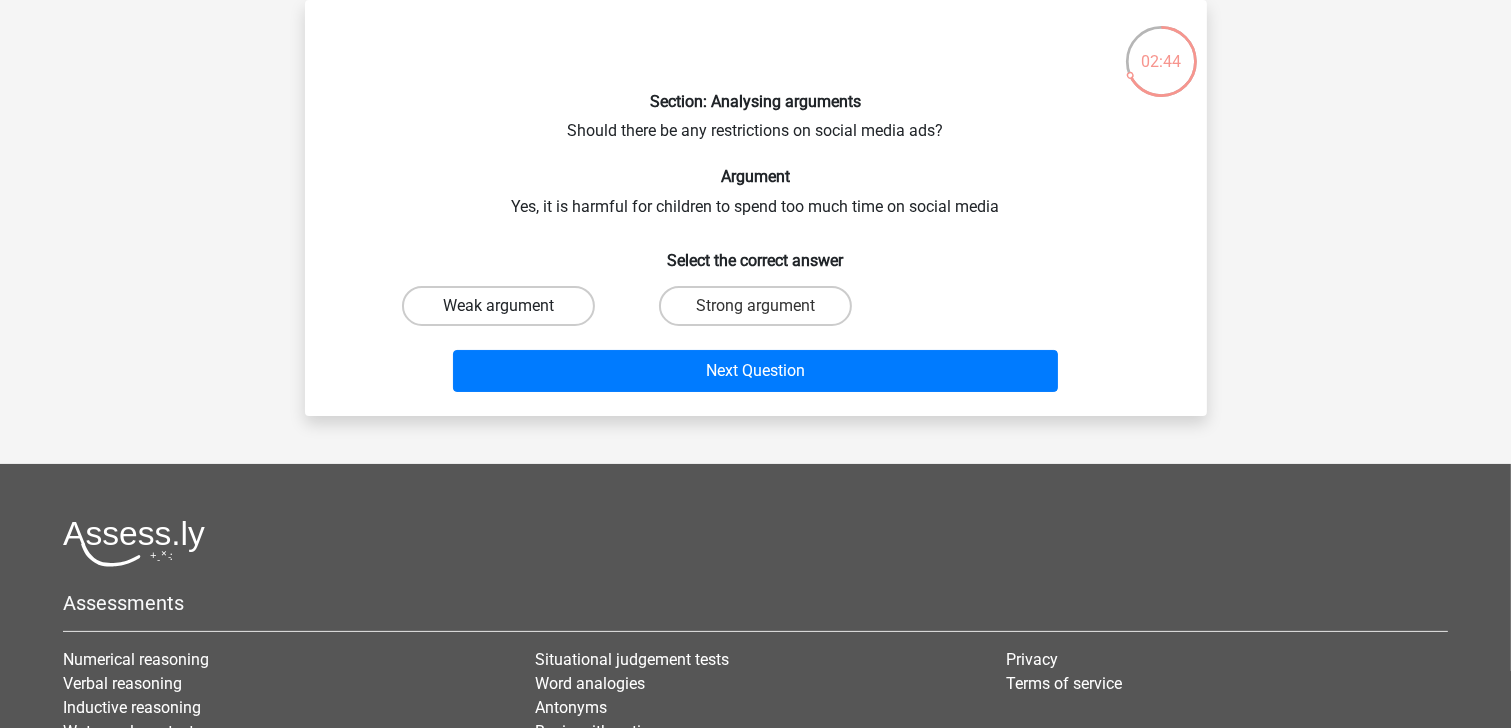 click on "Weak argument" at bounding box center (498, 306) 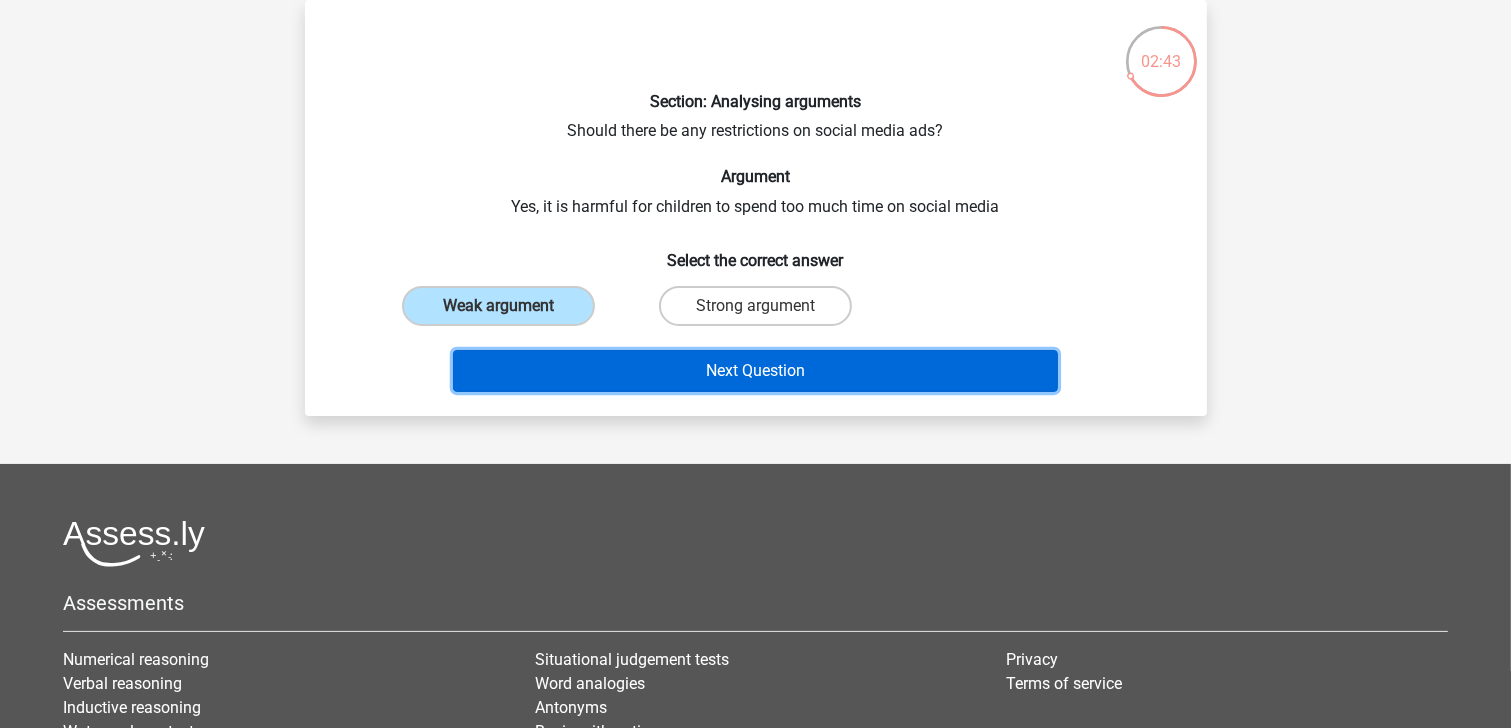 click on "Next Question" at bounding box center (755, 371) 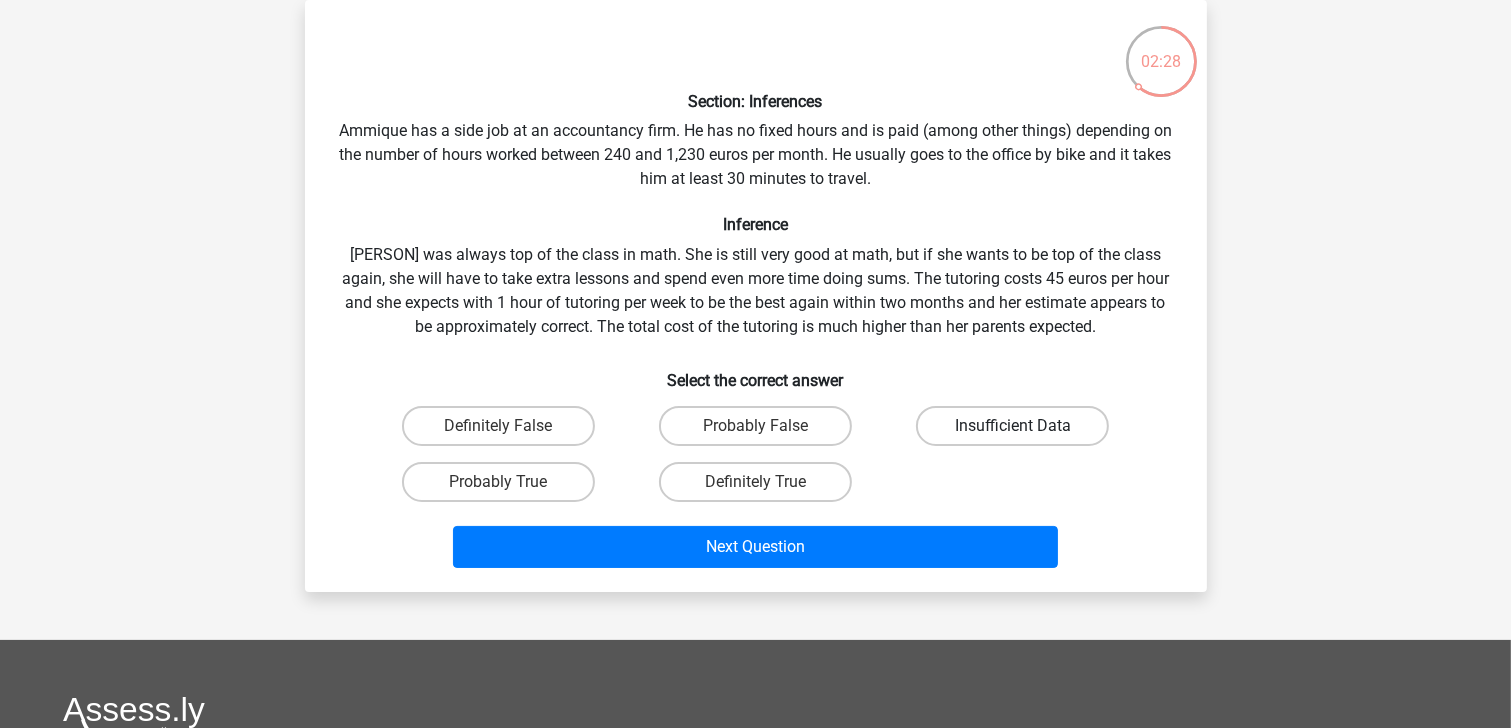 click on "Insufficient Data" at bounding box center [1012, 426] 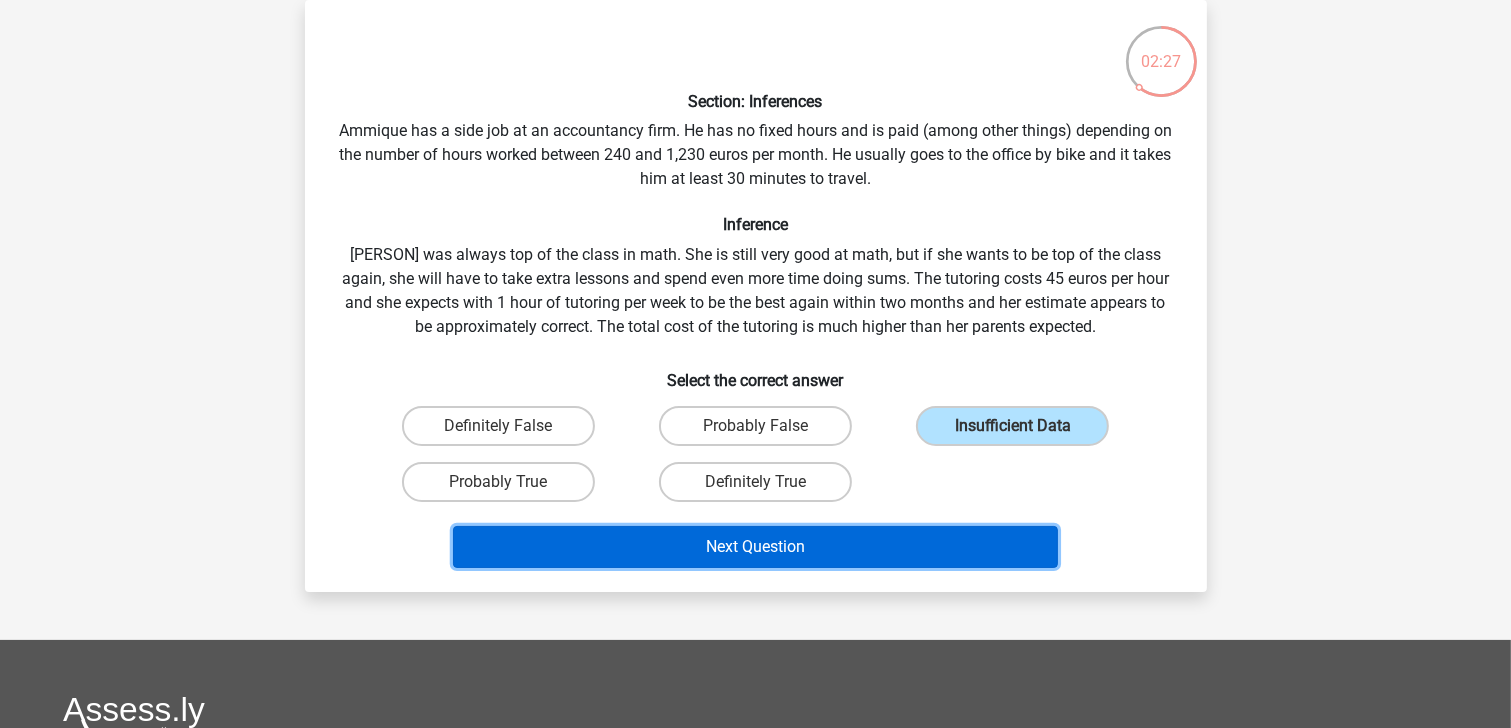 click on "Next Question" at bounding box center [755, 547] 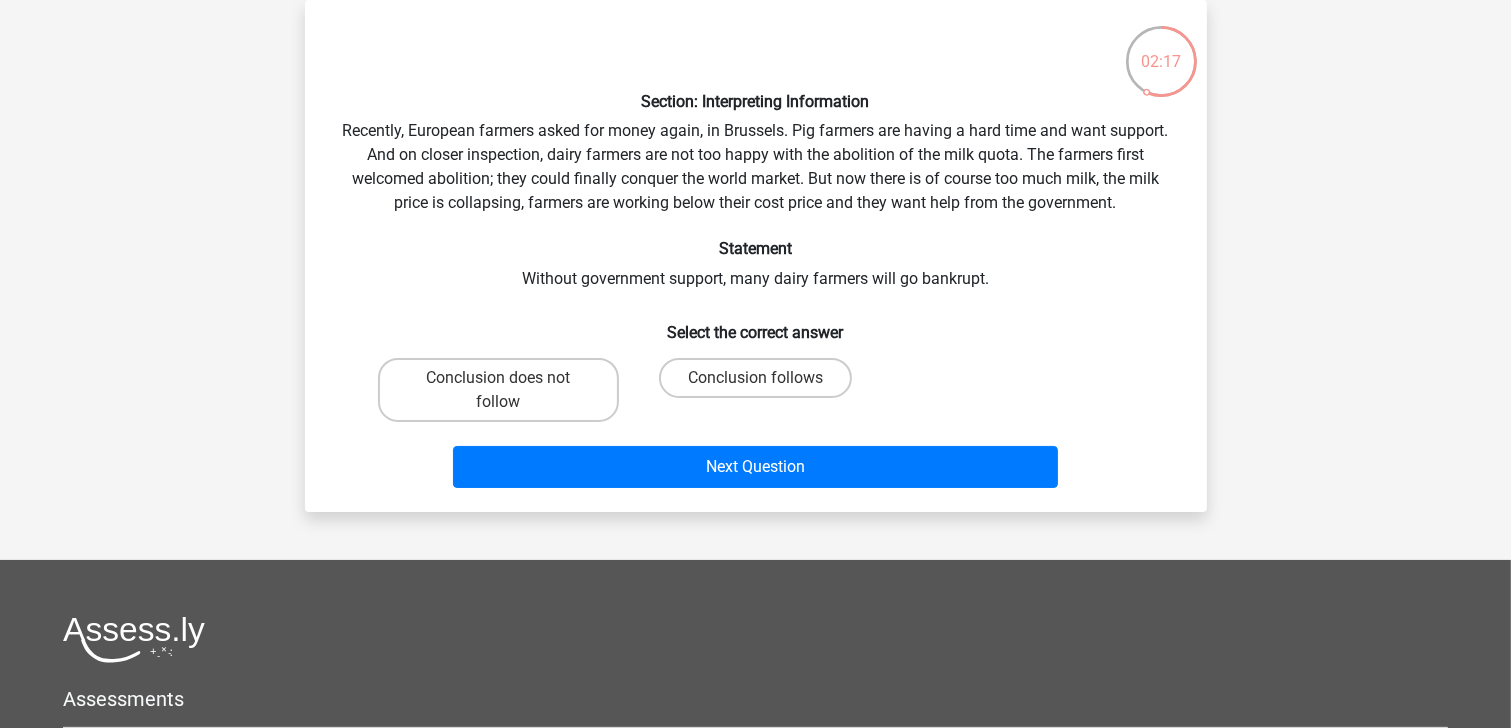 click on "Conclusion does not follow" at bounding box center (504, 384) 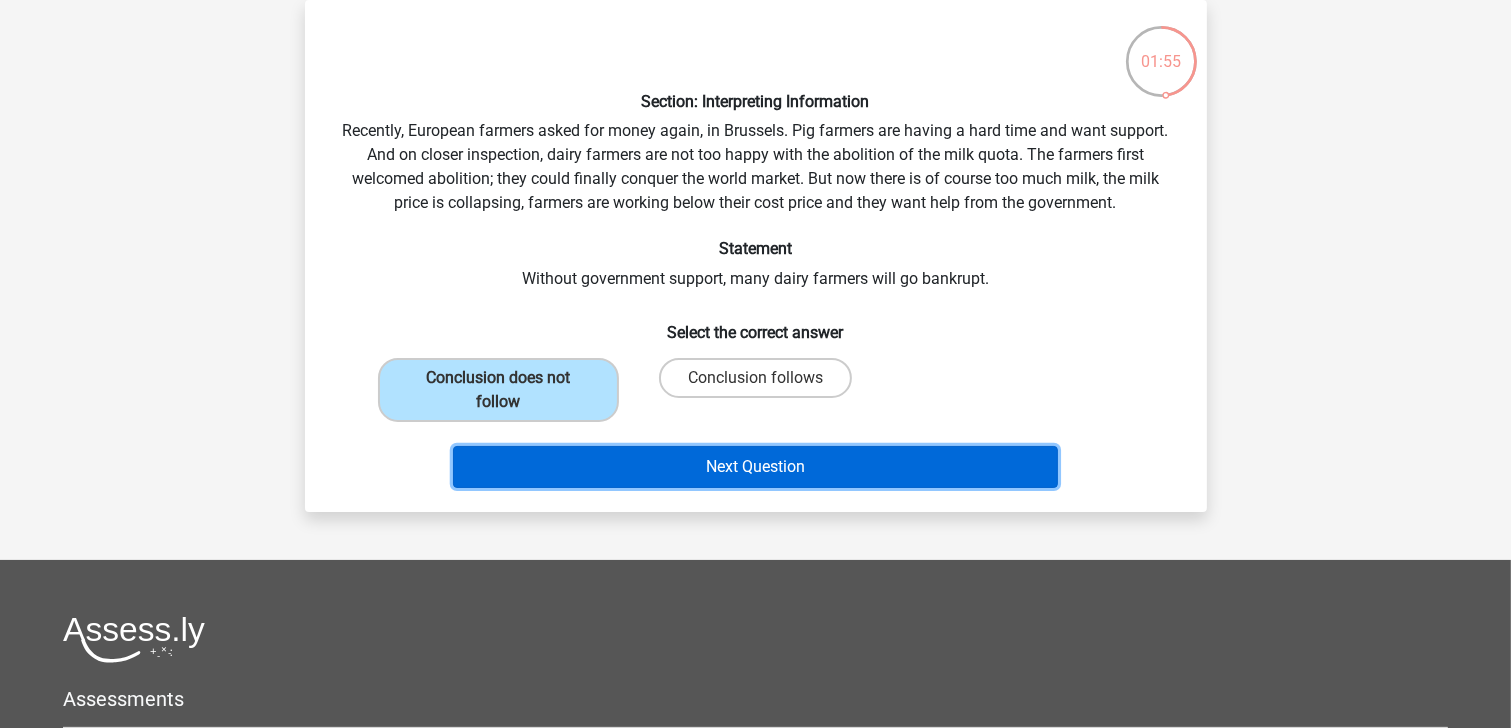 click on "Next Question" at bounding box center (755, 467) 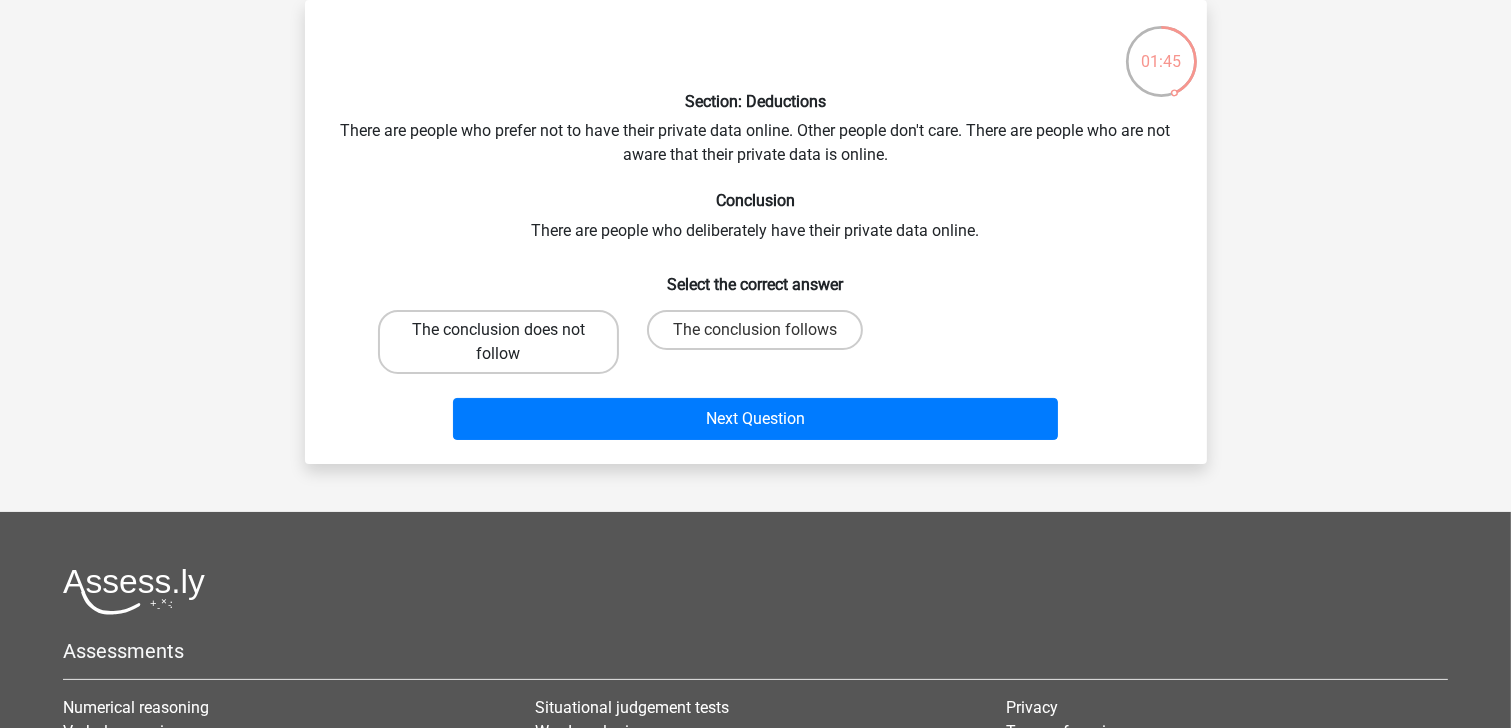 click on "The conclusion does not follow" at bounding box center (498, 342) 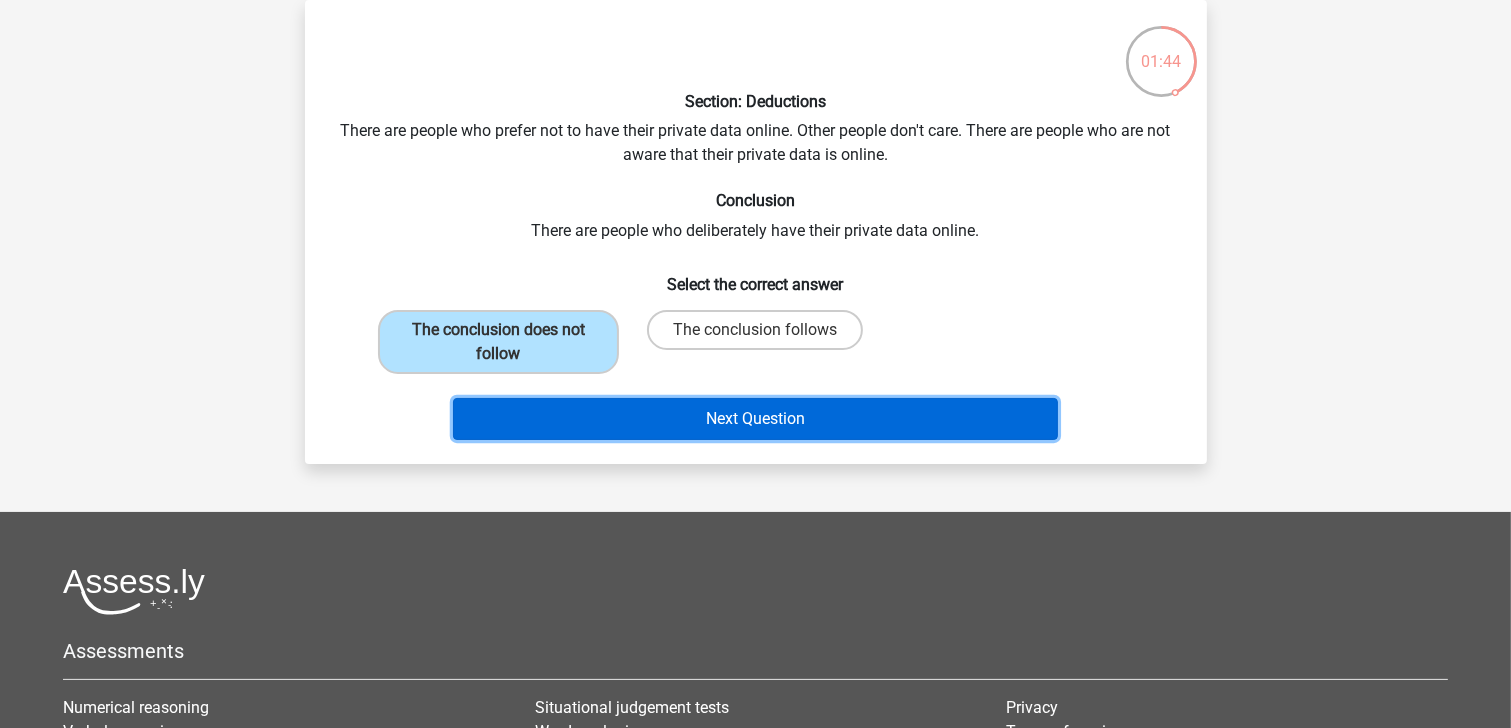 click on "Next Question" at bounding box center (755, 419) 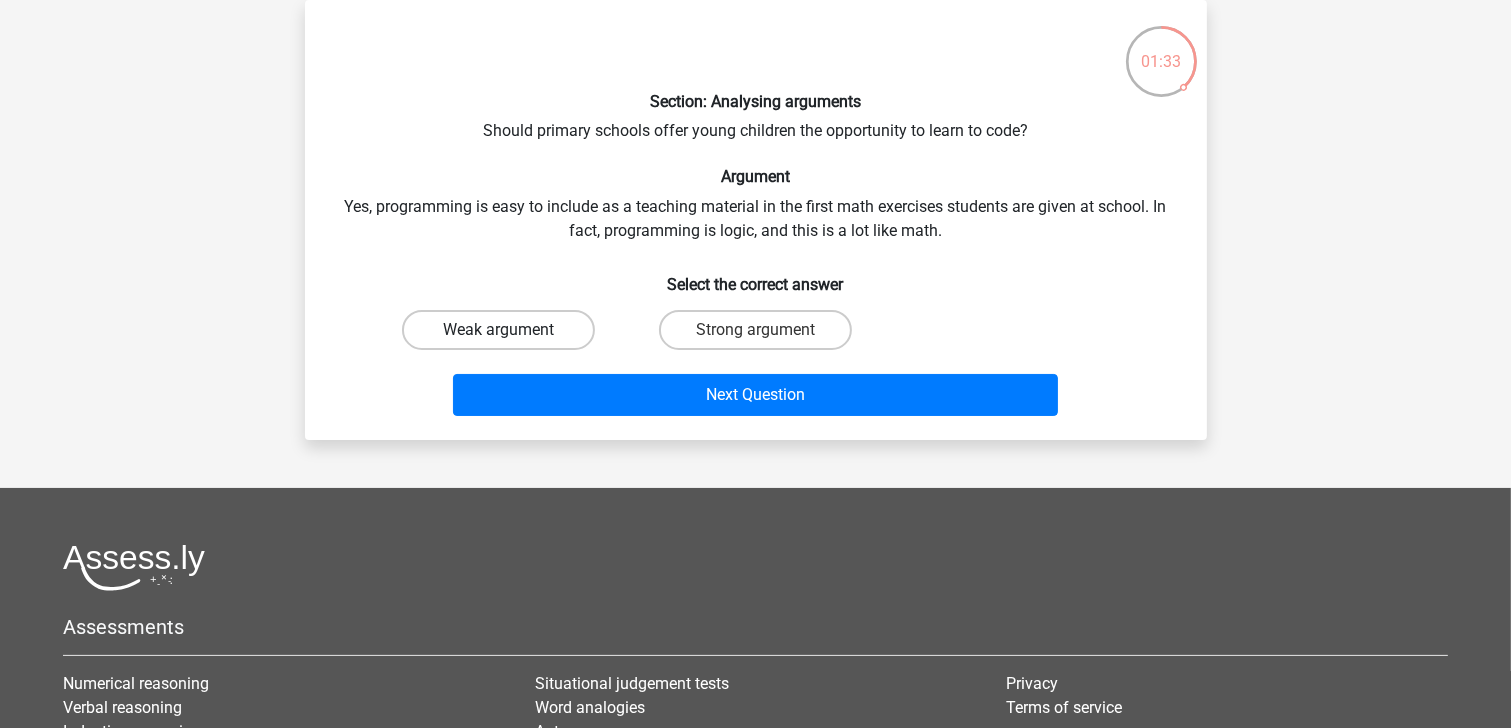 click on "Weak argument" at bounding box center (498, 330) 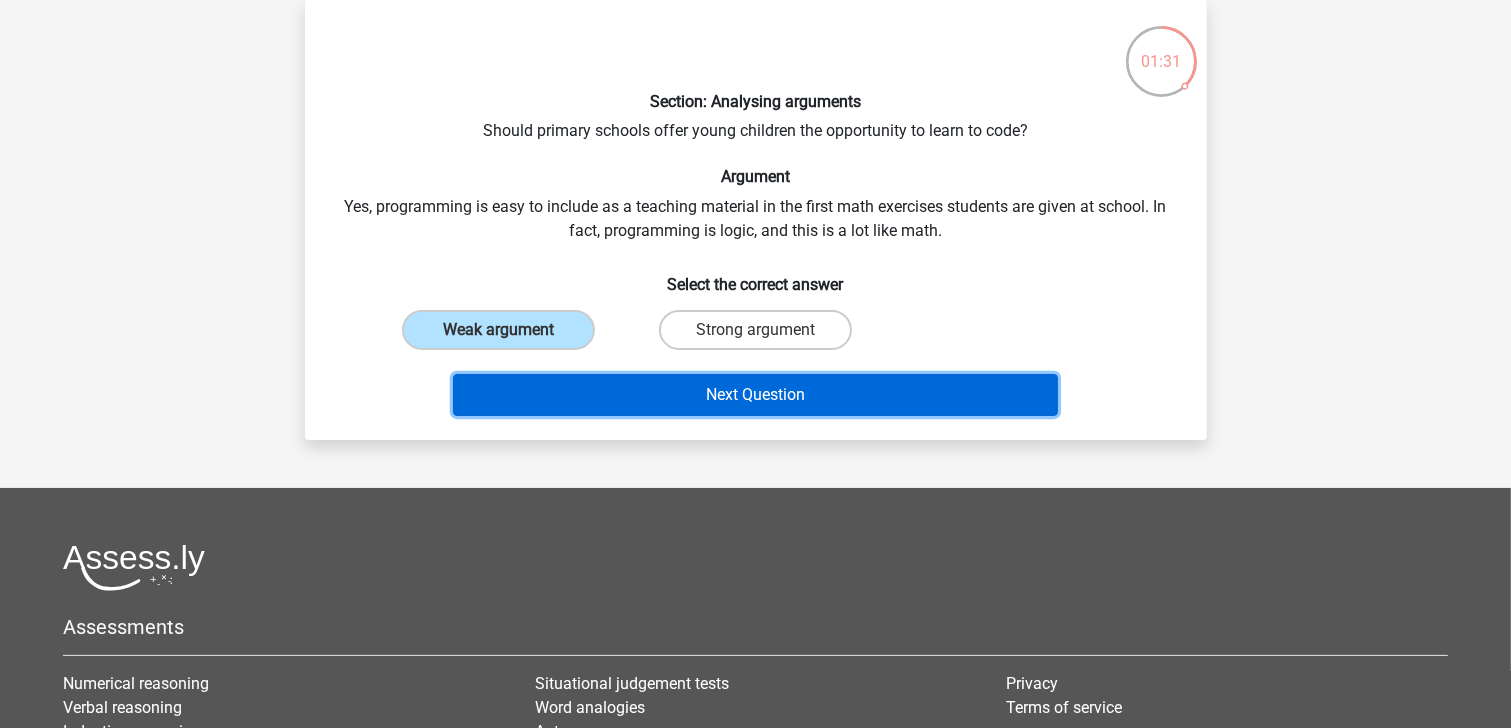 click on "Next Question" at bounding box center (755, 395) 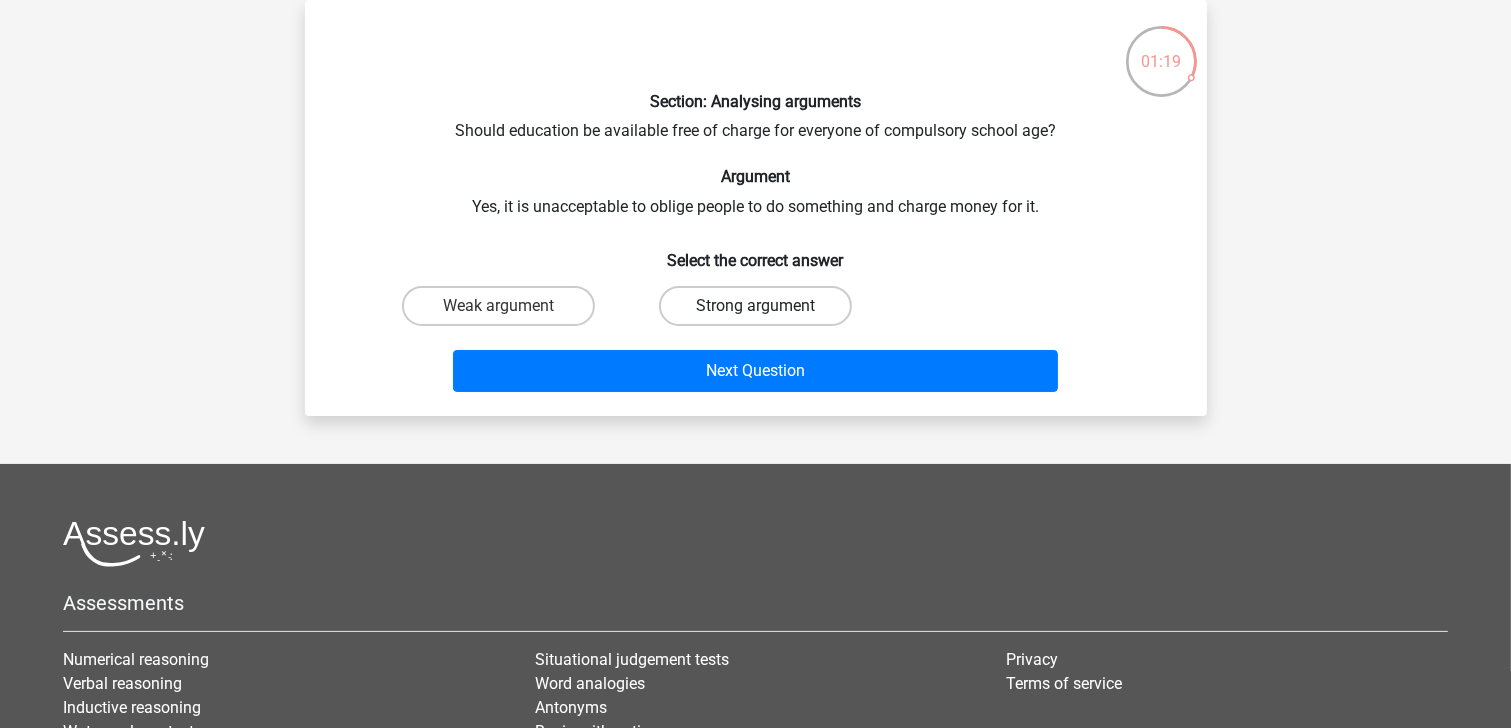 click on "Strong argument" at bounding box center (755, 306) 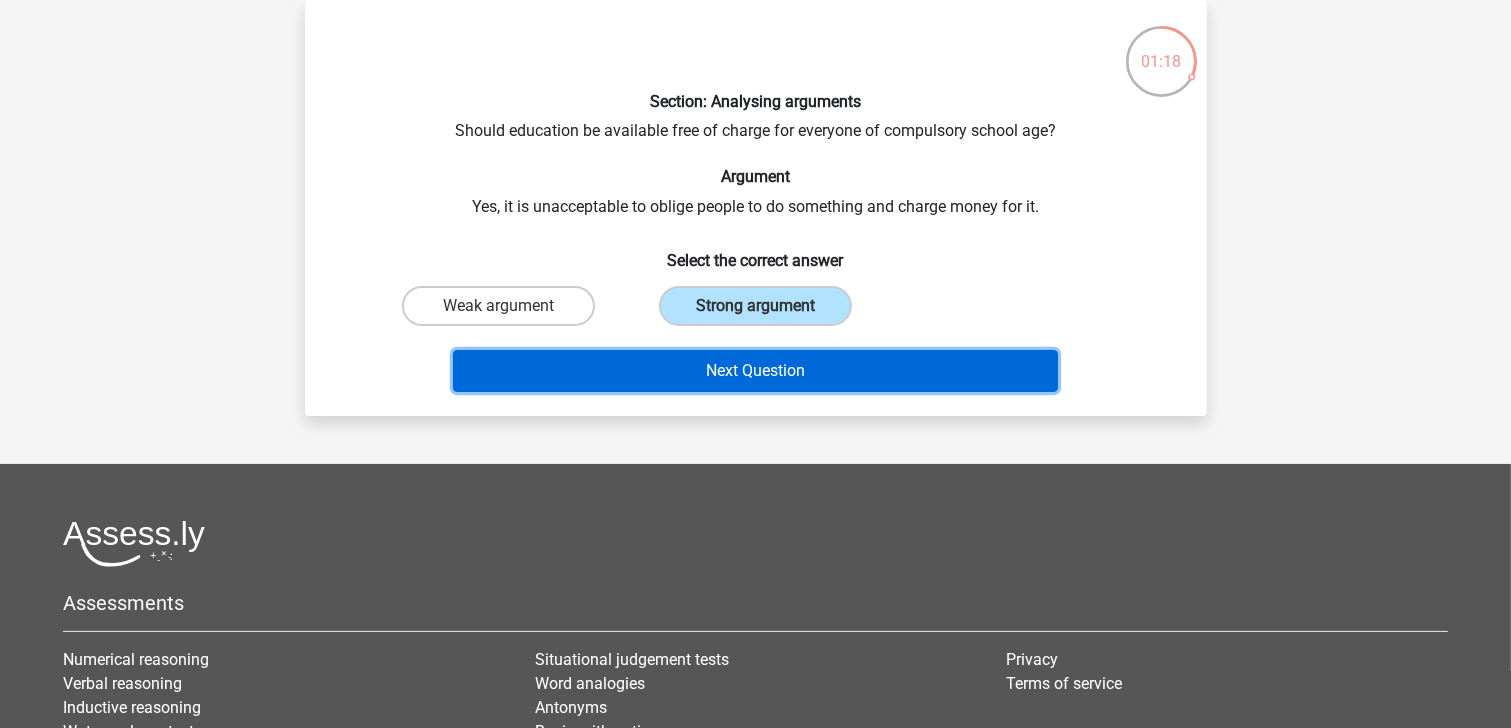 click on "Next Question" at bounding box center (755, 371) 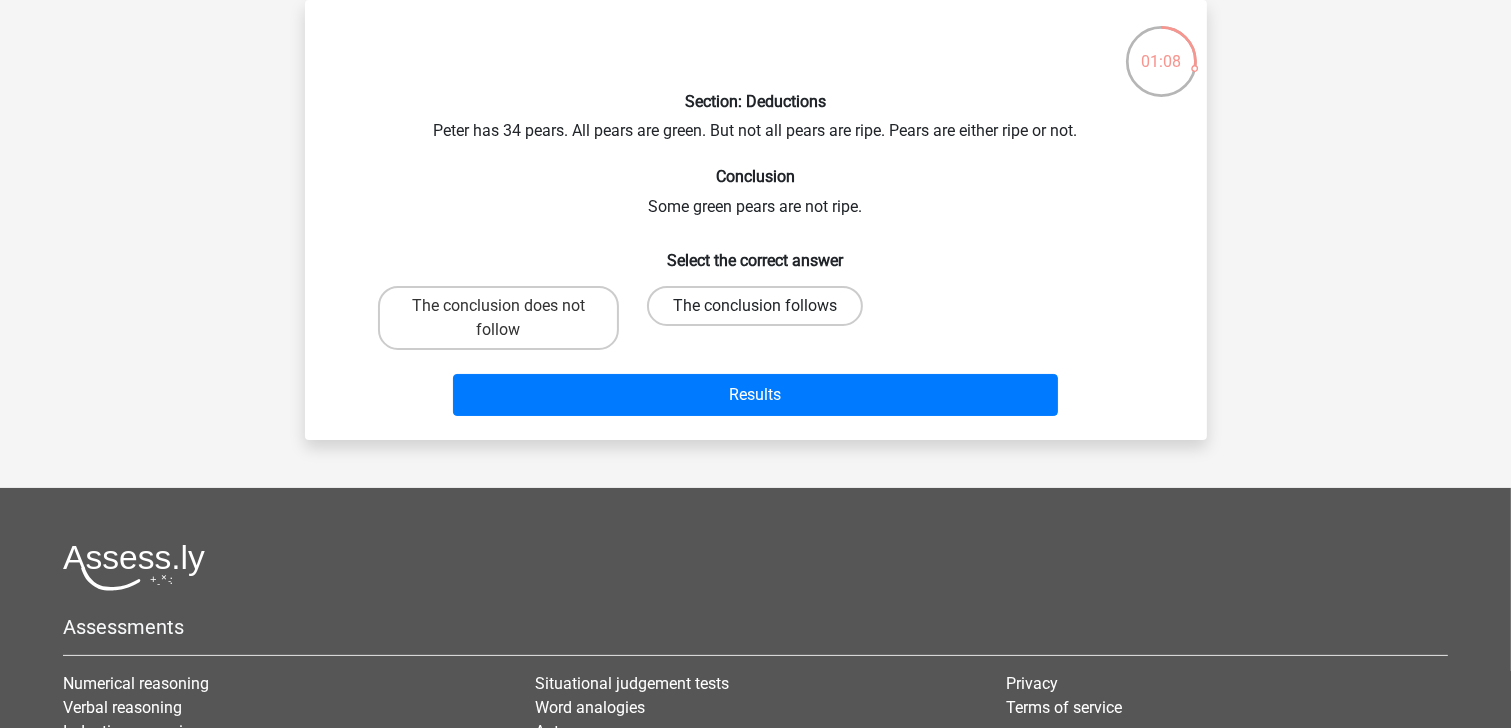 click on "The conclusion follows" at bounding box center [755, 306] 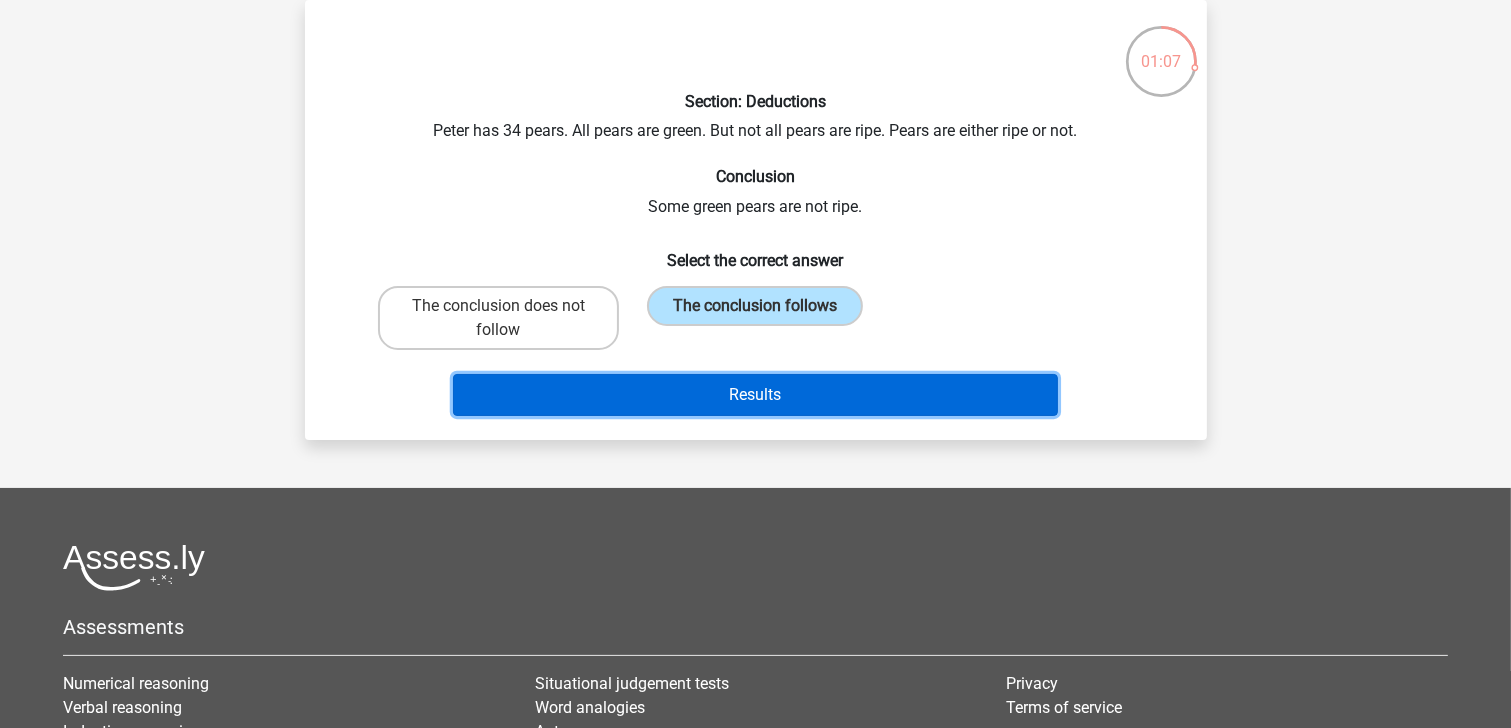 click on "Results" at bounding box center (755, 395) 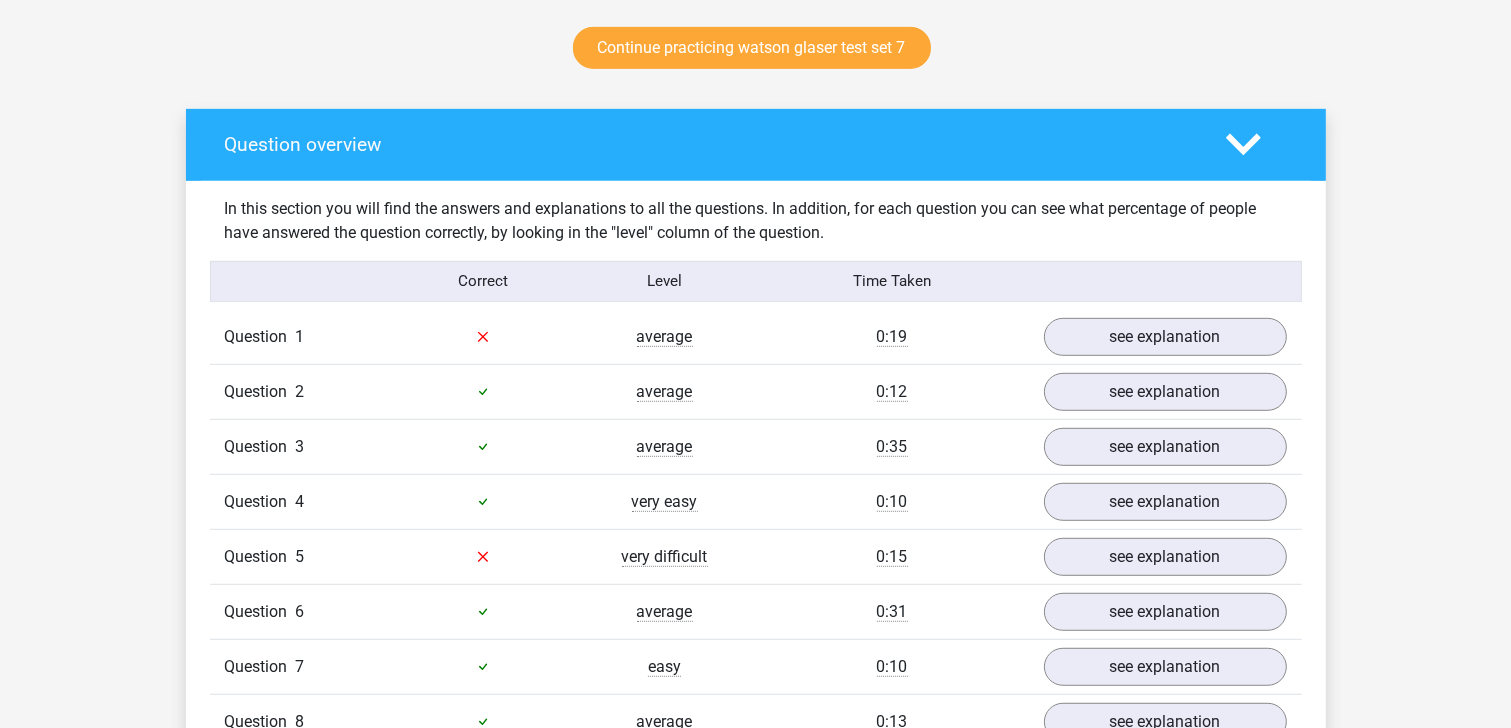 scroll, scrollTop: 1120, scrollLeft: 0, axis: vertical 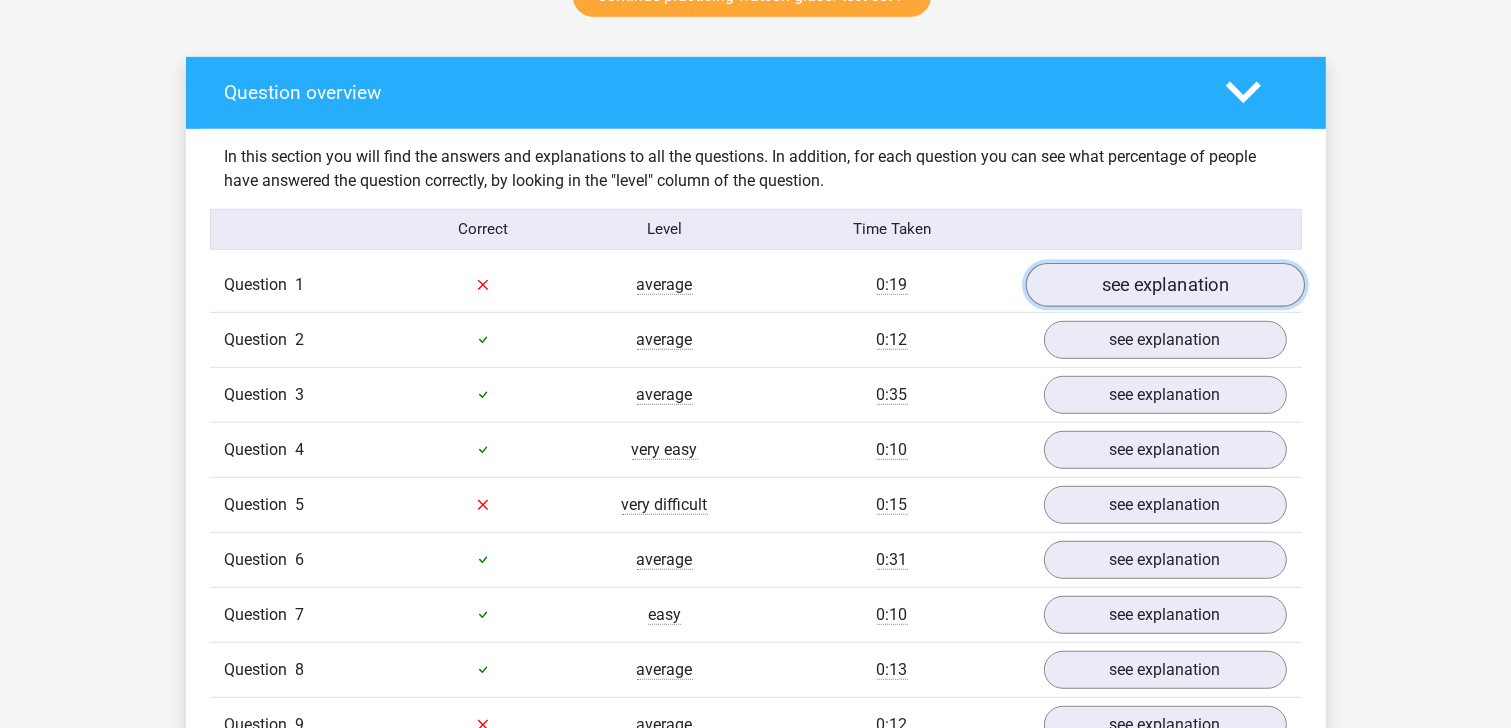 click on "see explanation" at bounding box center [1164, 285] 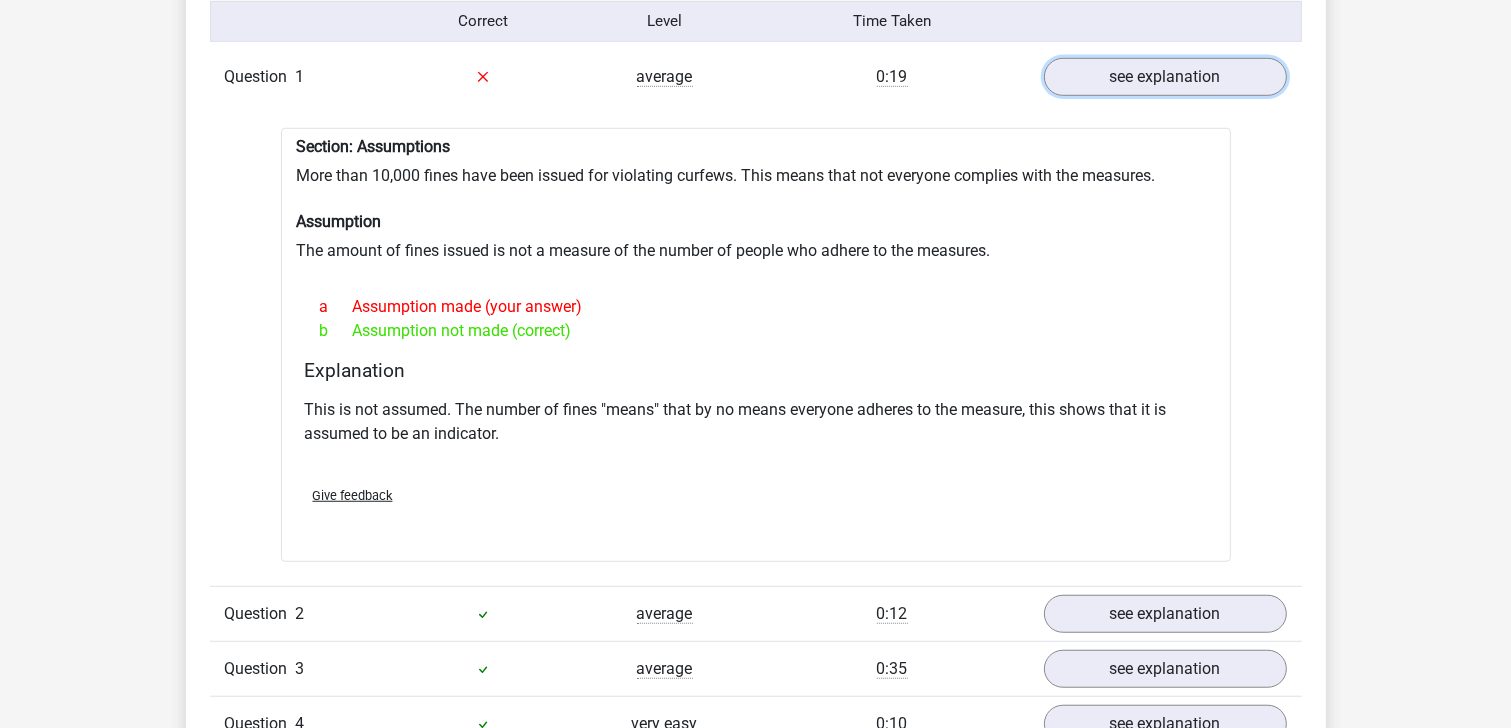 scroll, scrollTop: 1329, scrollLeft: 0, axis: vertical 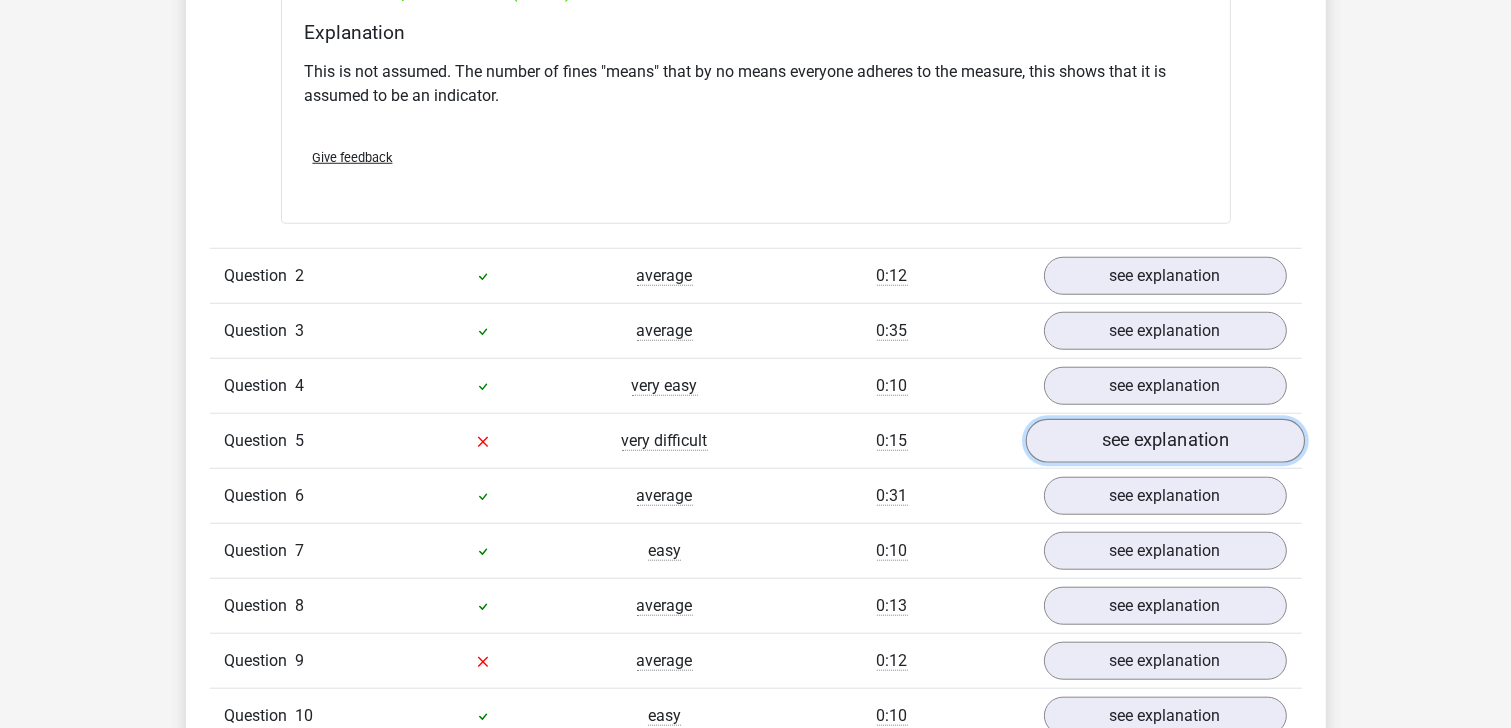 click on "see explanation" at bounding box center (1164, 441) 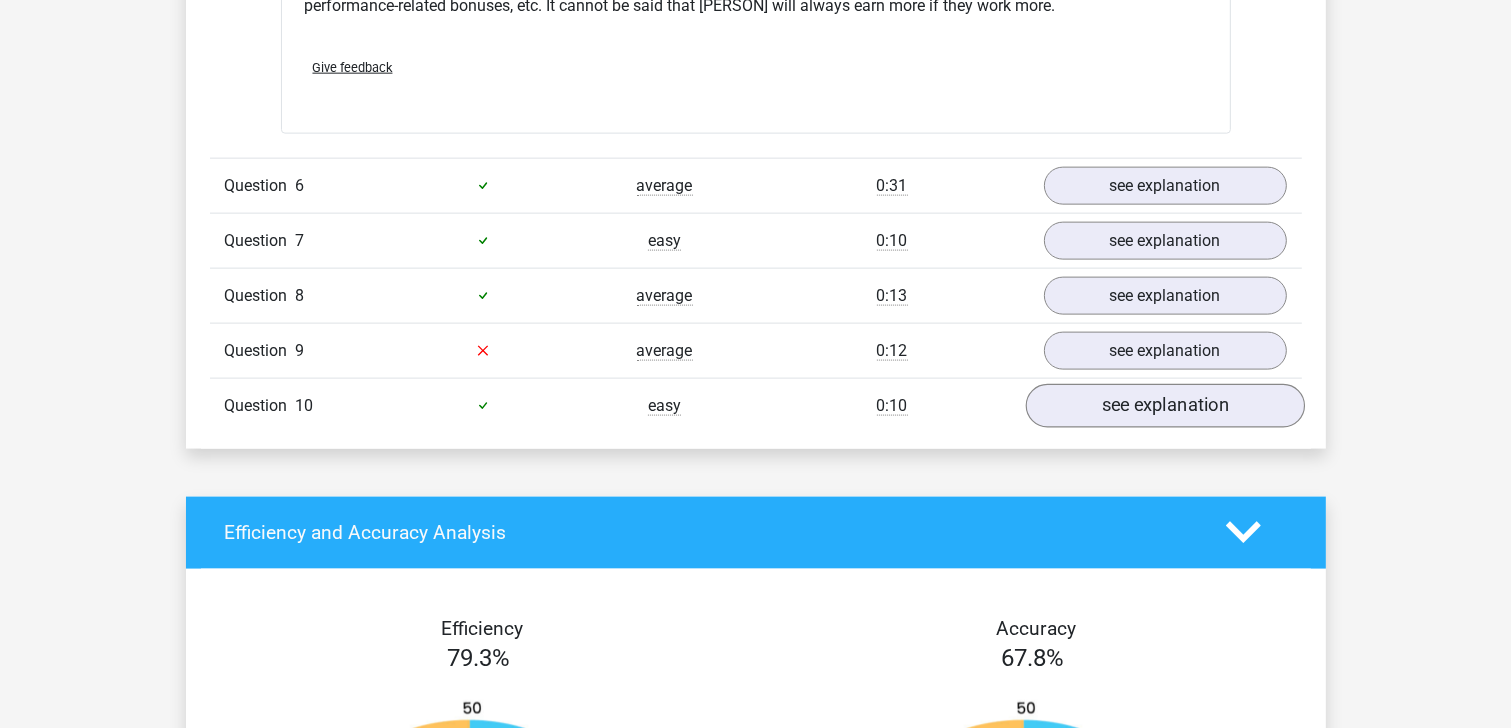 scroll, scrollTop: 2604, scrollLeft: 0, axis: vertical 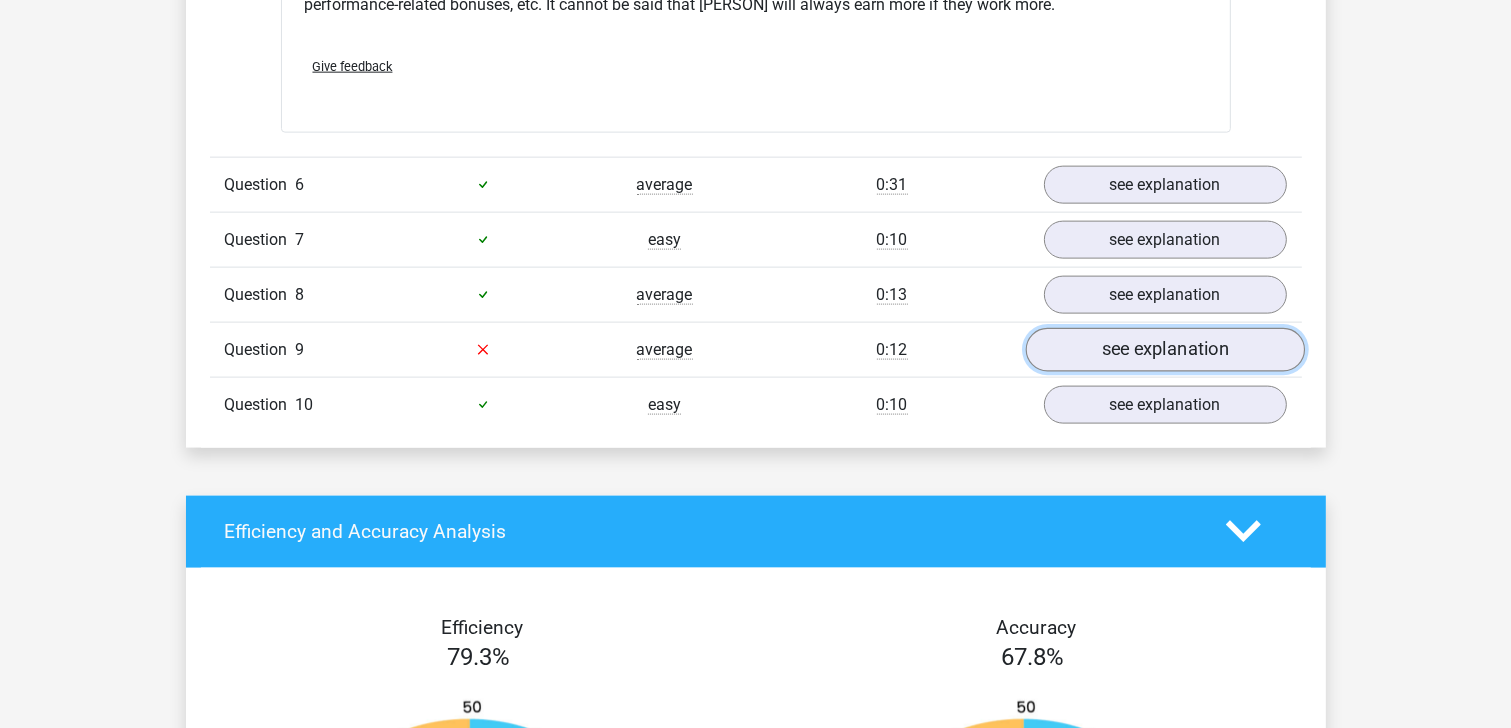 click on "see explanation" at bounding box center [1164, 350] 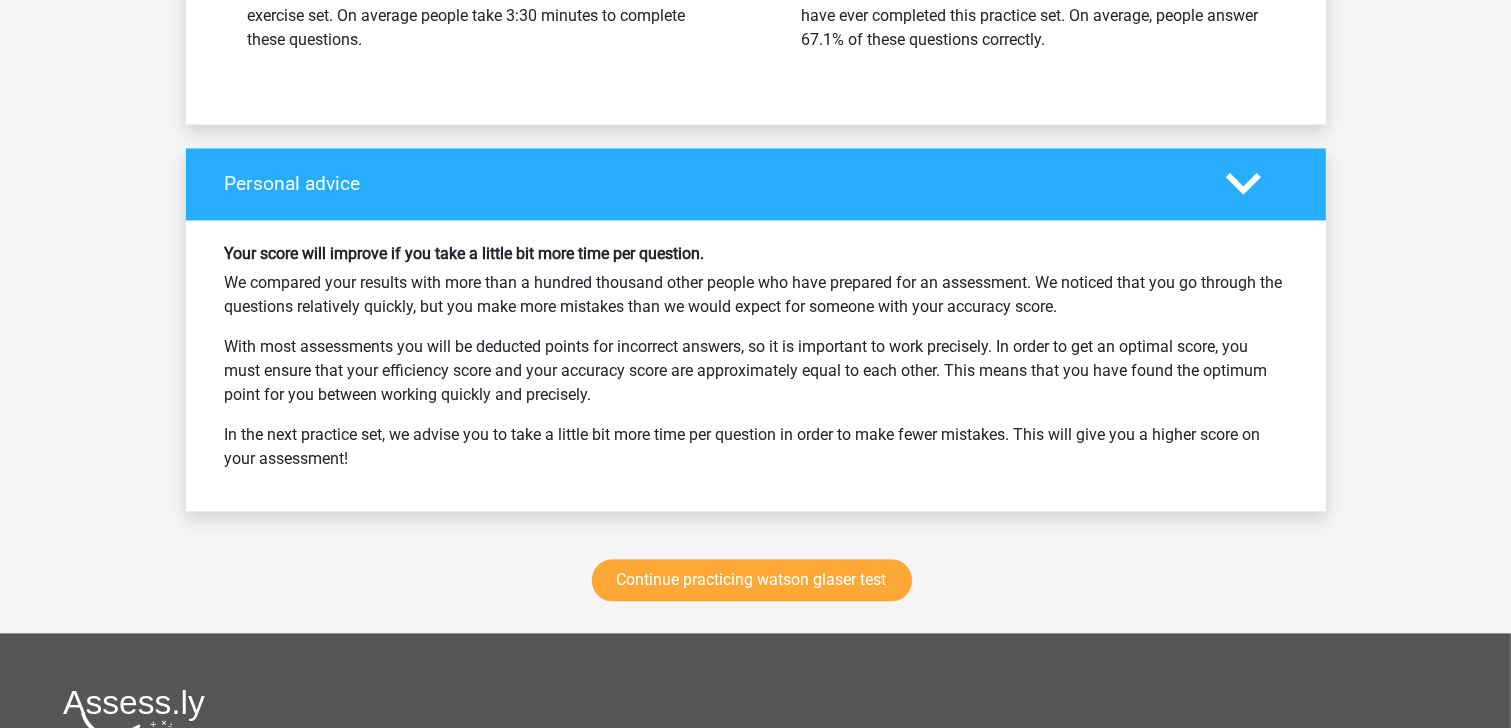 scroll, scrollTop: 4086, scrollLeft: 0, axis: vertical 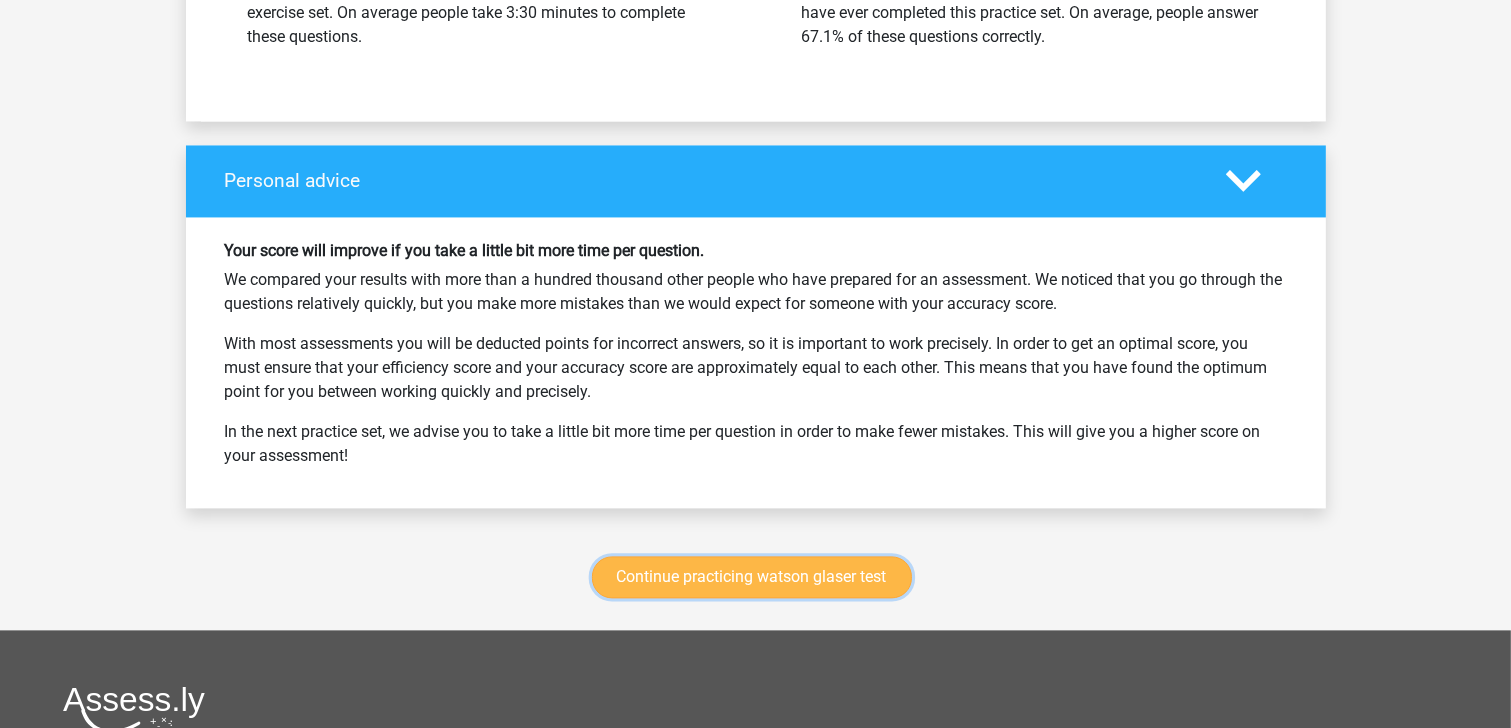click on "Continue practicing watson glaser test" at bounding box center (752, 577) 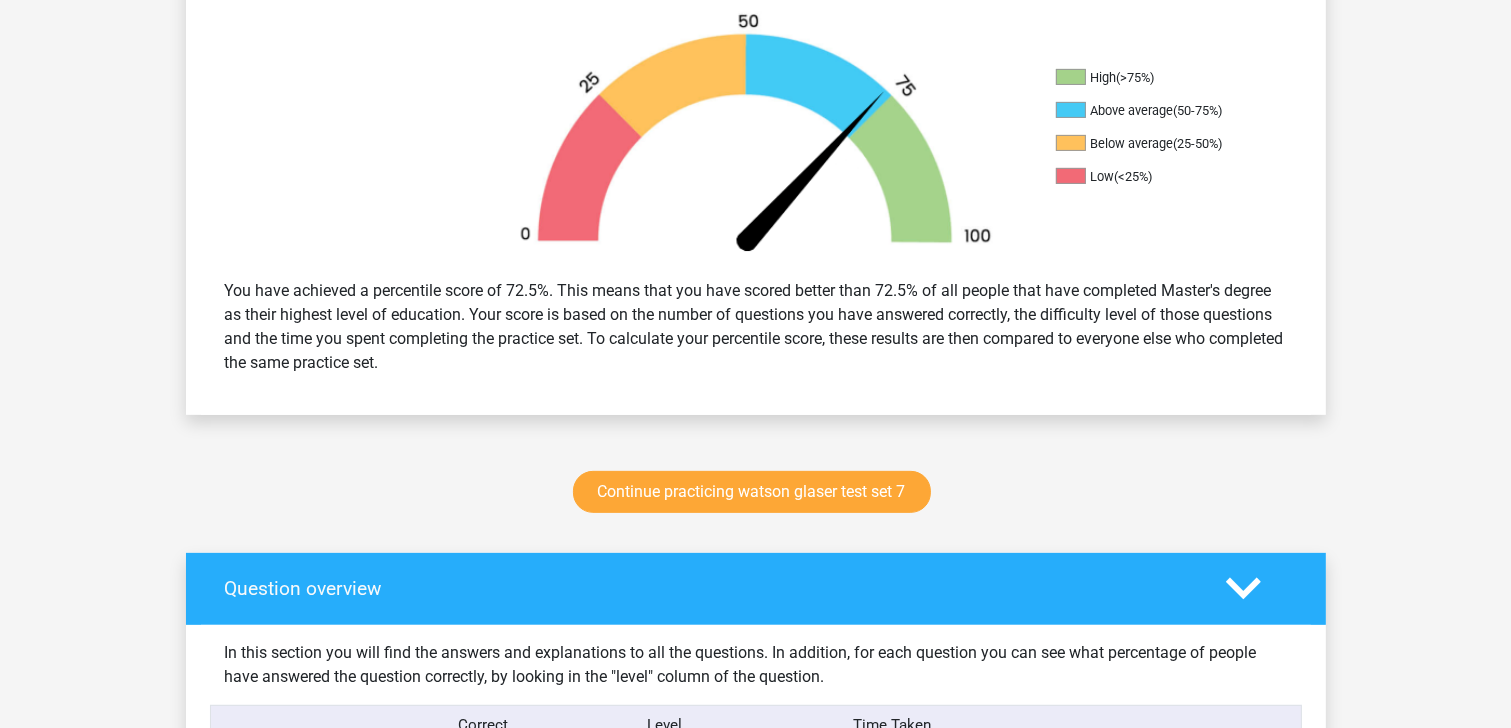 scroll, scrollTop: 622, scrollLeft: 0, axis: vertical 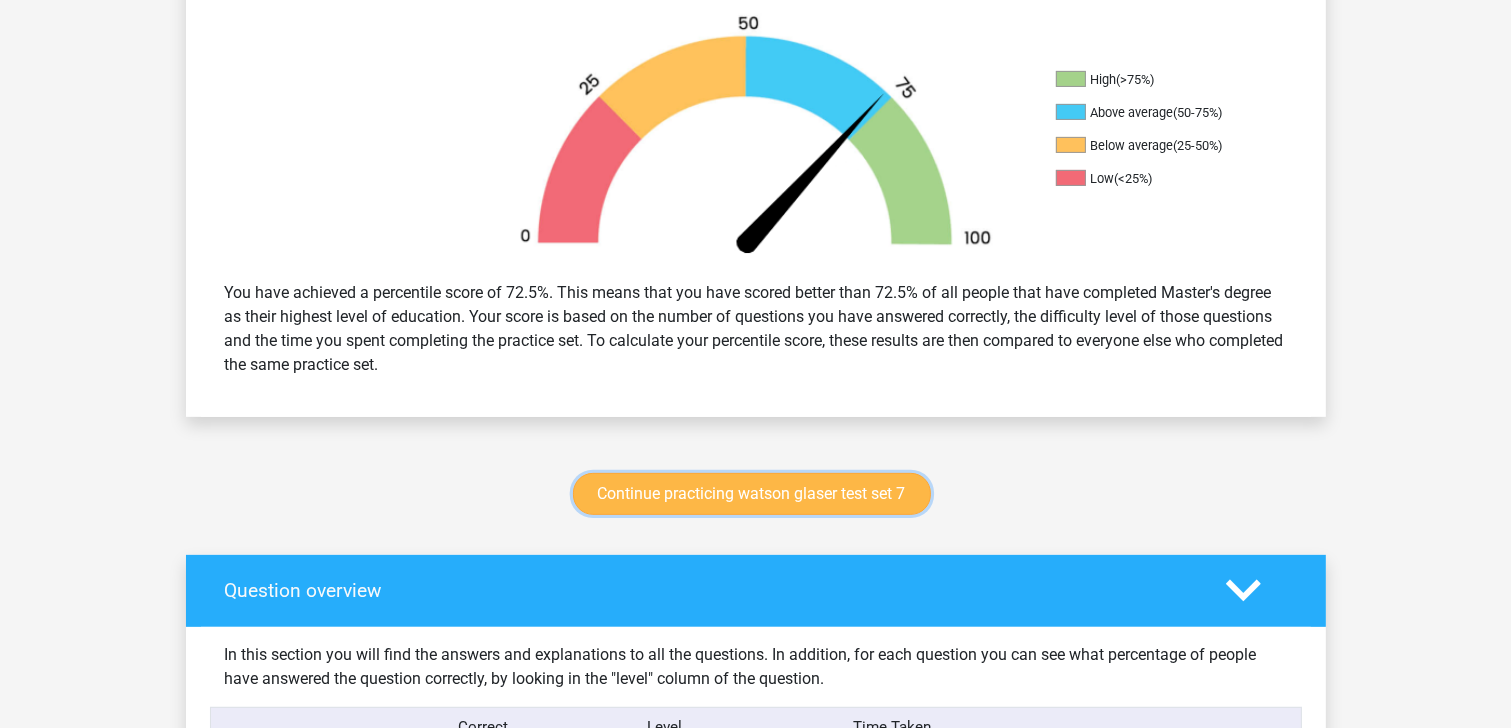 click on "Continue practicing watson glaser test set 7" at bounding box center [752, 494] 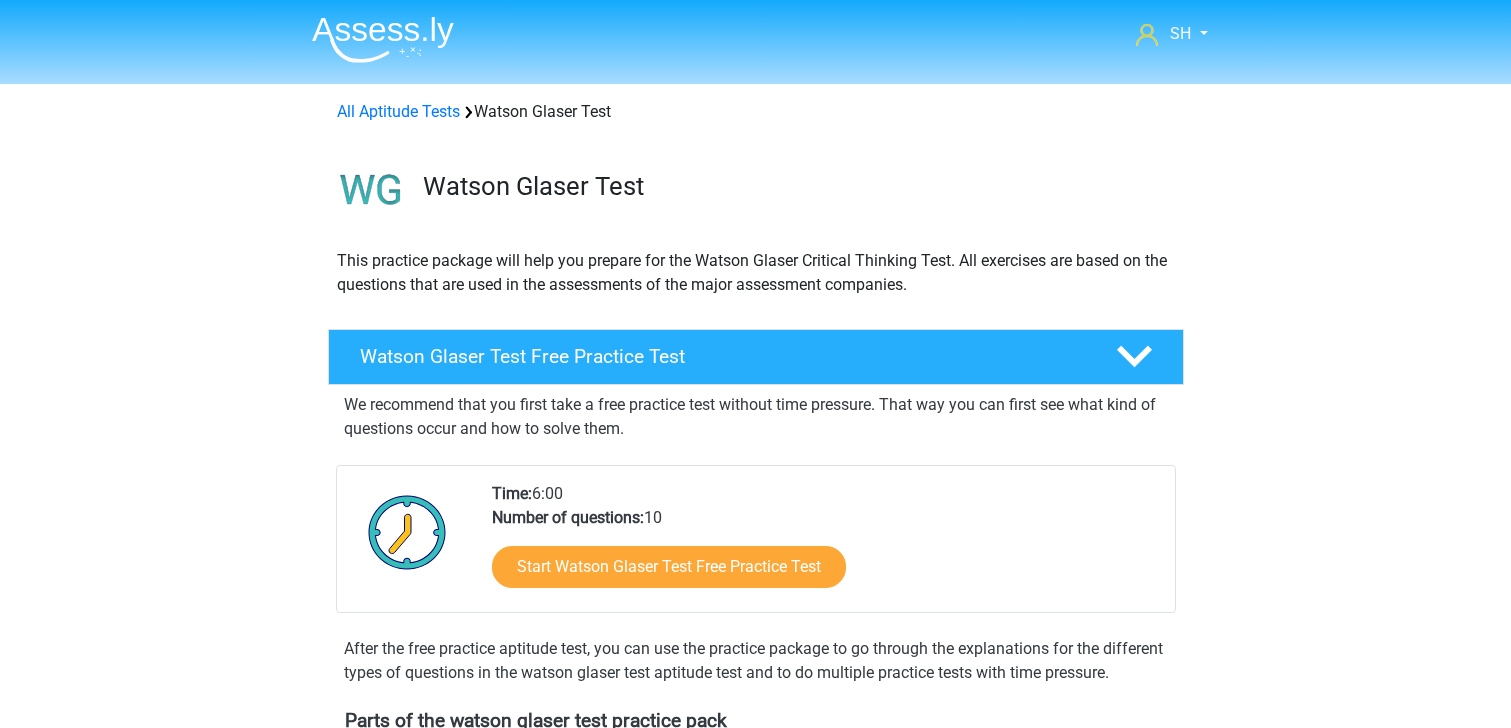 scroll, scrollTop: 843, scrollLeft: 0, axis: vertical 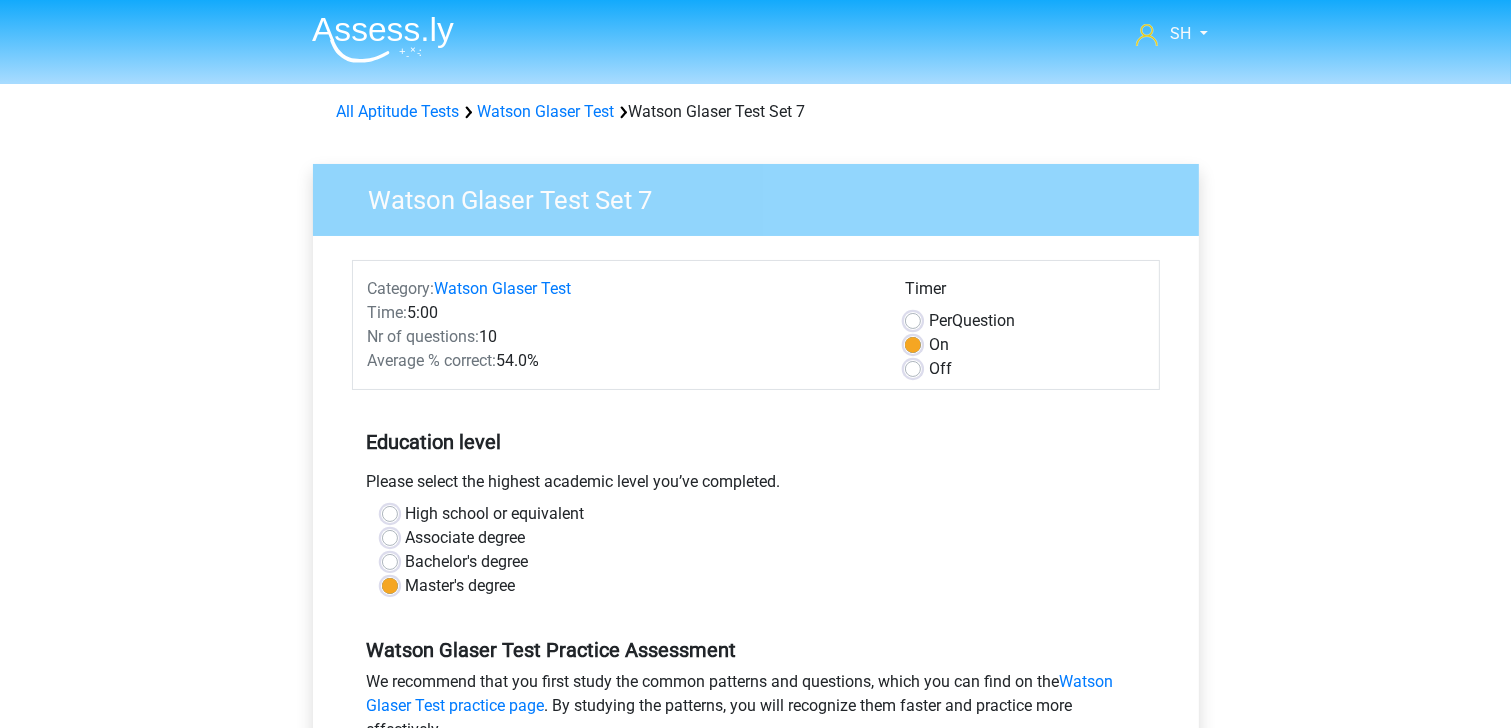 click on "Off" at bounding box center (940, 369) 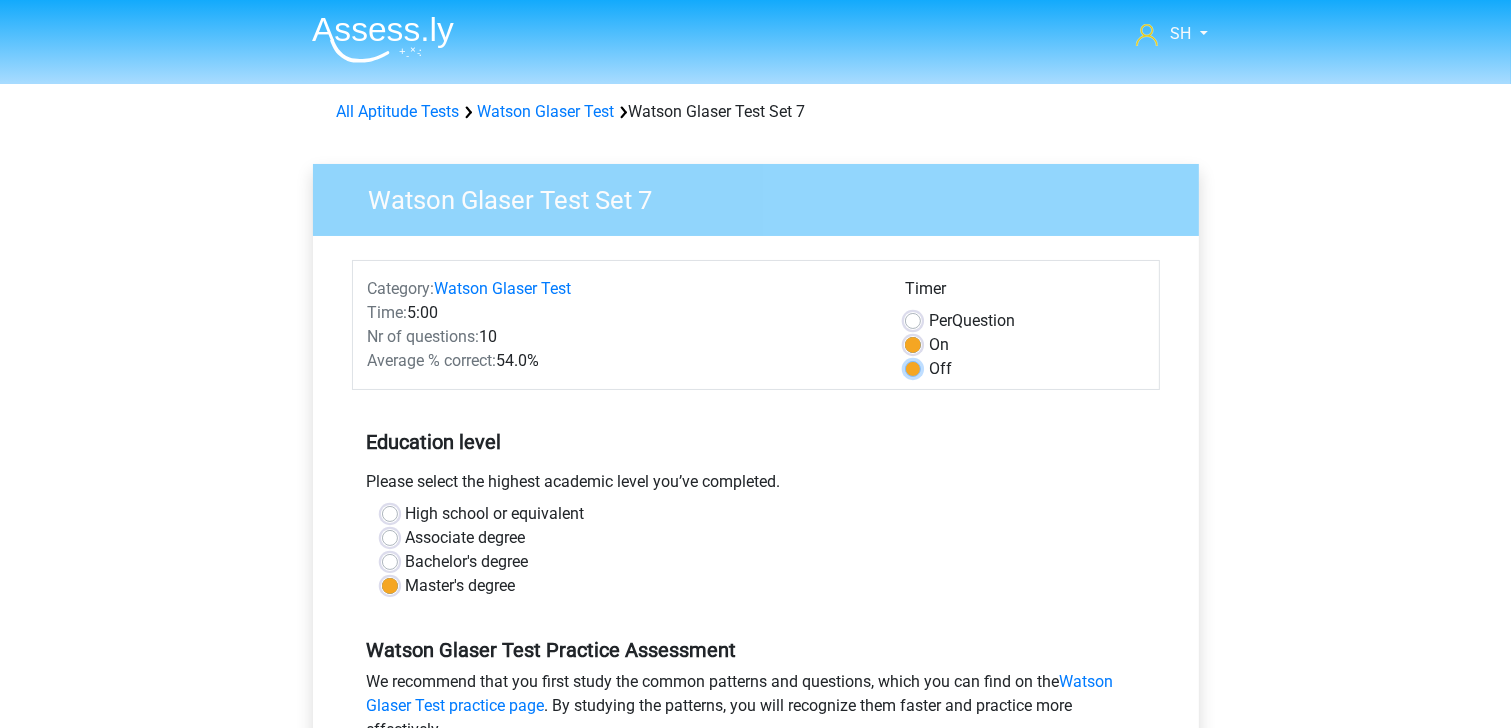 click on "Off" at bounding box center (913, 367) 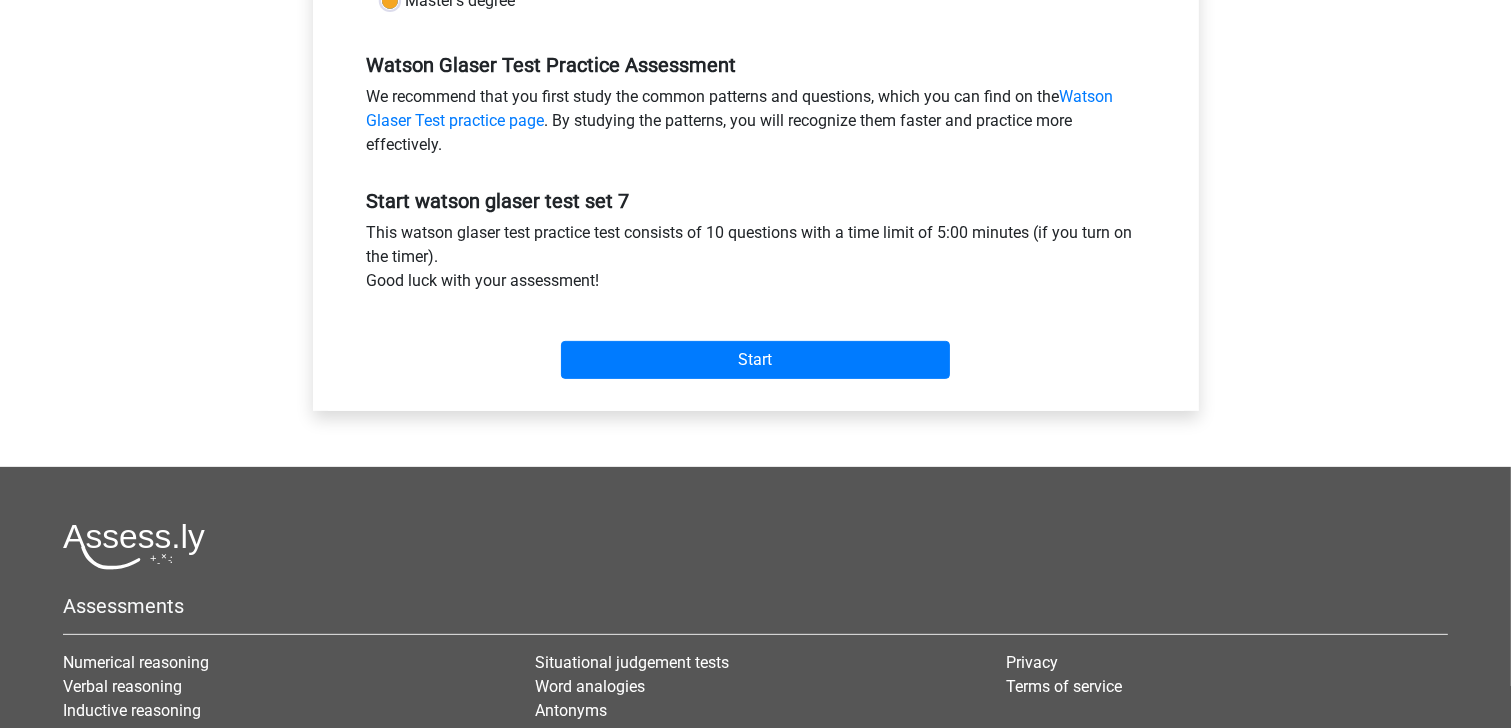 scroll, scrollTop: 616, scrollLeft: 0, axis: vertical 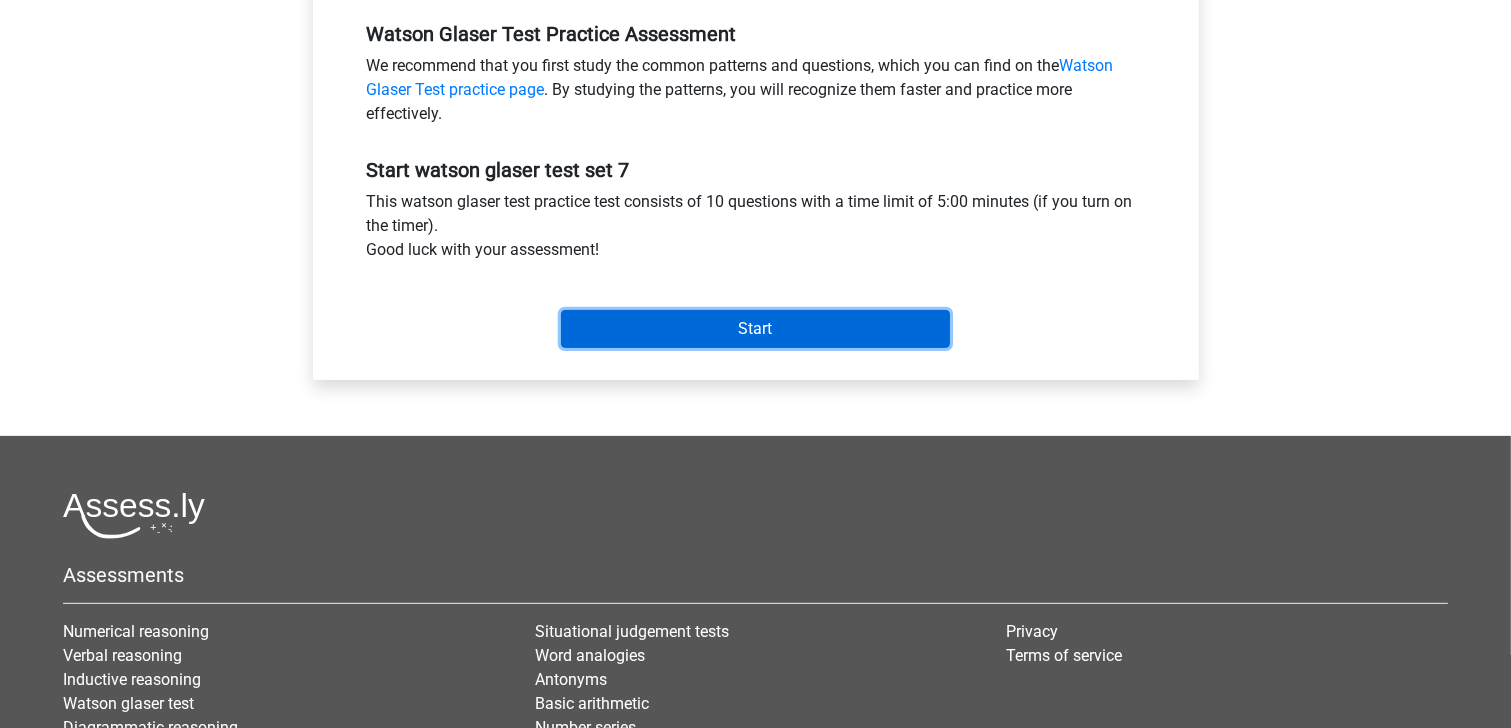 click on "Start" at bounding box center [755, 329] 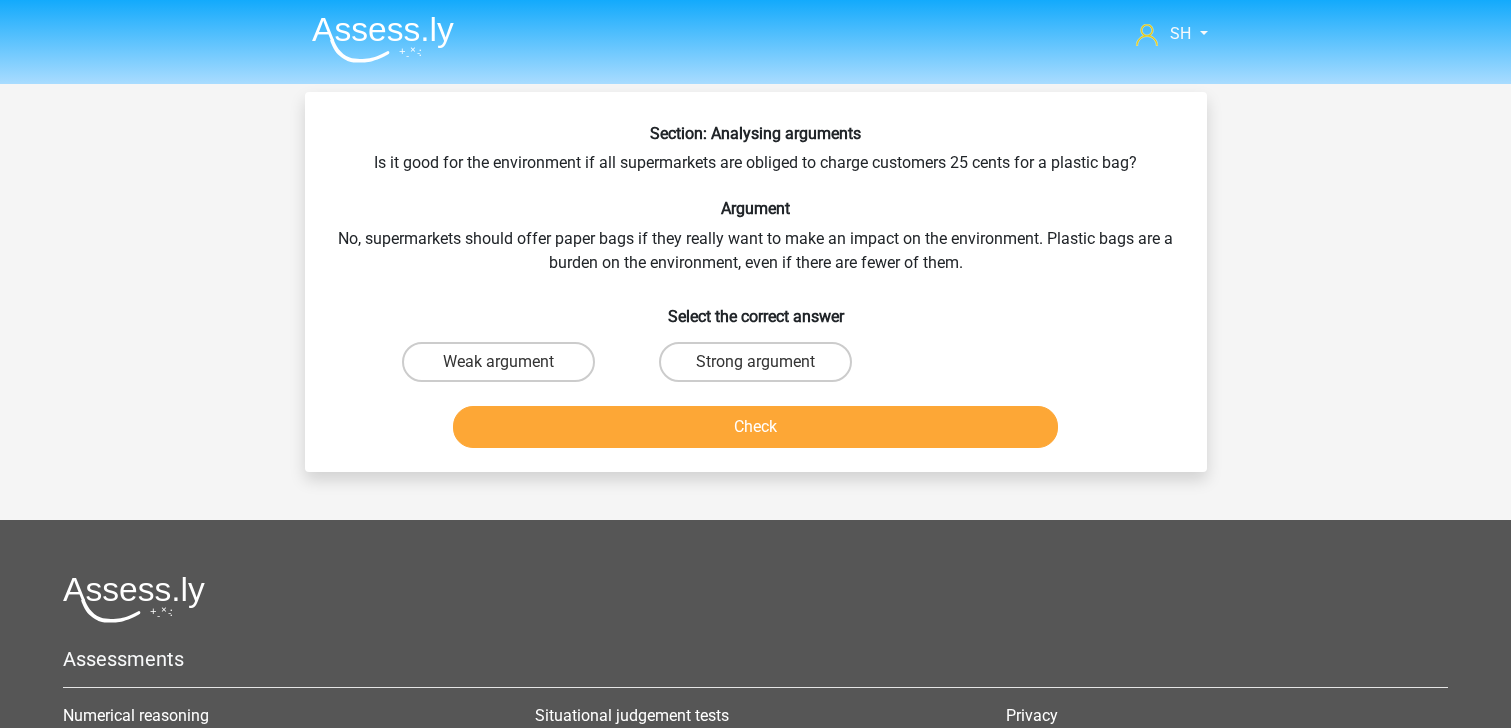scroll, scrollTop: 0, scrollLeft: 0, axis: both 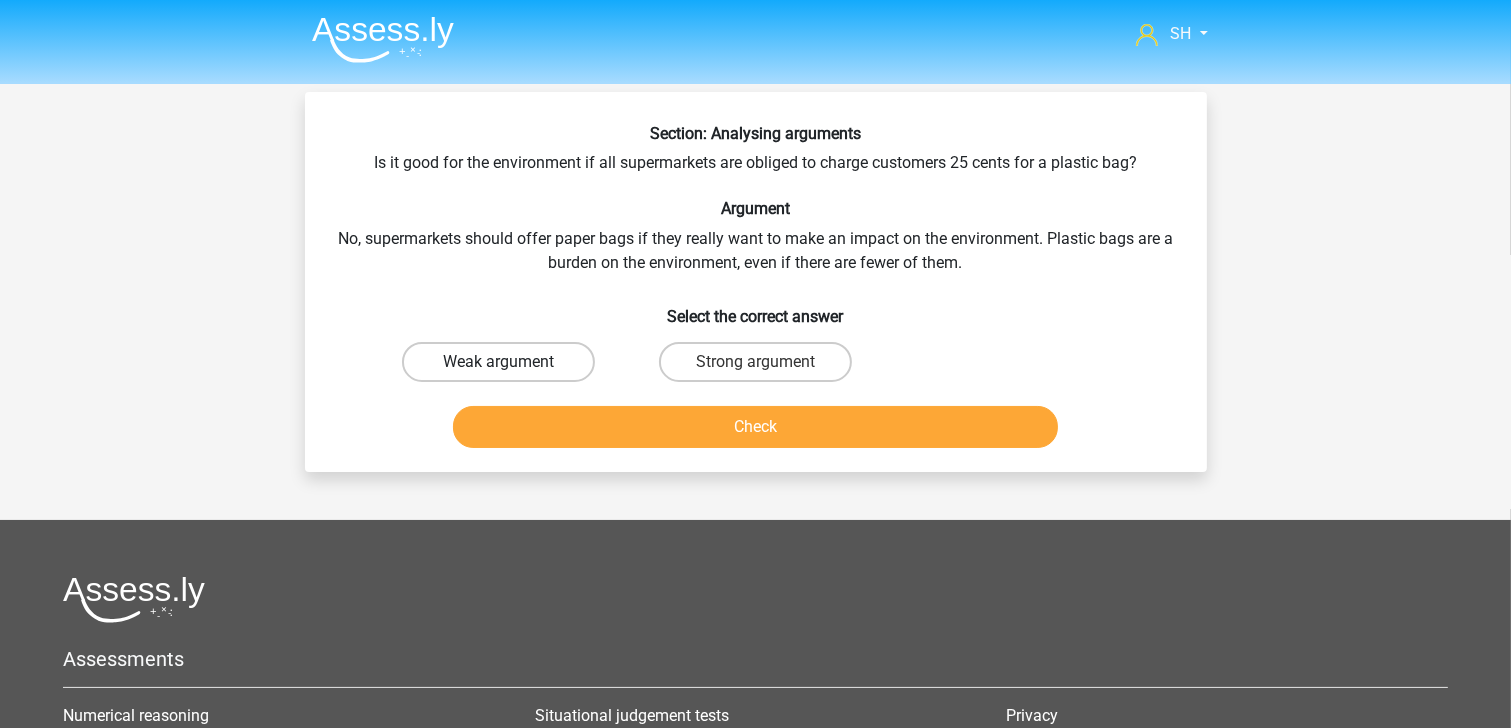 click on "Weak argument" at bounding box center (498, 362) 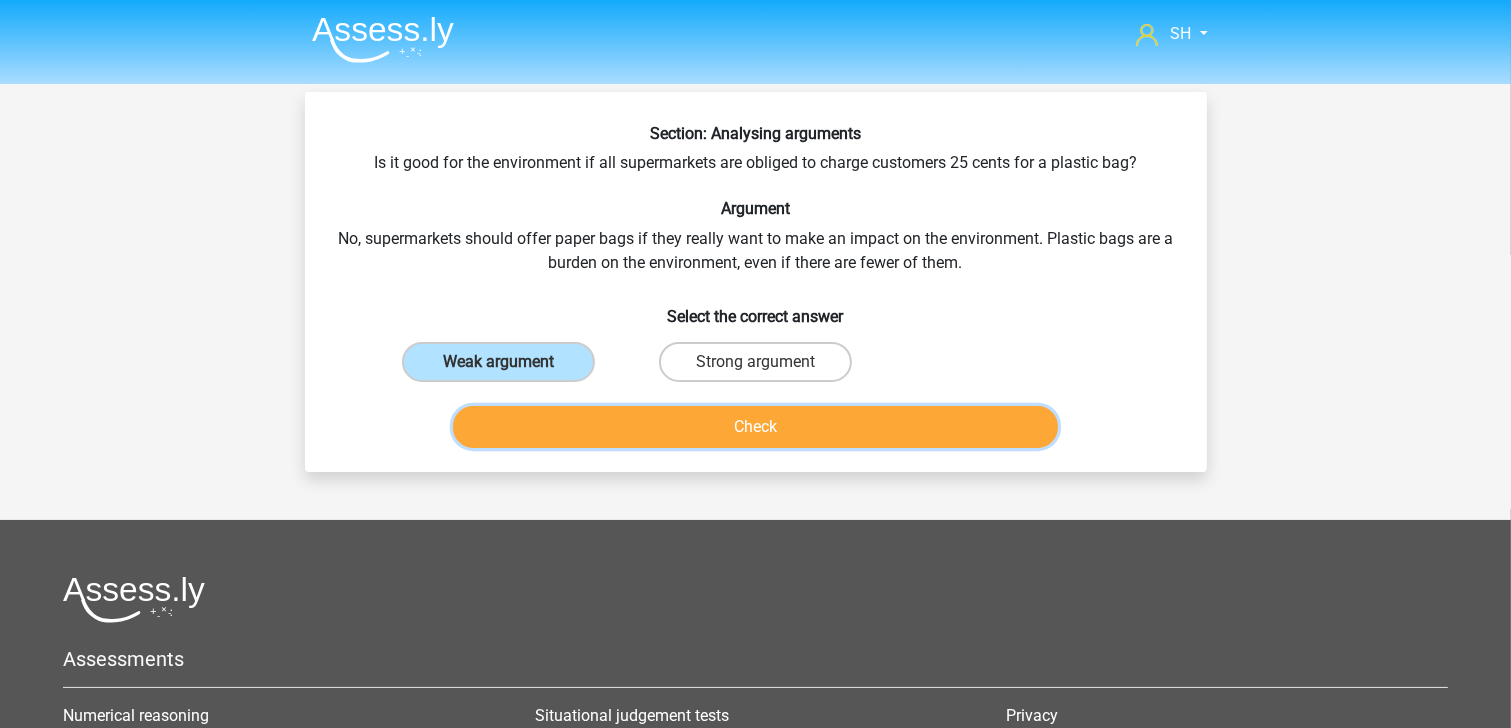 click on "Check" at bounding box center [755, 427] 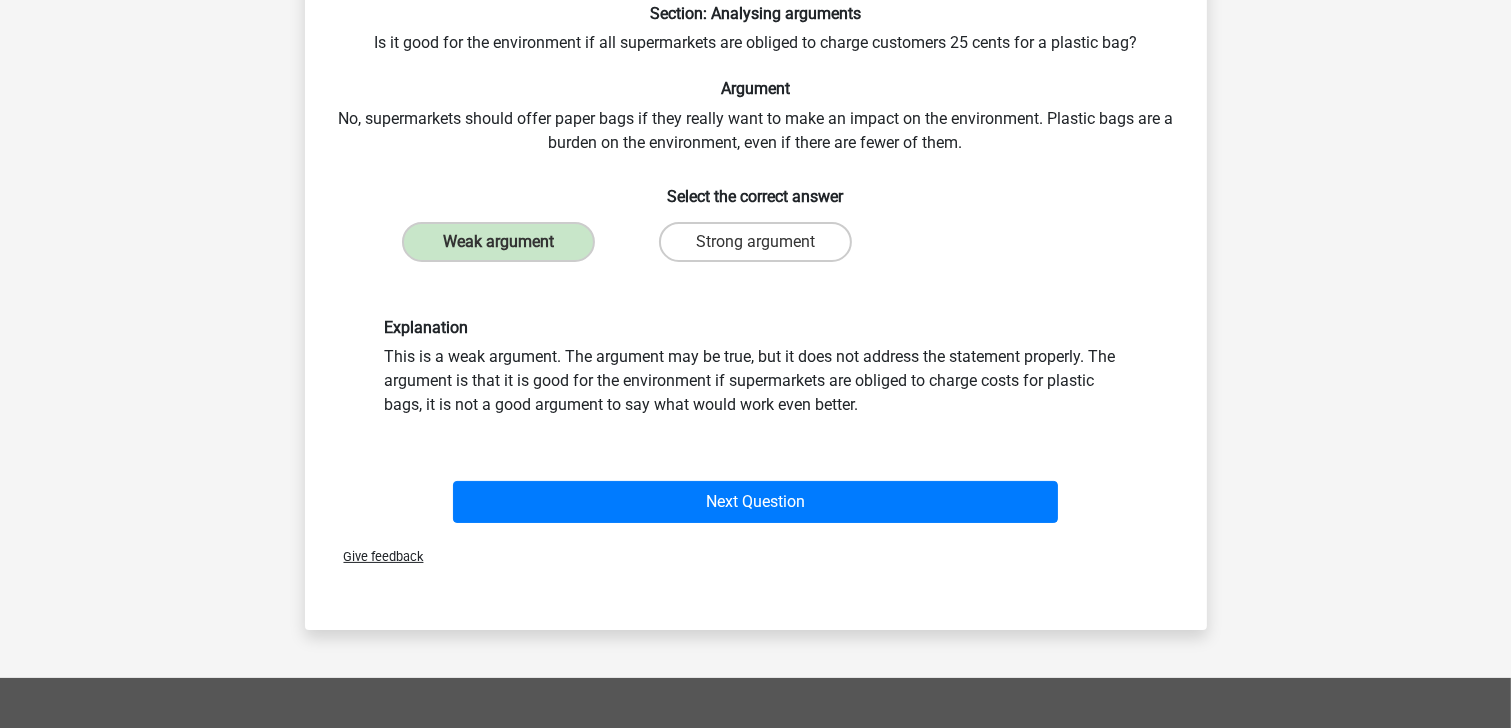 scroll, scrollTop: 120, scrollLeft: 0, axis: vertical 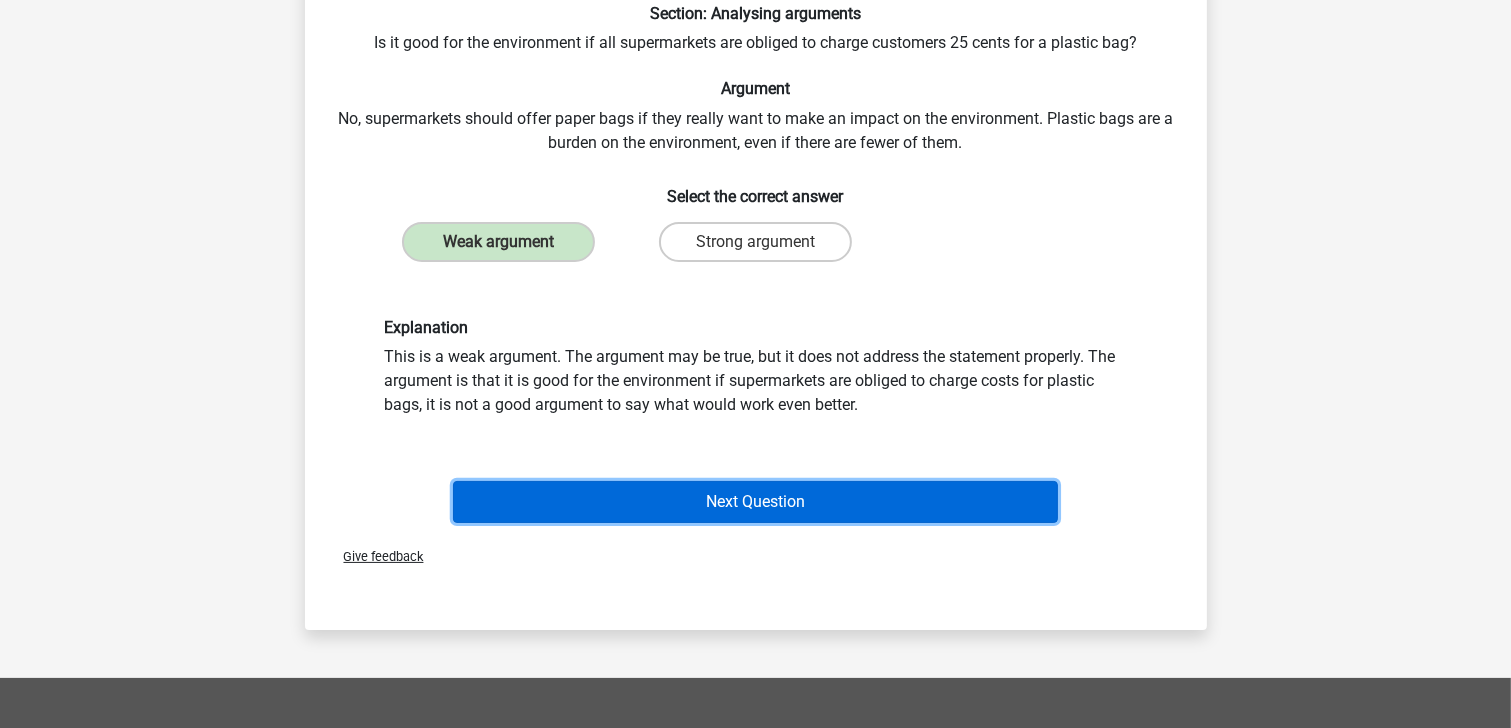 click on "Next Question" at bounding box center (755, 502) 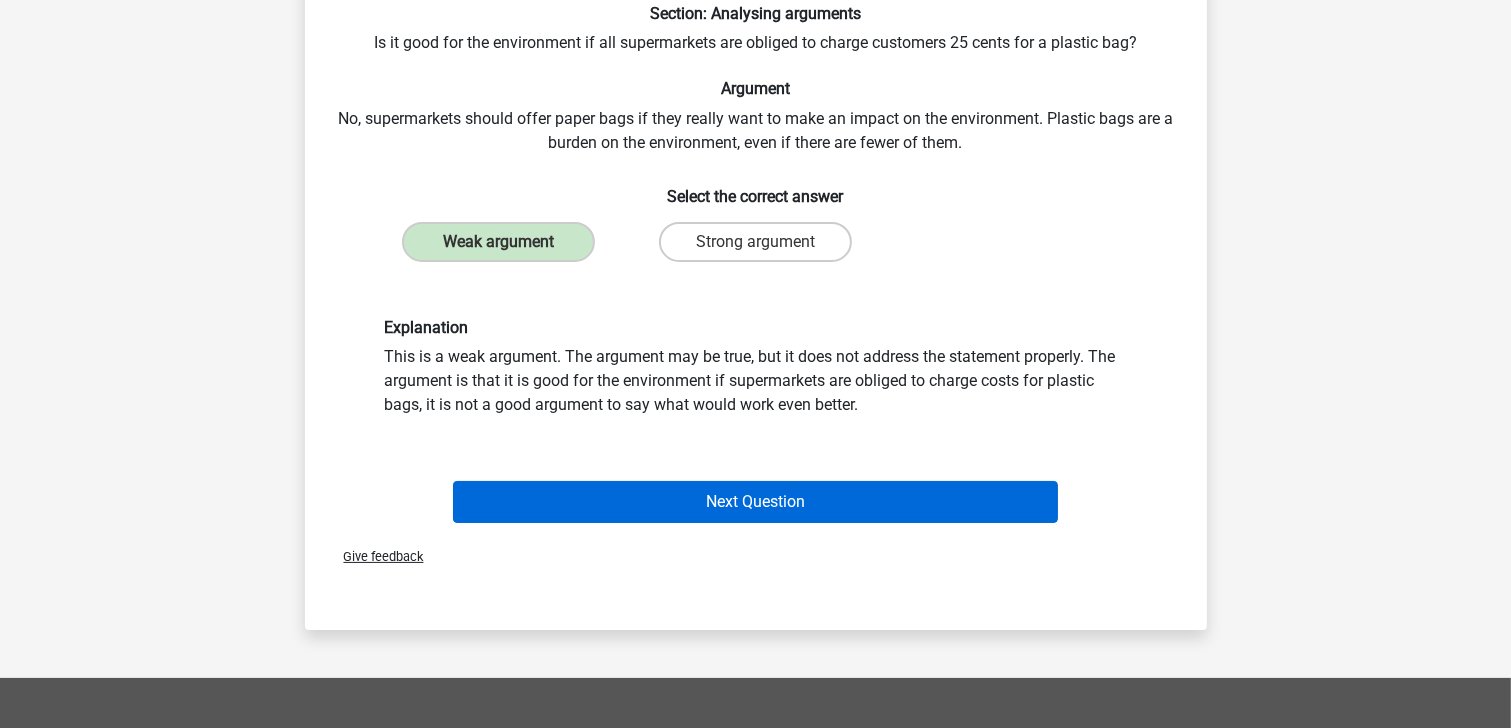 scroll, scrollTop: 92, scrollLeft: 0, axis: vertical 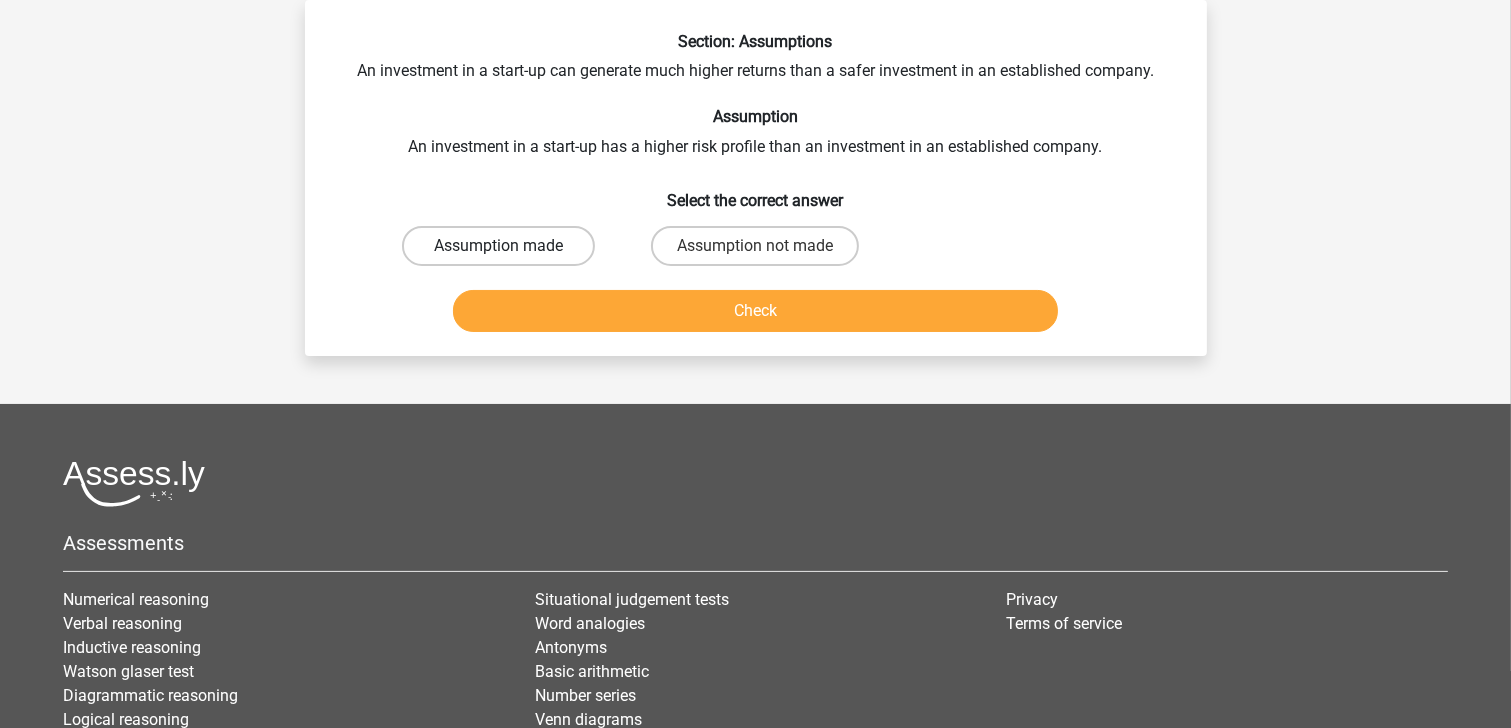 click on "Assumption made" at bounding box center [498, 246] 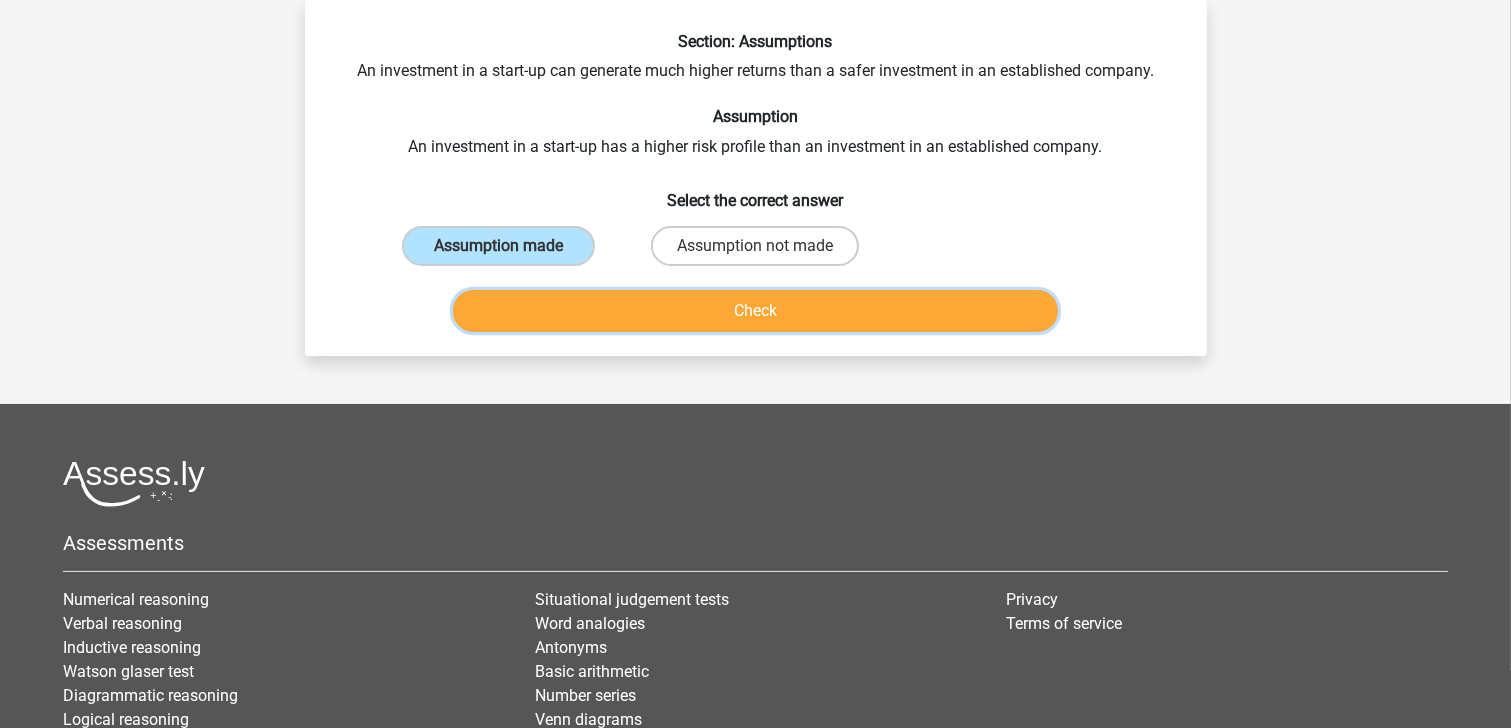 click on "Check" at bounding box center [755, 311] 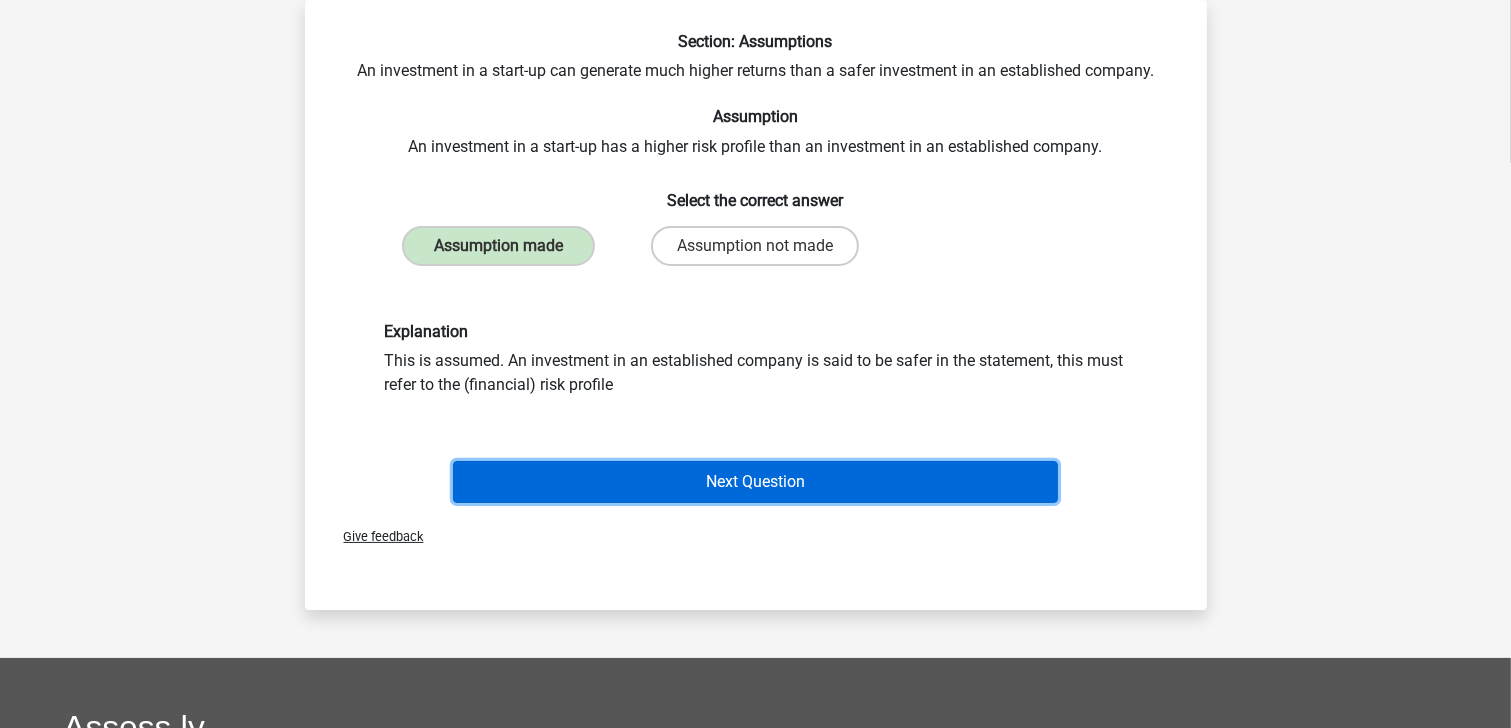 click on "Next Question" at bounding box center (755, 482) 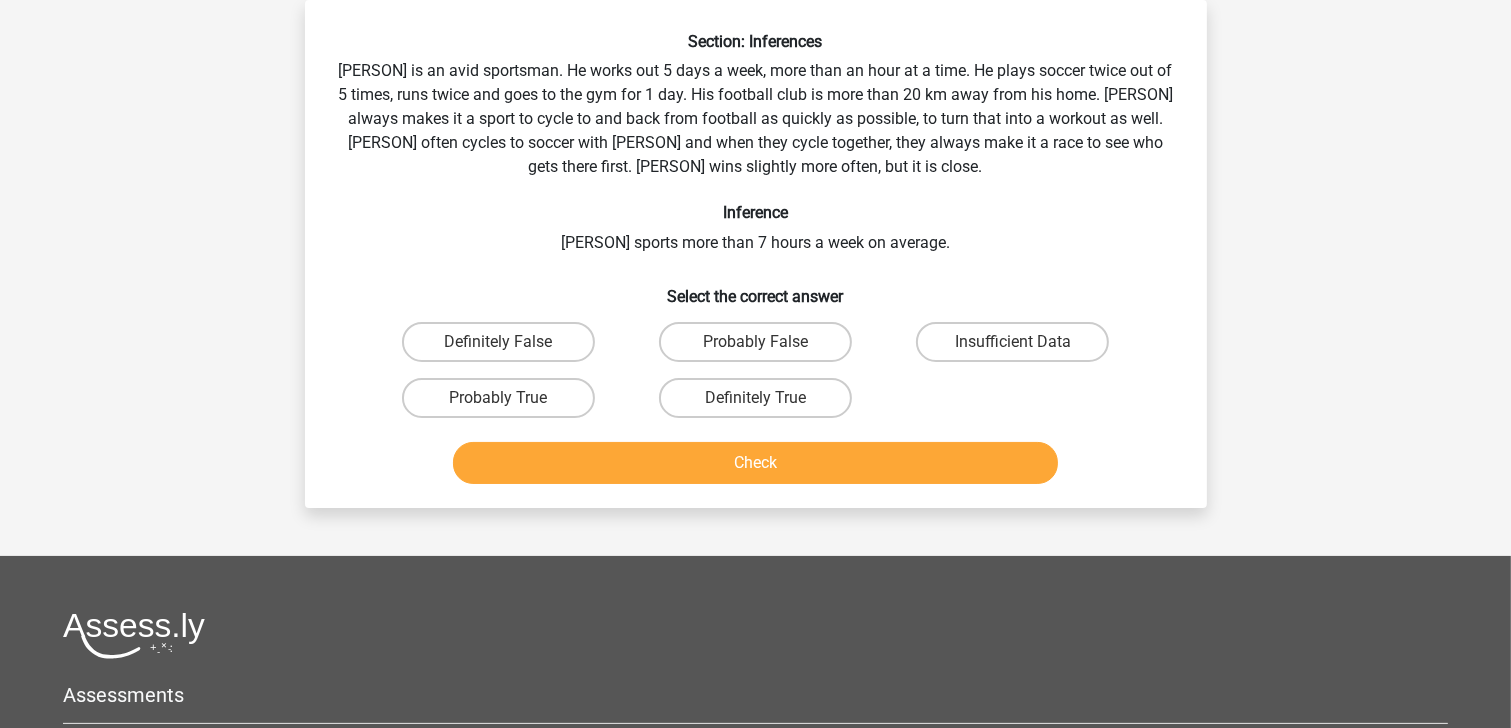 click on "Definitely True" at bounding box center [755, 398] 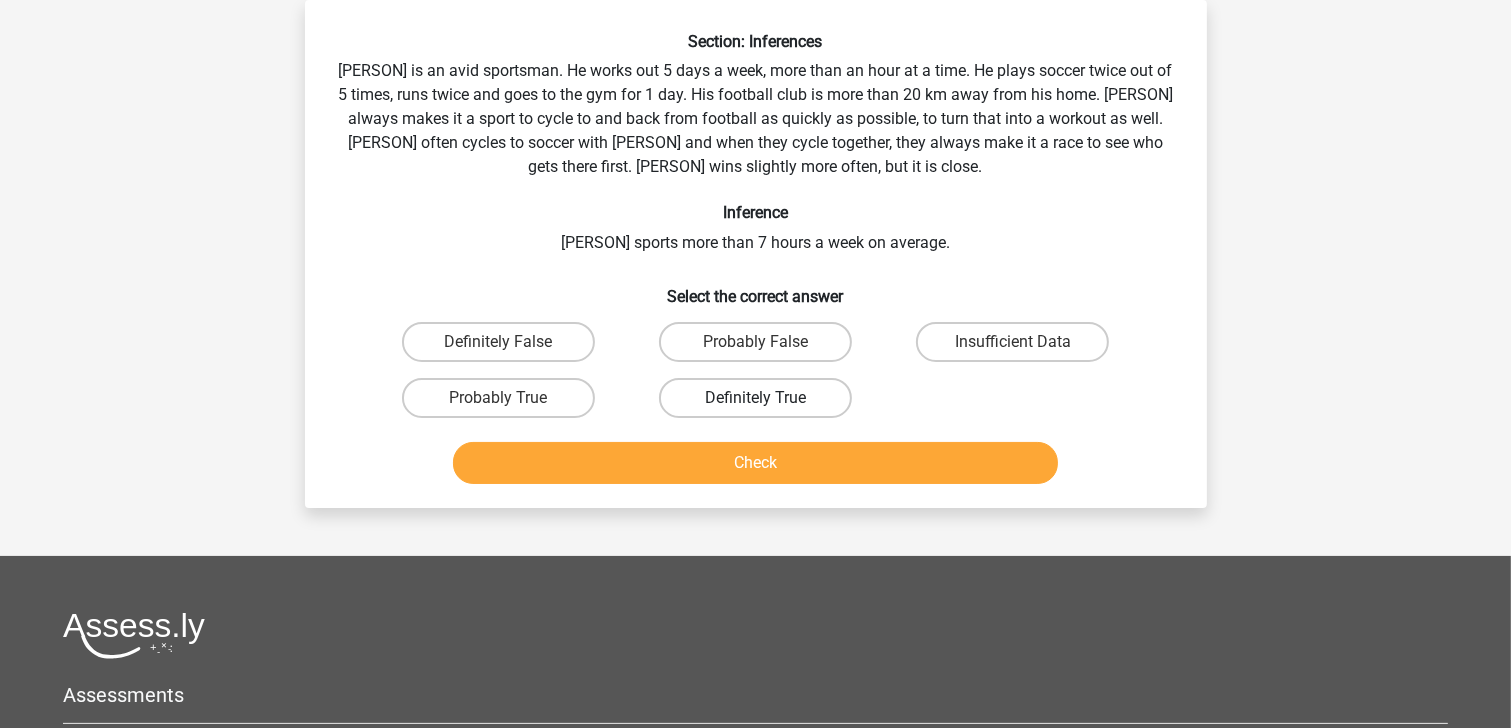 click on "Definitely True" at bounding box center [755, 398] 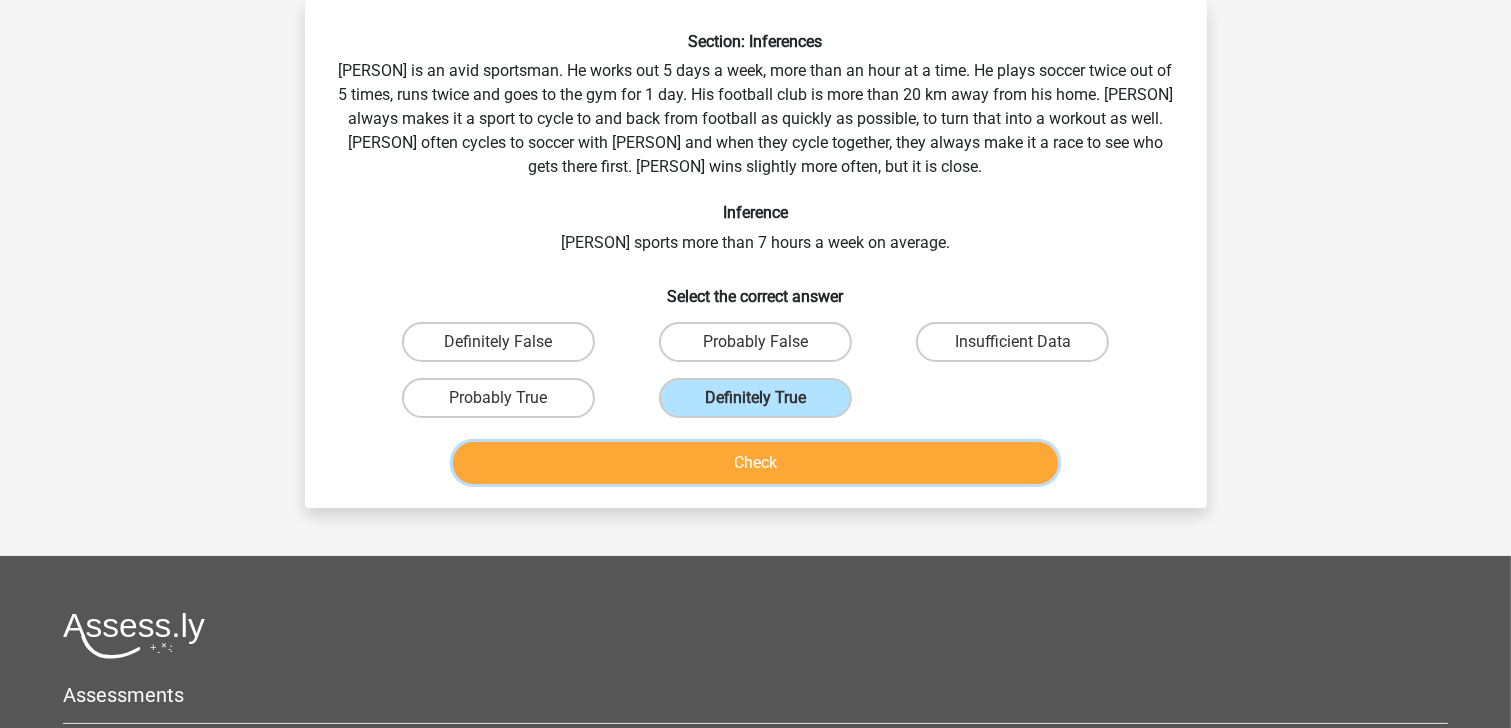 click on "Check" at bounding box center [755, 463] 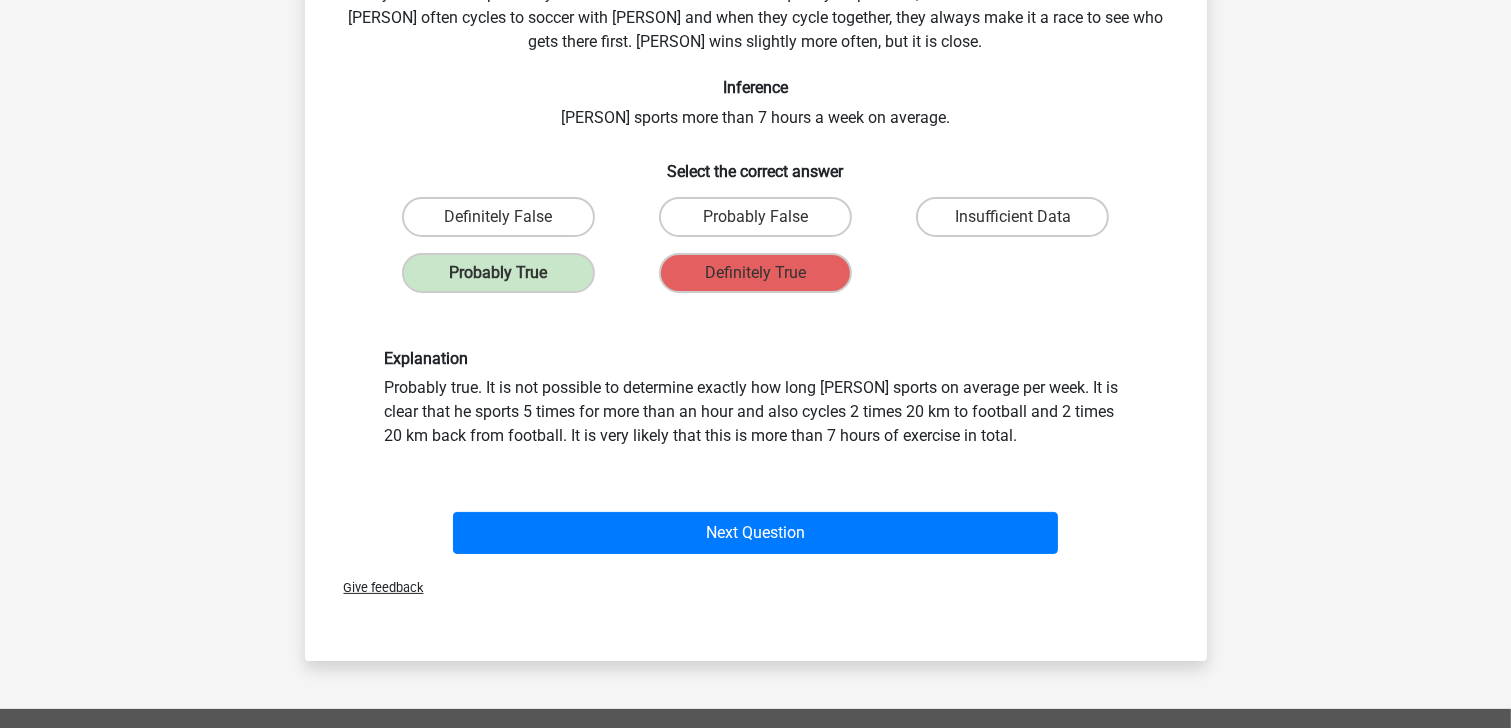scroll, scrollTop: 218, scrollLeft: 0, axis: vertical 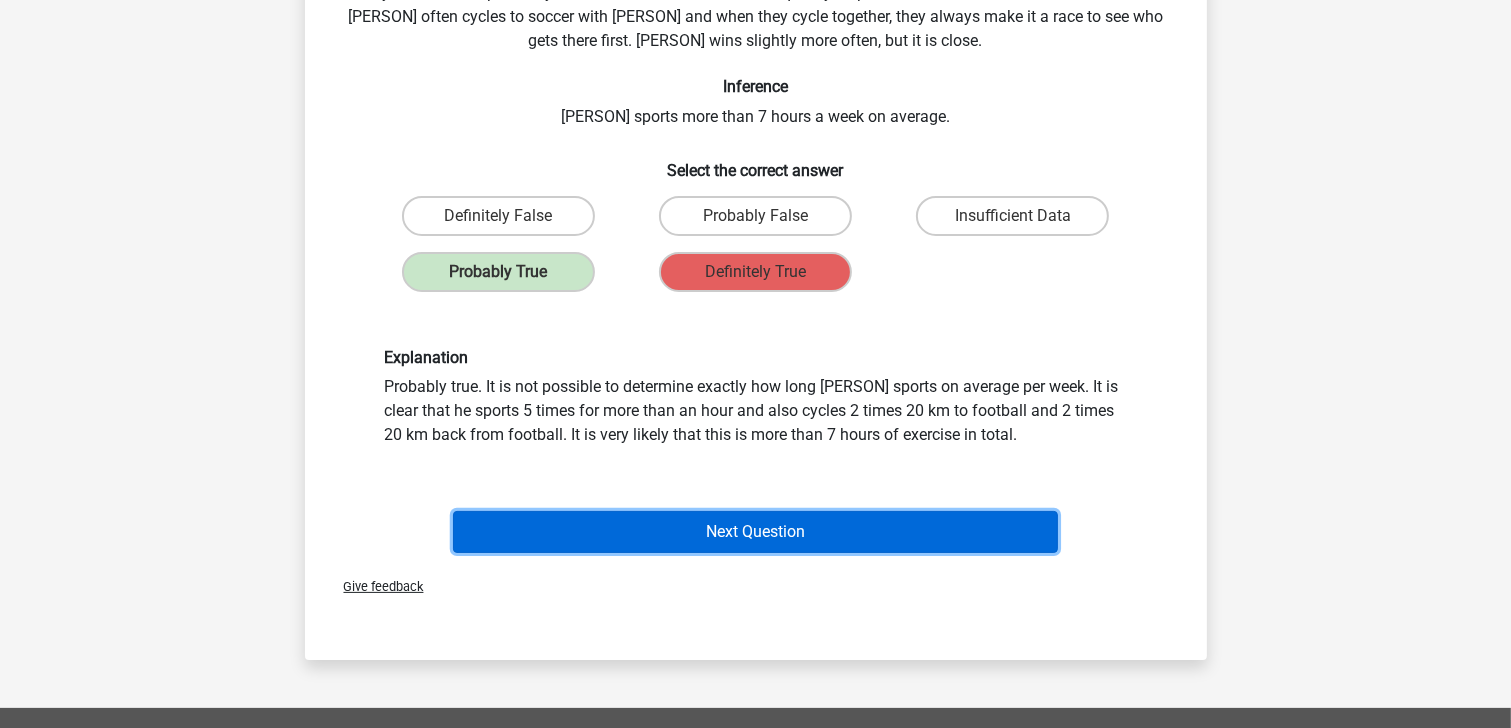 click on "Next Question" at bounding box center [755, 532] 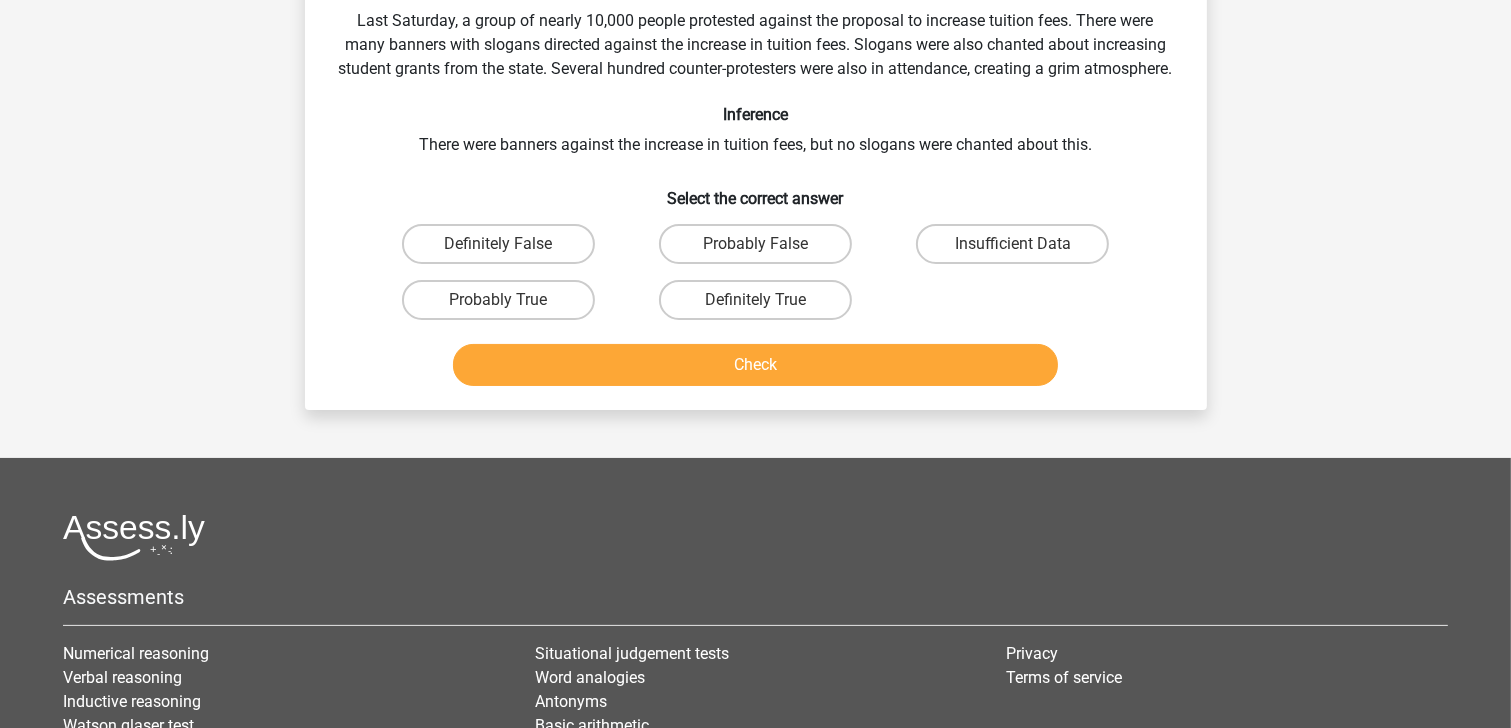 scroll, scrollTop: 92, scrollLeft: 0, axis: vertical 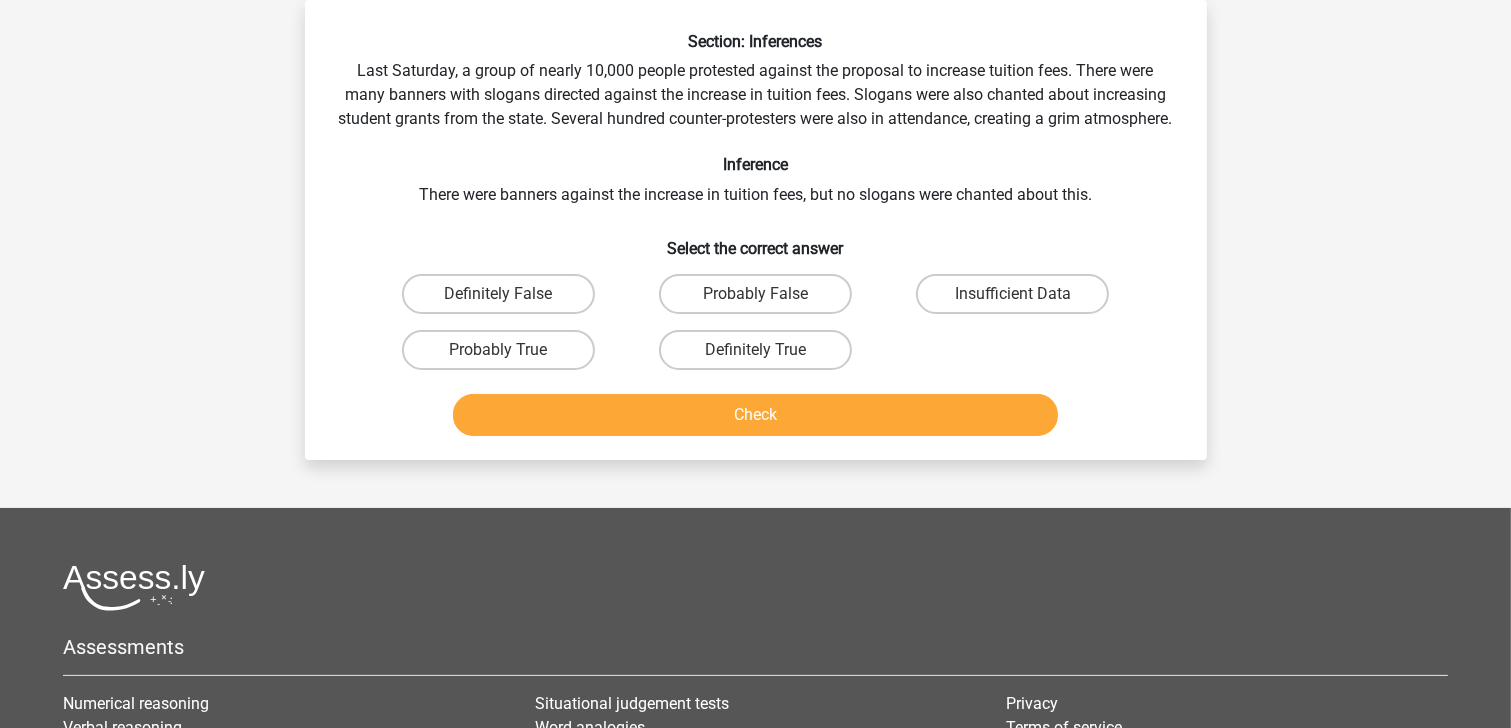 click on "Probably False" at bounding box center (755, 294) 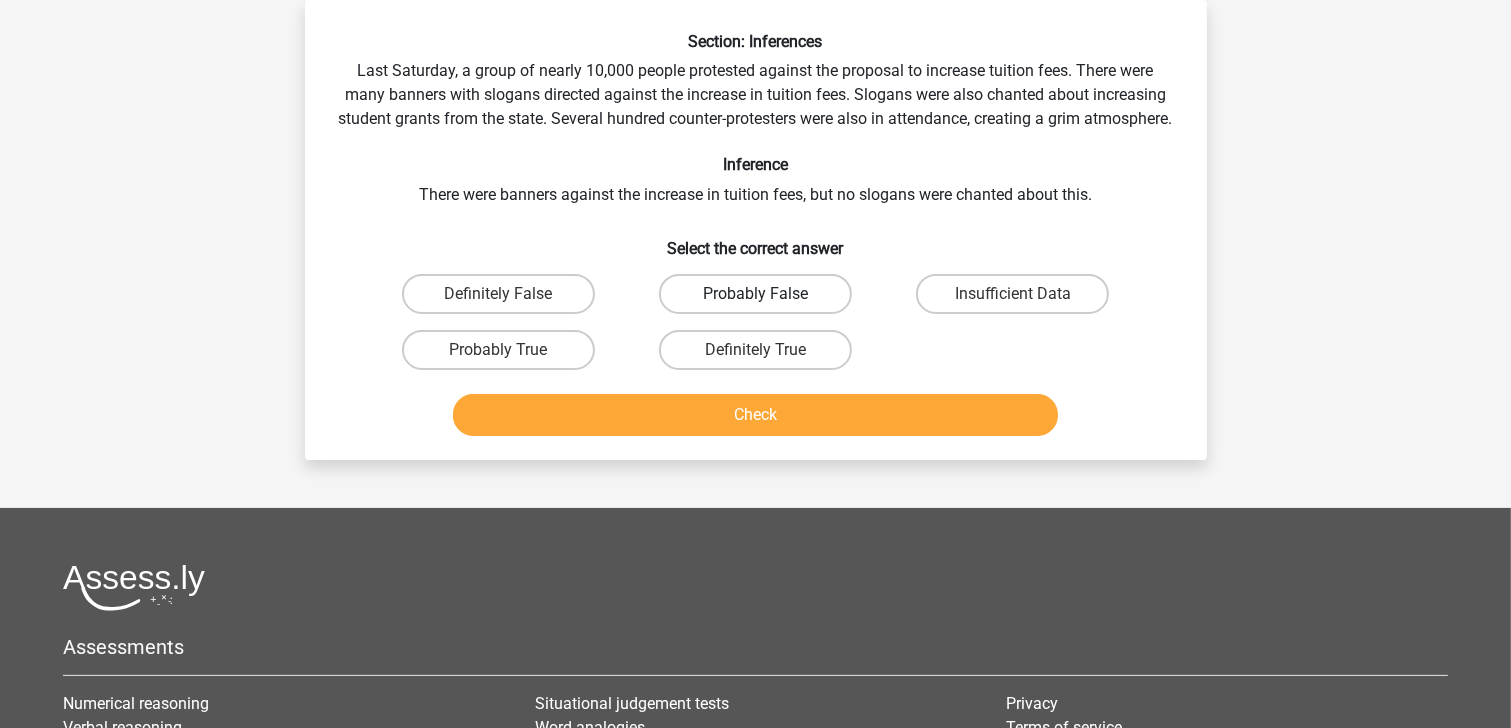 click on "Probably False" at bounding box center [755, 294] 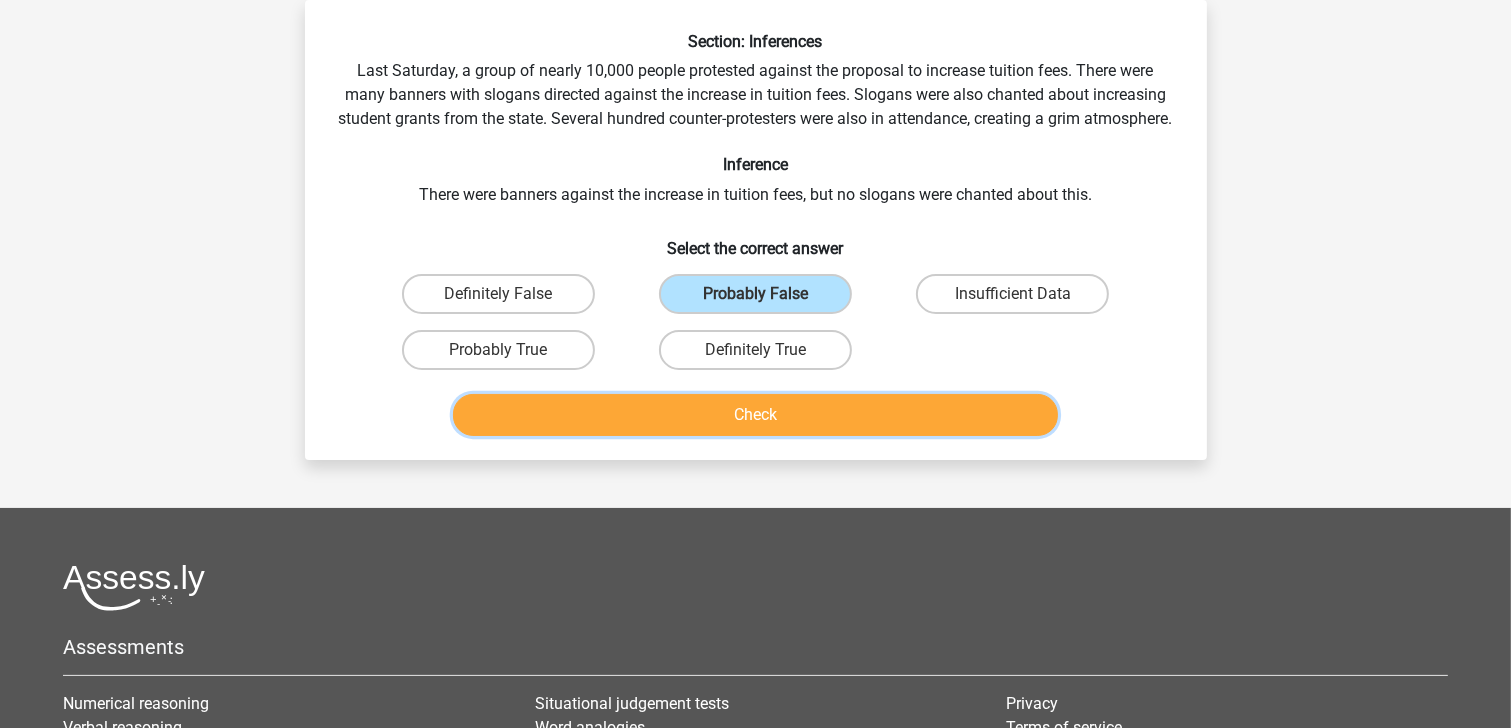 click on "Check" at bounding box center [755, 415] 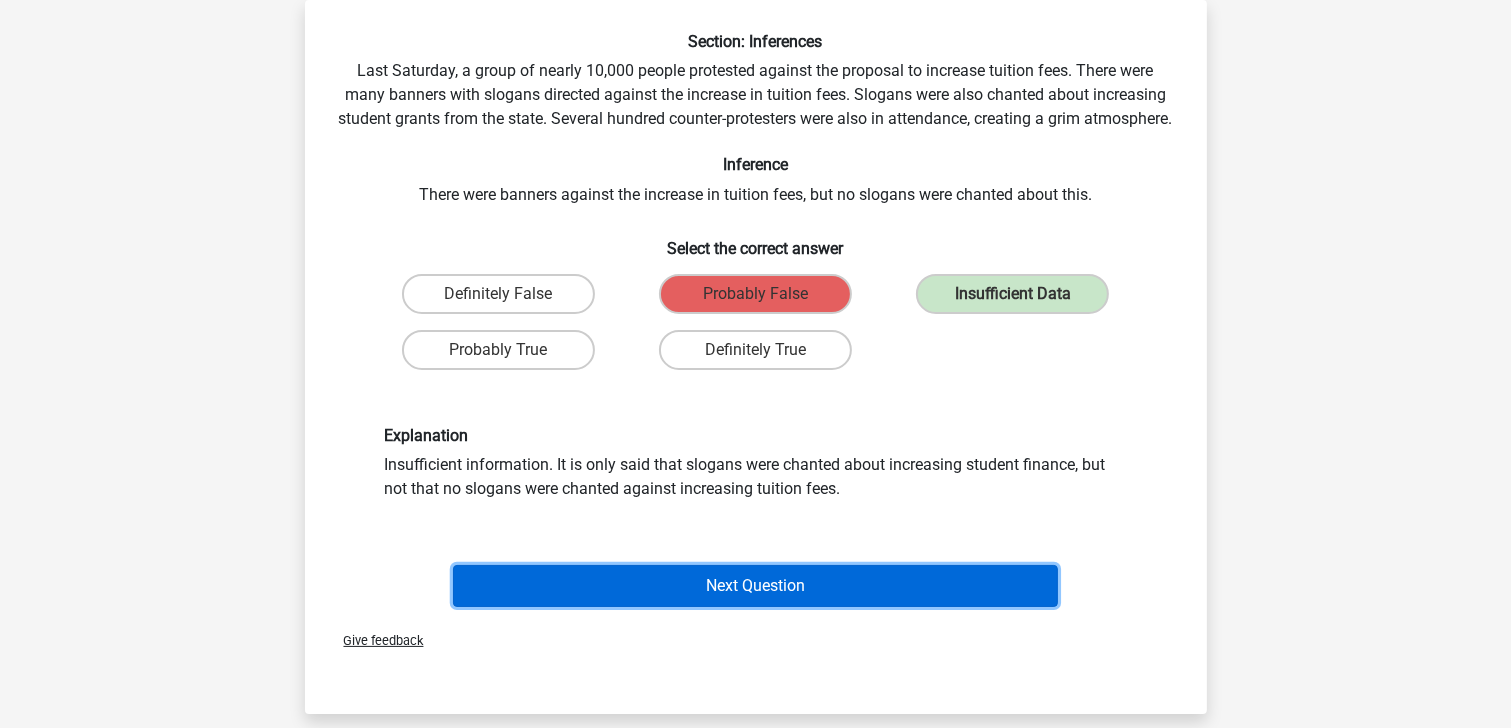 click on "Next Question" at bounding box center (755, 586) 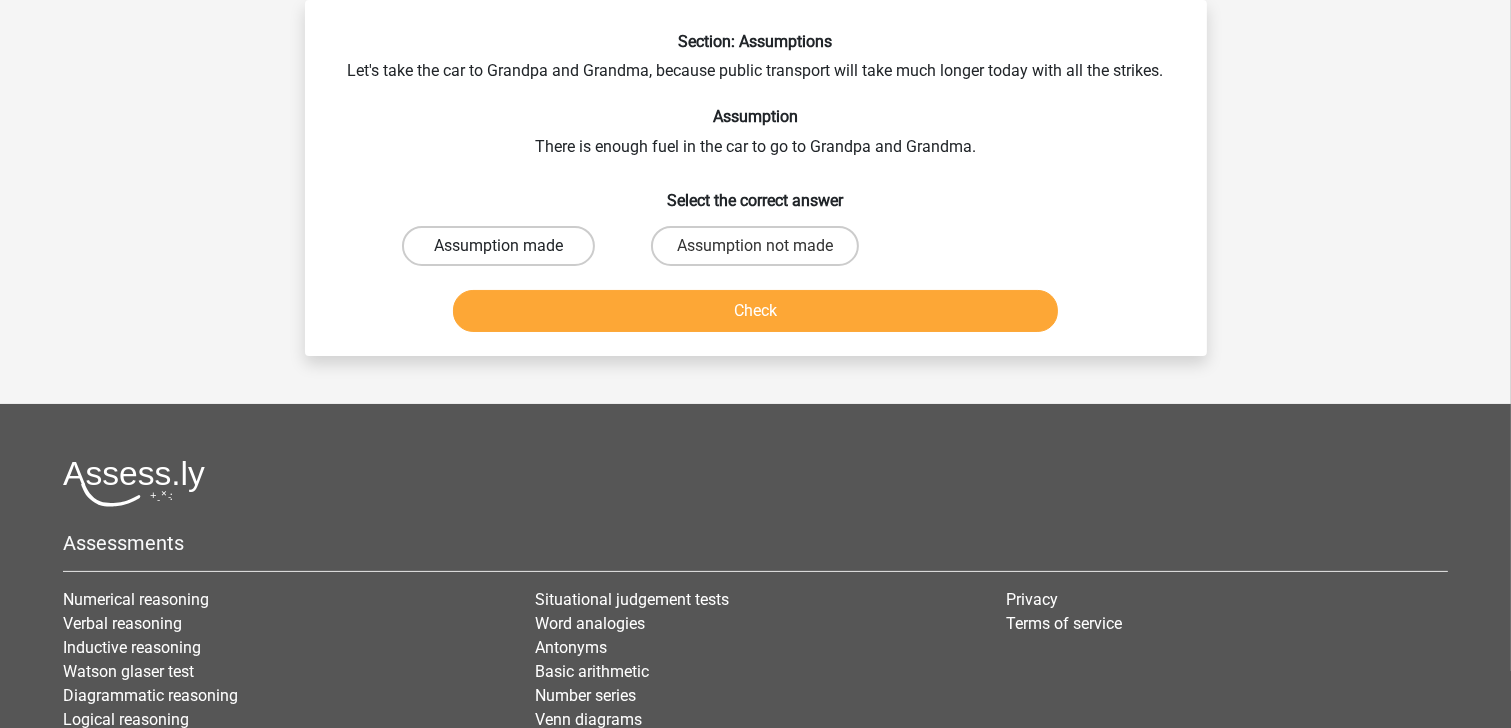 click on "Assumption made" at bounding box center [498, 246] 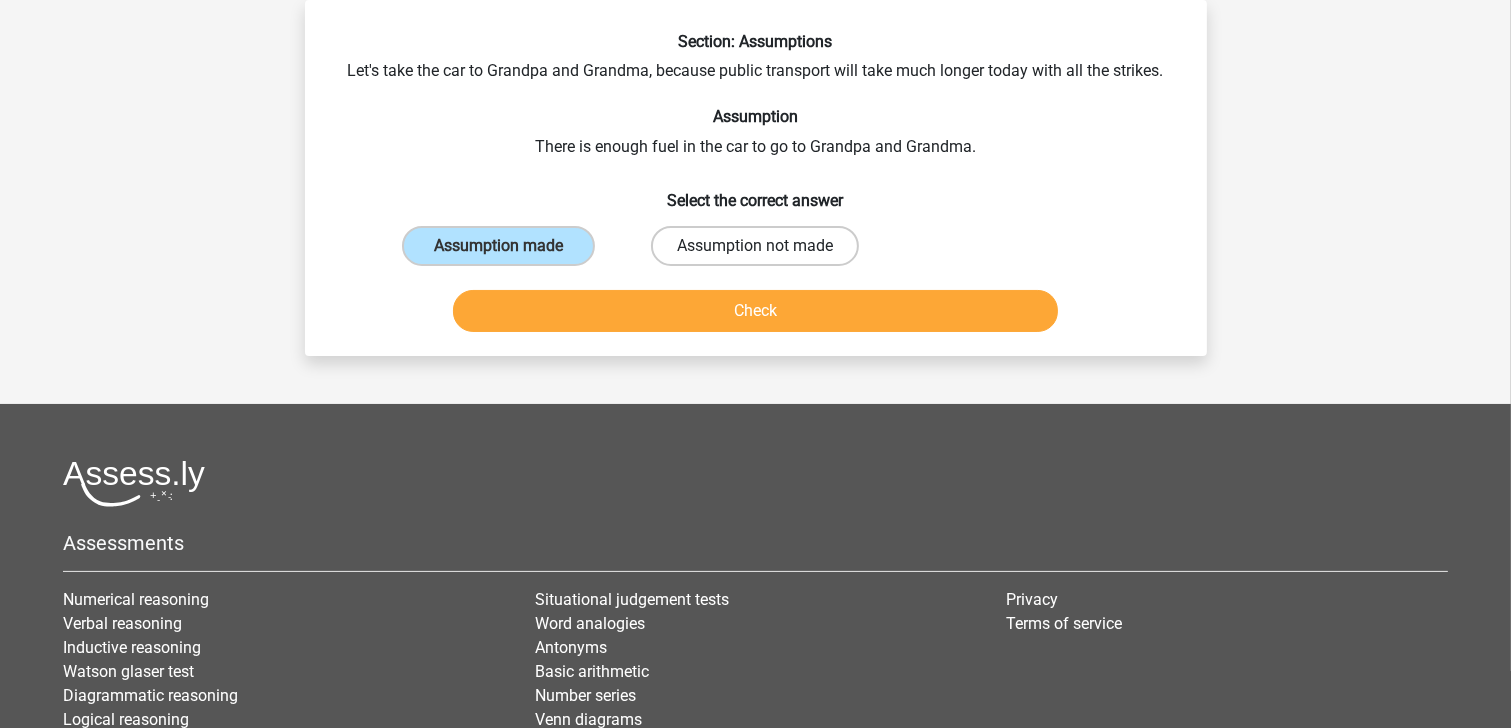 click on "Assumption not made" at bounding box center [755, 246] 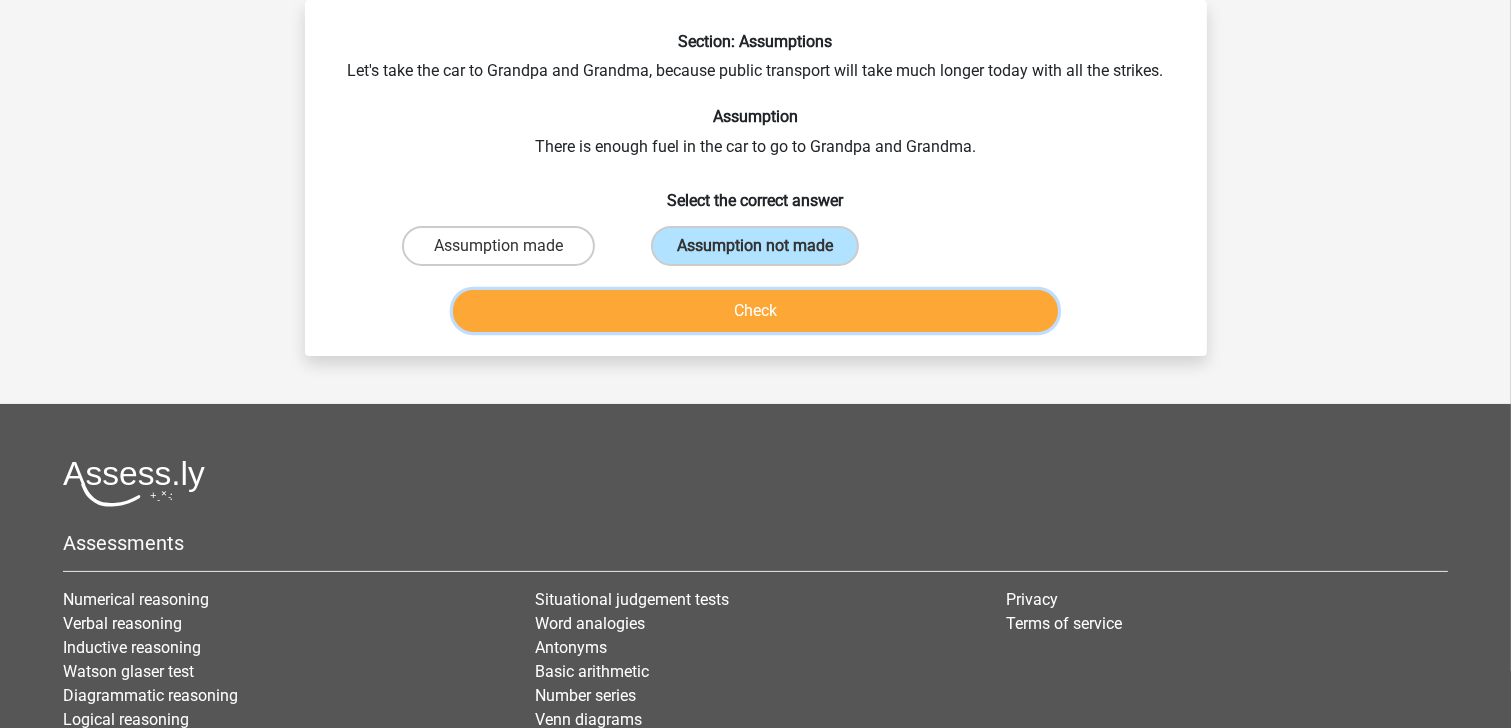 click on "Check" at bounding box center [755, 311] 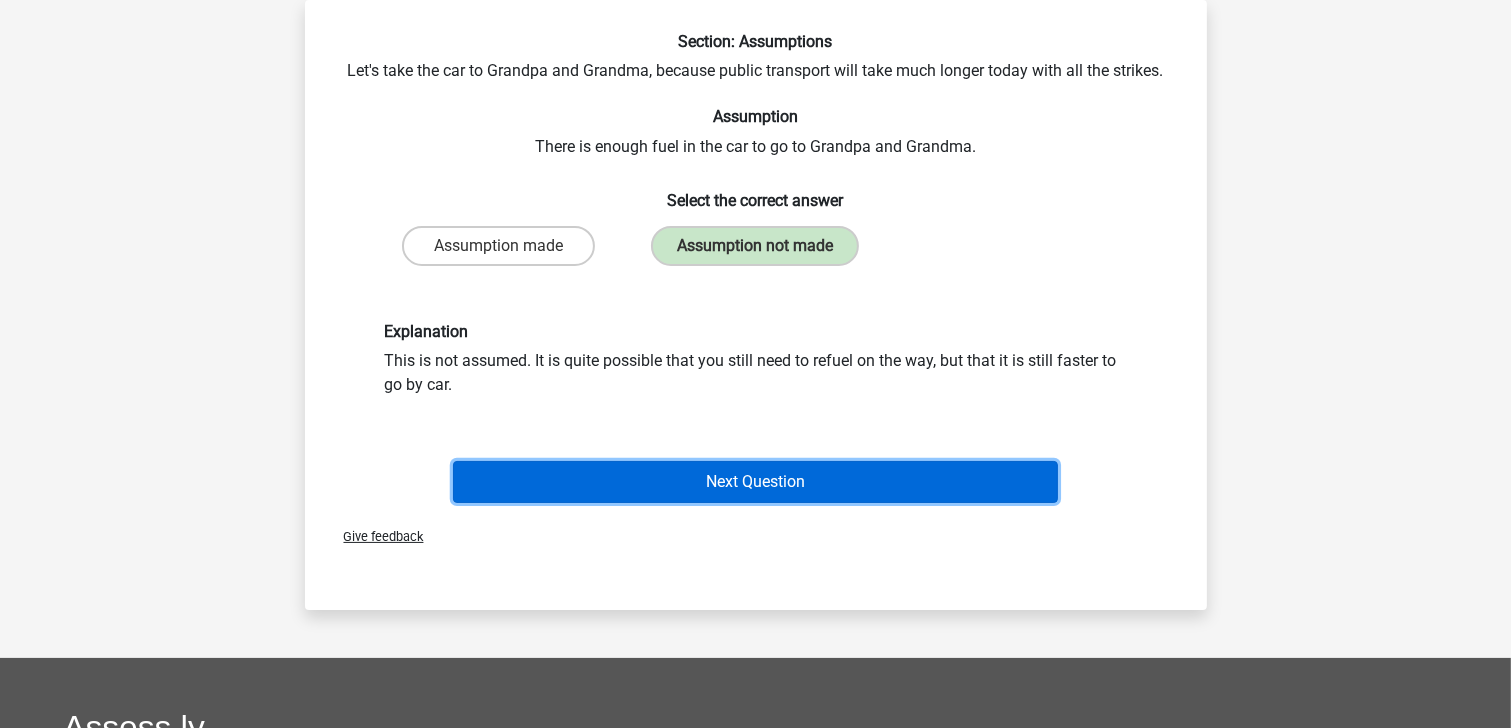 click on "Next Question" at bounding box center [755, 482] 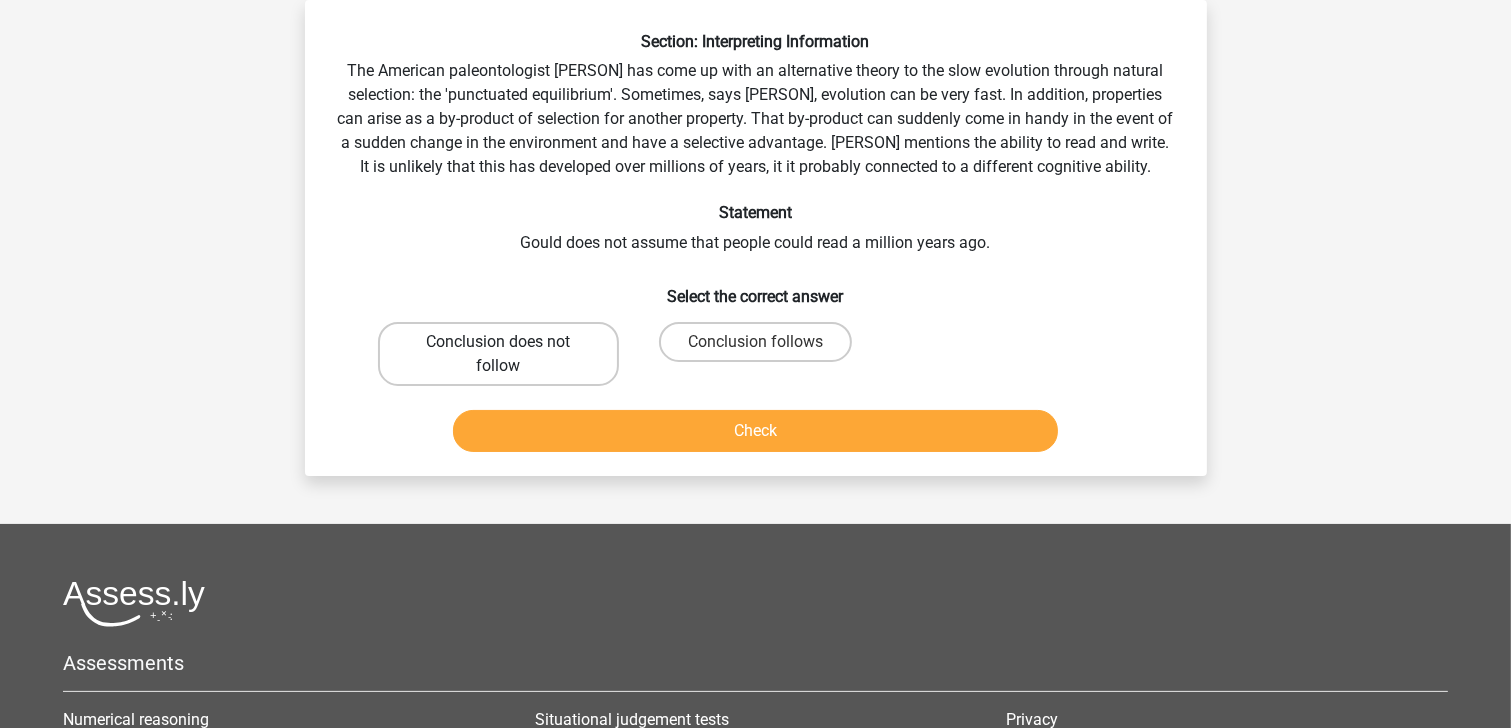 click on "Conclusion does not follow" at bounding box center (498, 354) 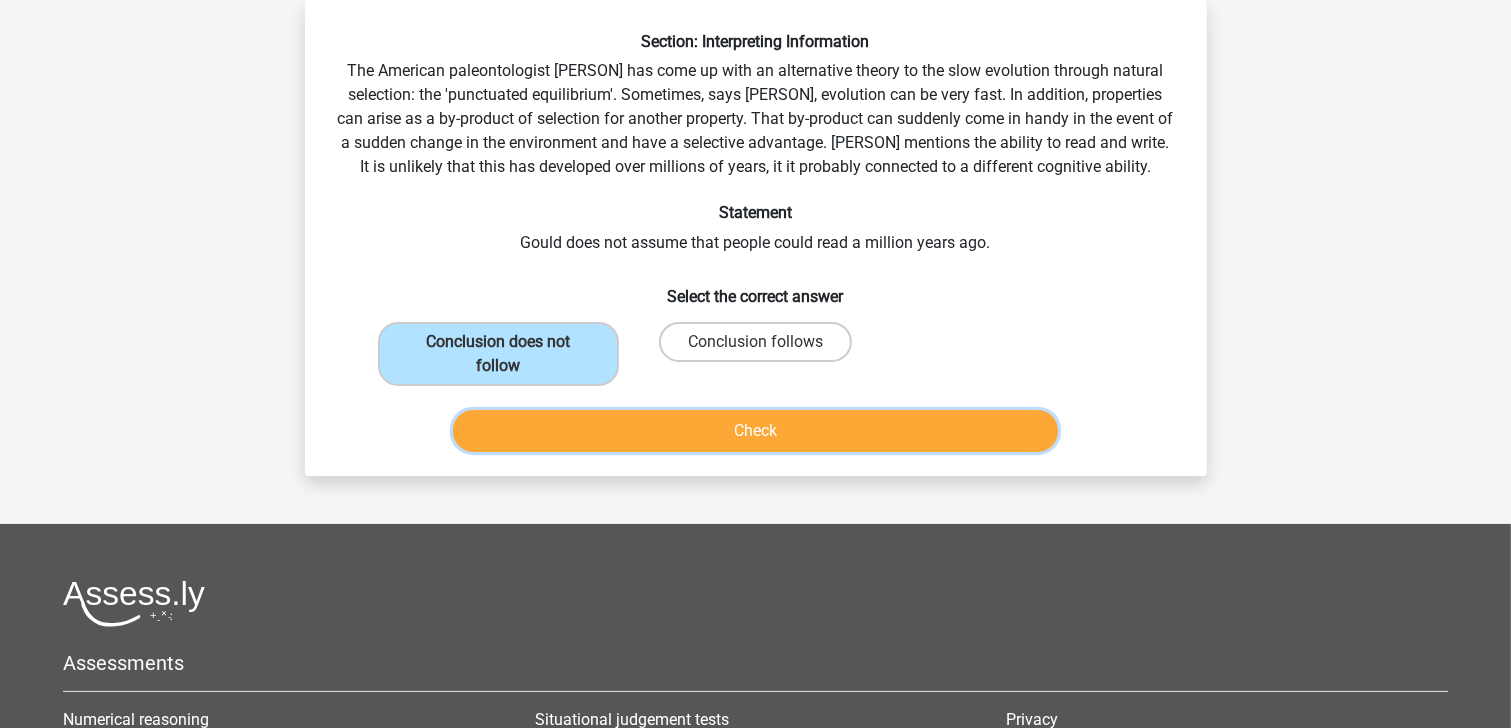 click on "Check" at bounding box center (755, 431) 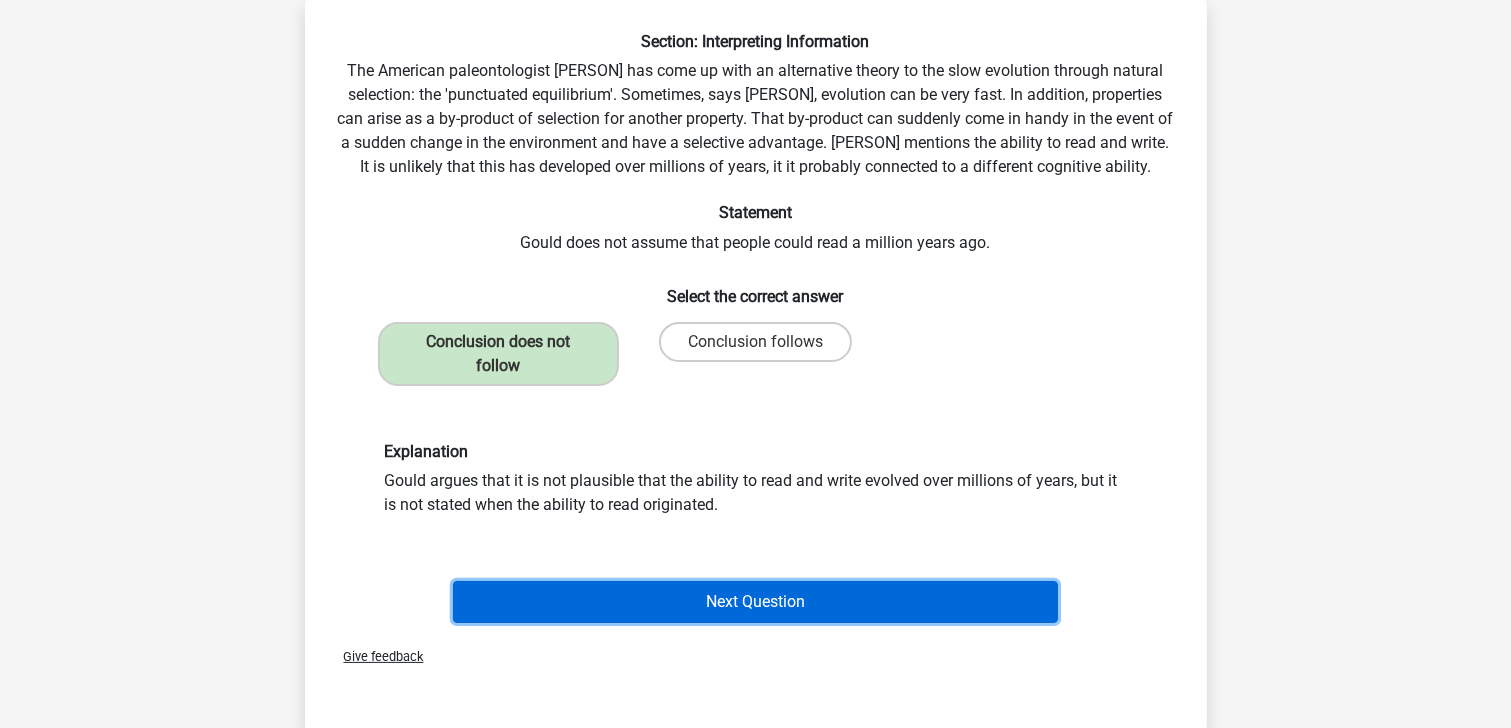 click on "Next Question" at bounding box center [755, 602] 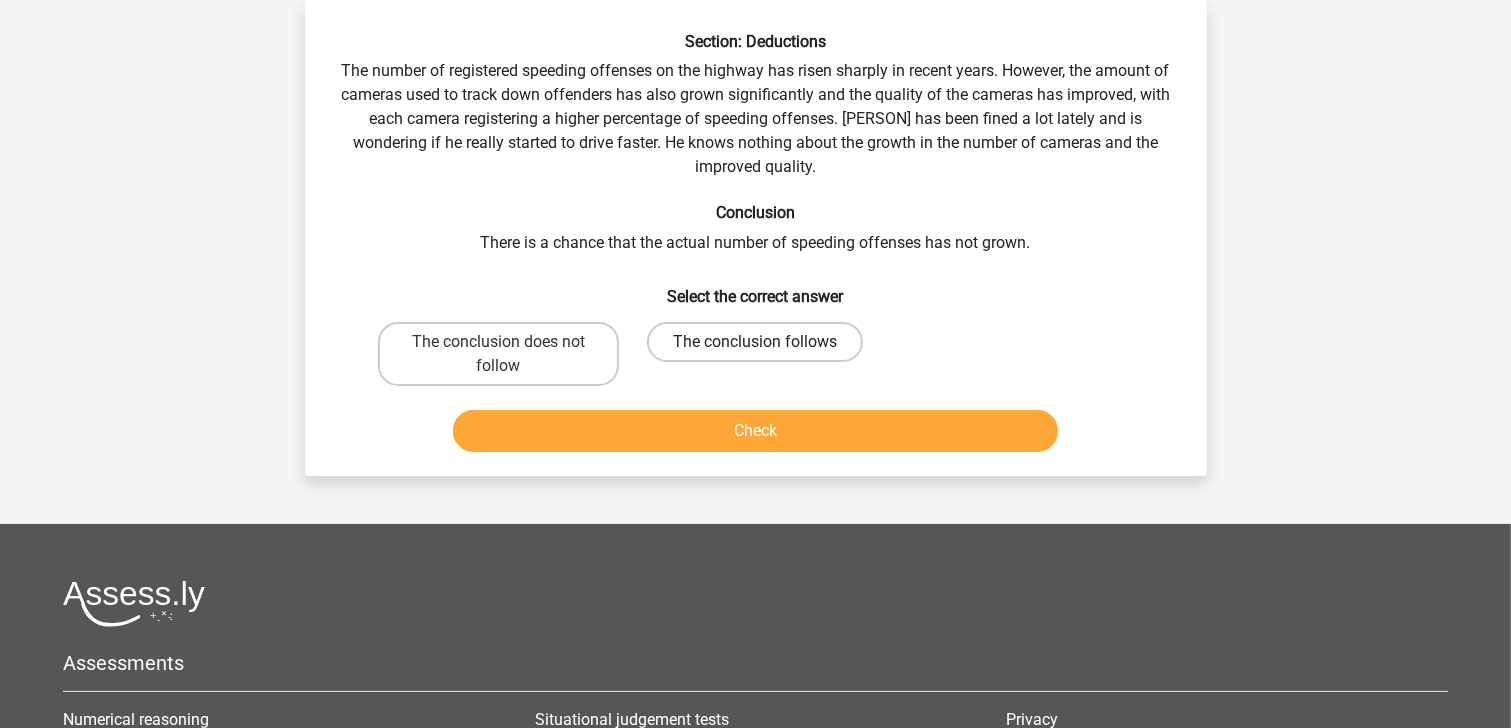click on "The conclusion follows" at bounding box center (755, 342) 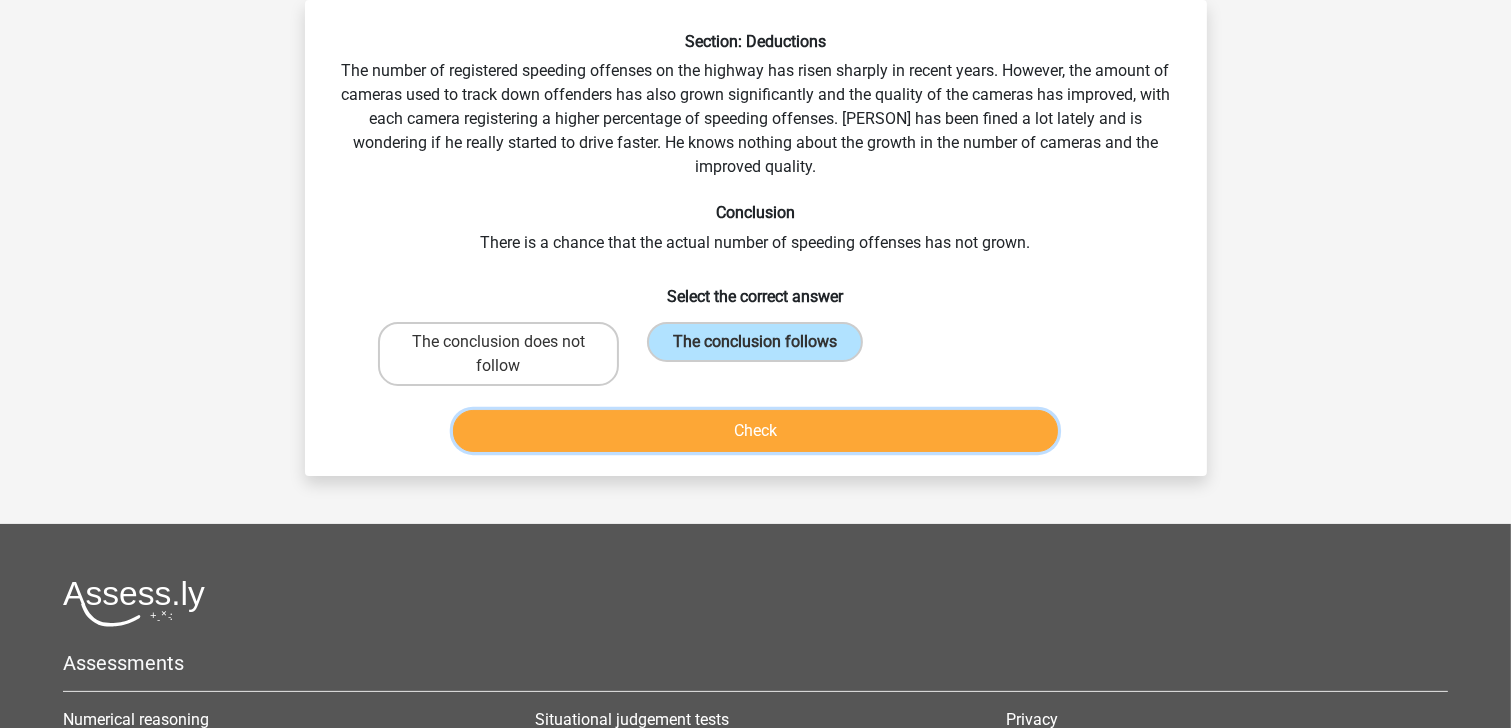 click on "Check" at bounding box center [755, 431] 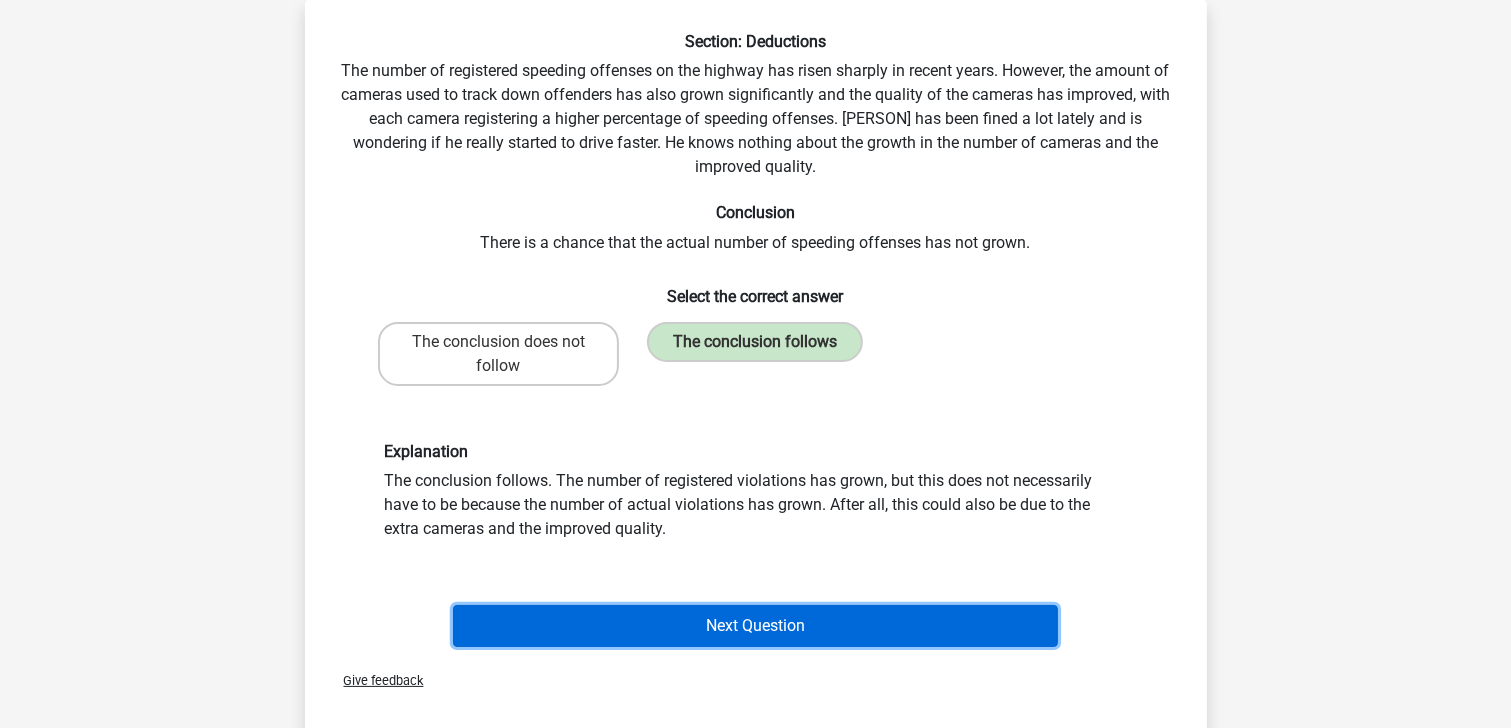 click on "Next Question" at bounding box center [755, 626] 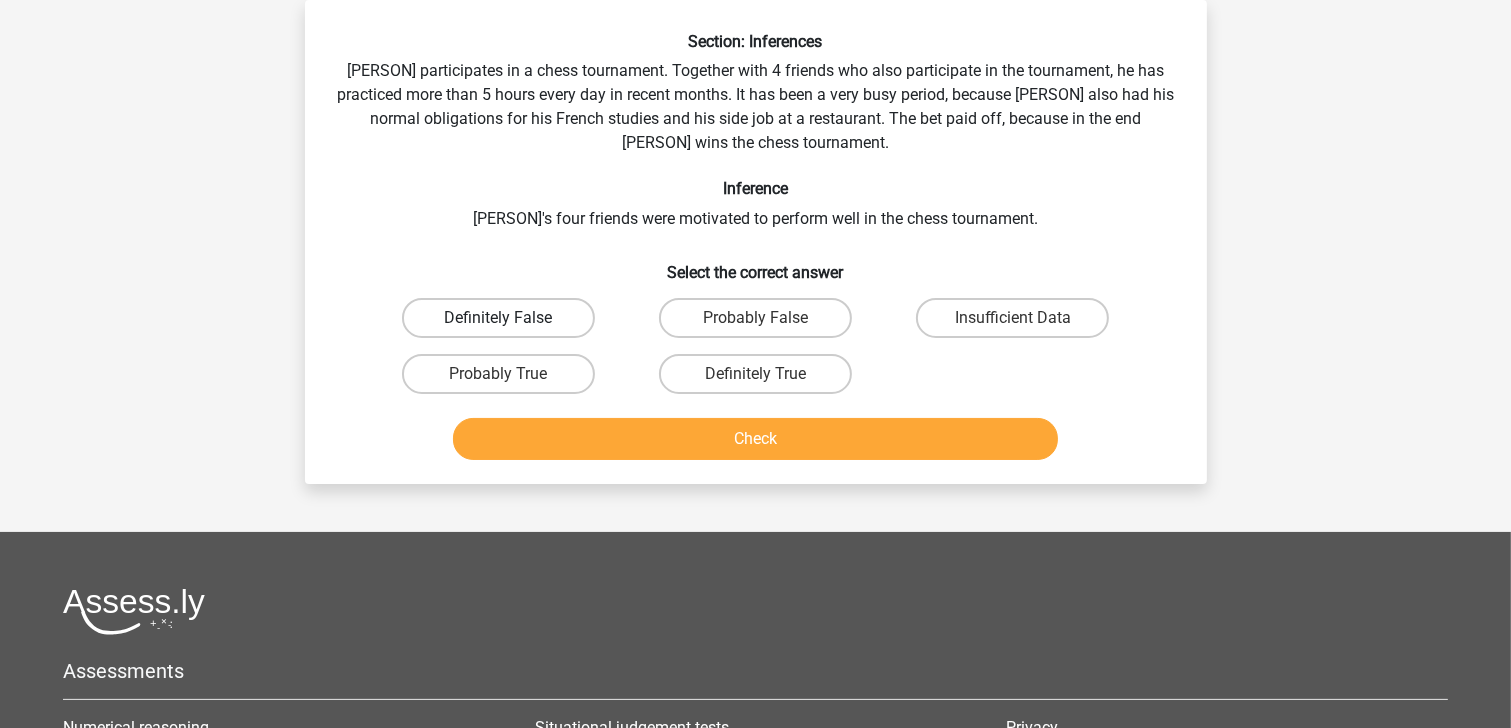 click on "Definitely False" at bounding box center [498, 318] 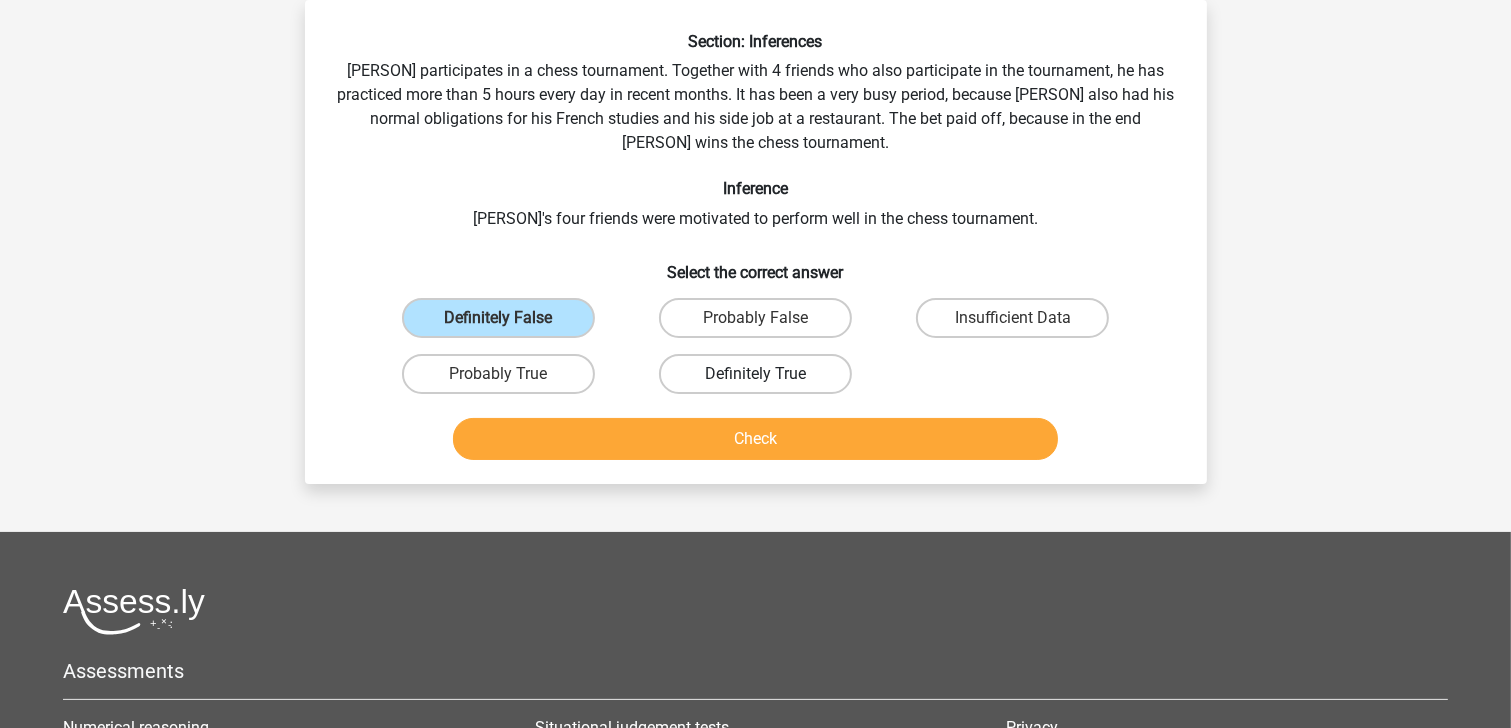 click on "Definitely True" at bounding box center [755, 374] 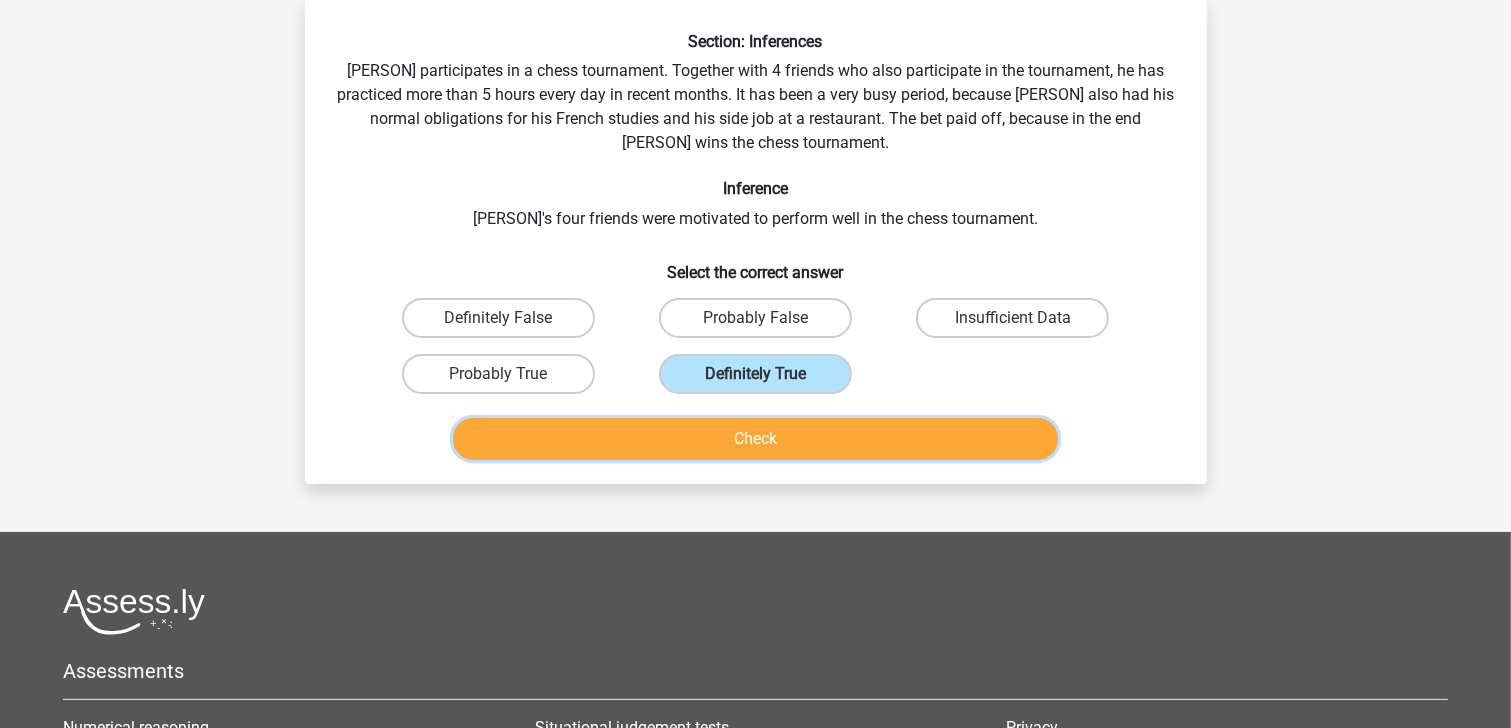click on "Check" at bounding box center (755, 439) 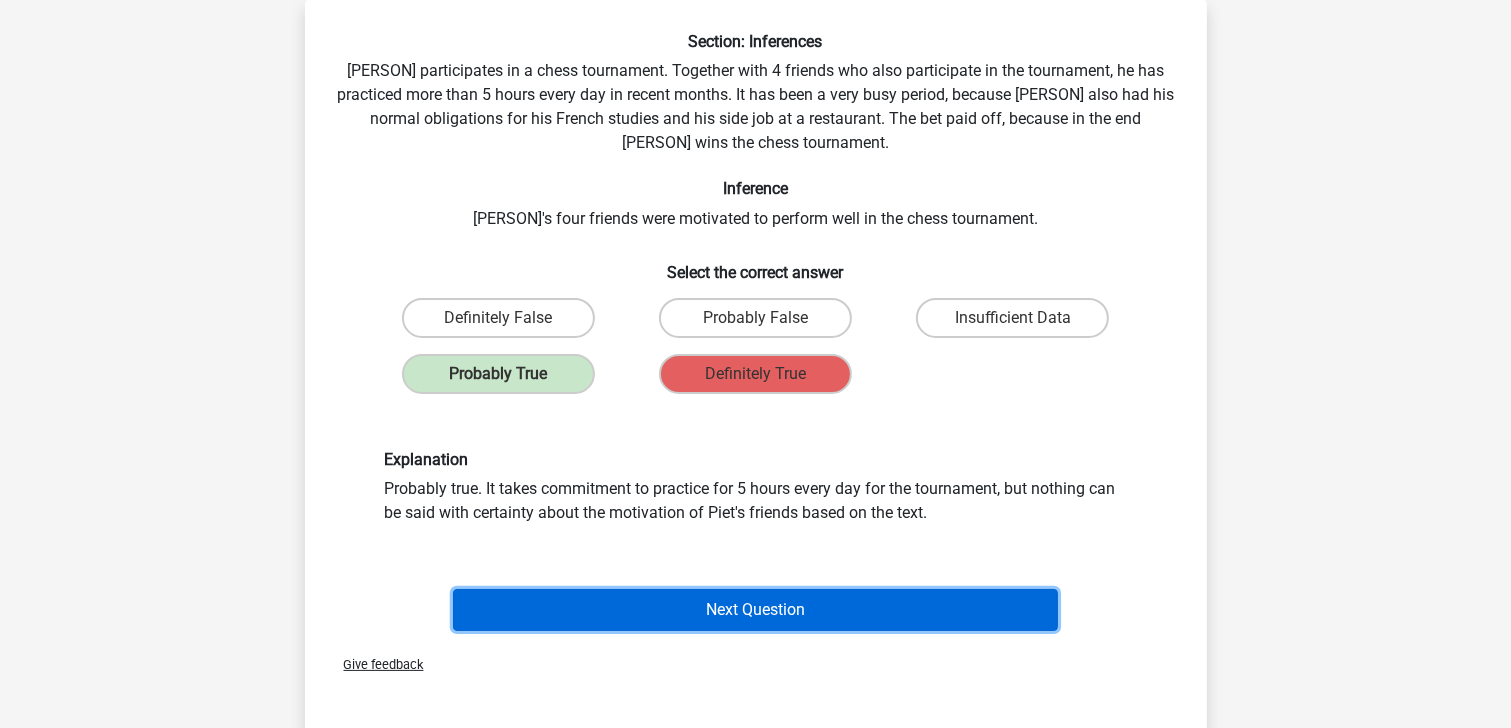 click on "Next Question" at bounding box center [755, 610] 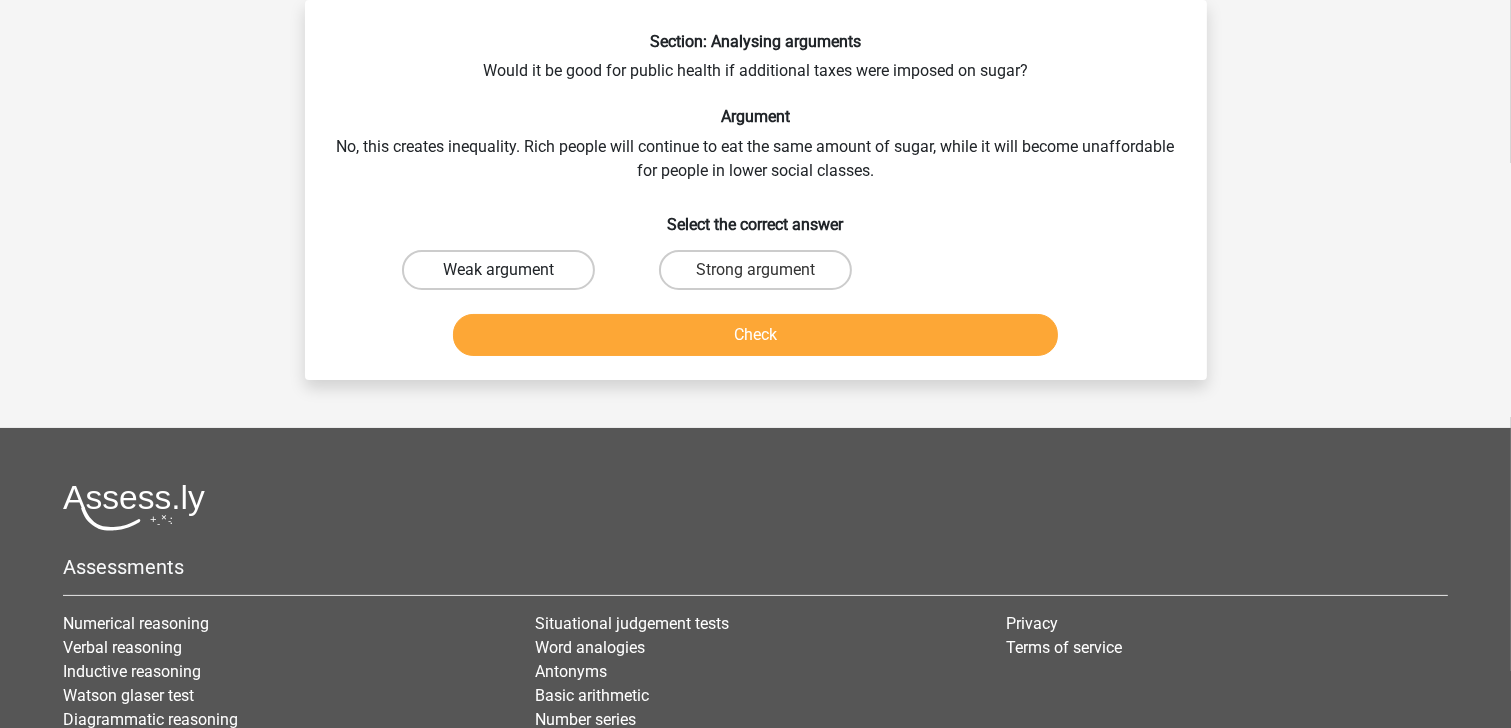 click on "Weak argument" at bounding box center [498, 270] 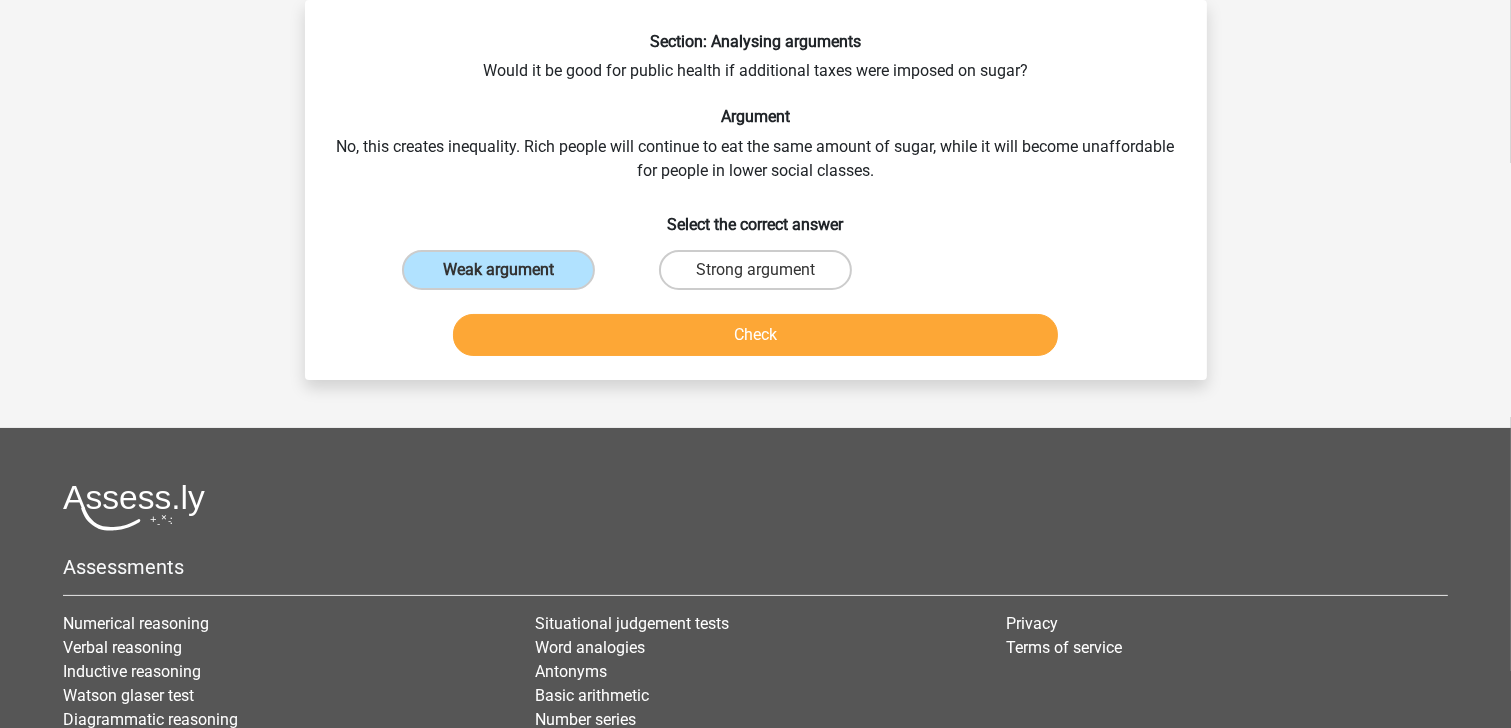 click on "Check" at bounding box center (756, 339) 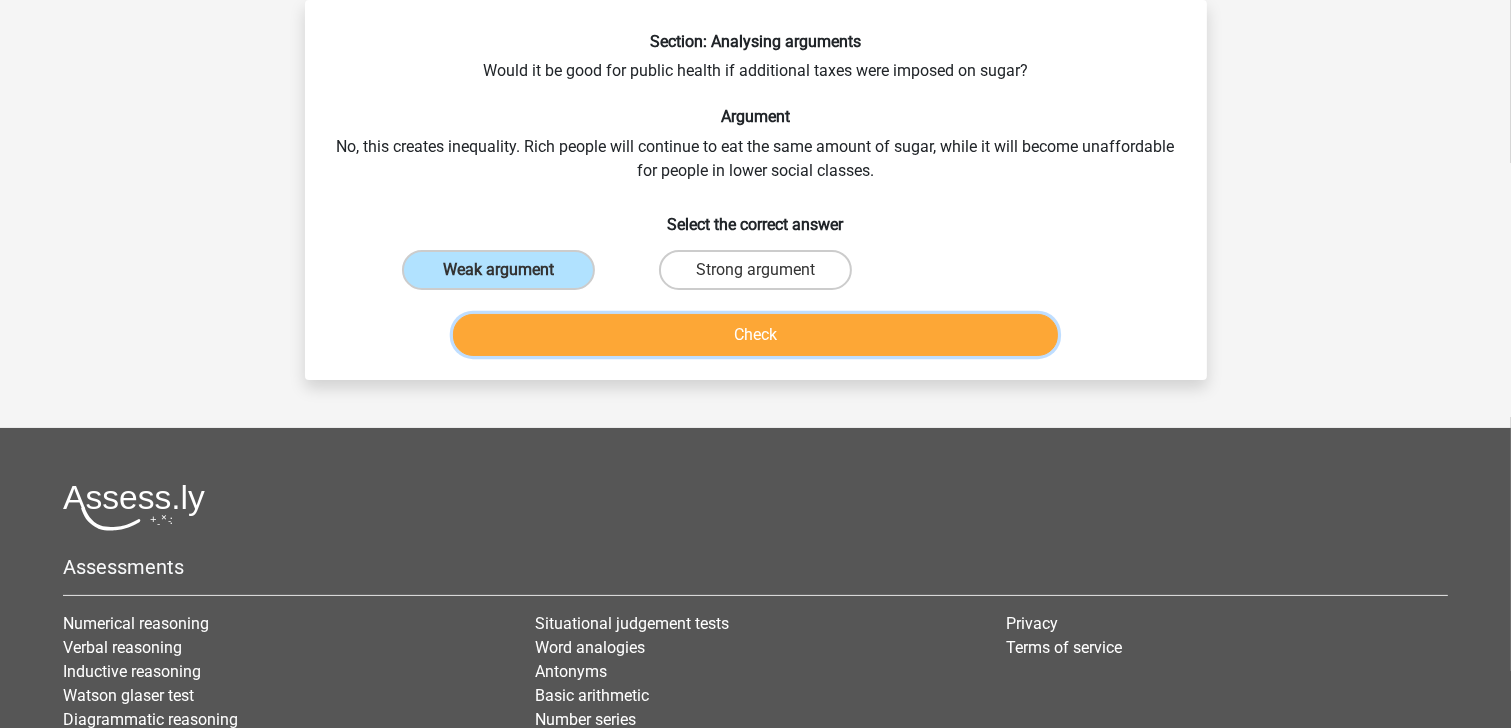 click on "Check" at bounding box center (755, 335) 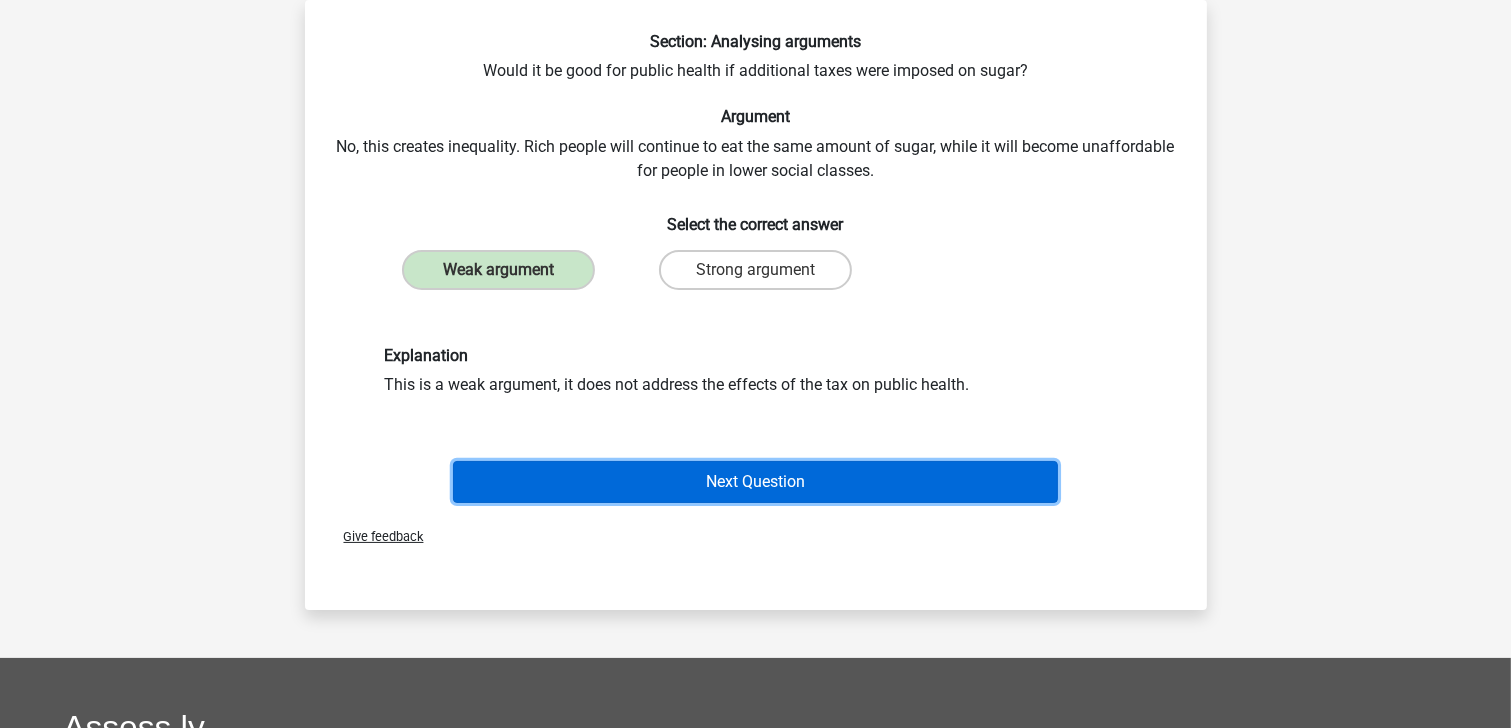 click on "Next Question" at bounding box center [755, 482] 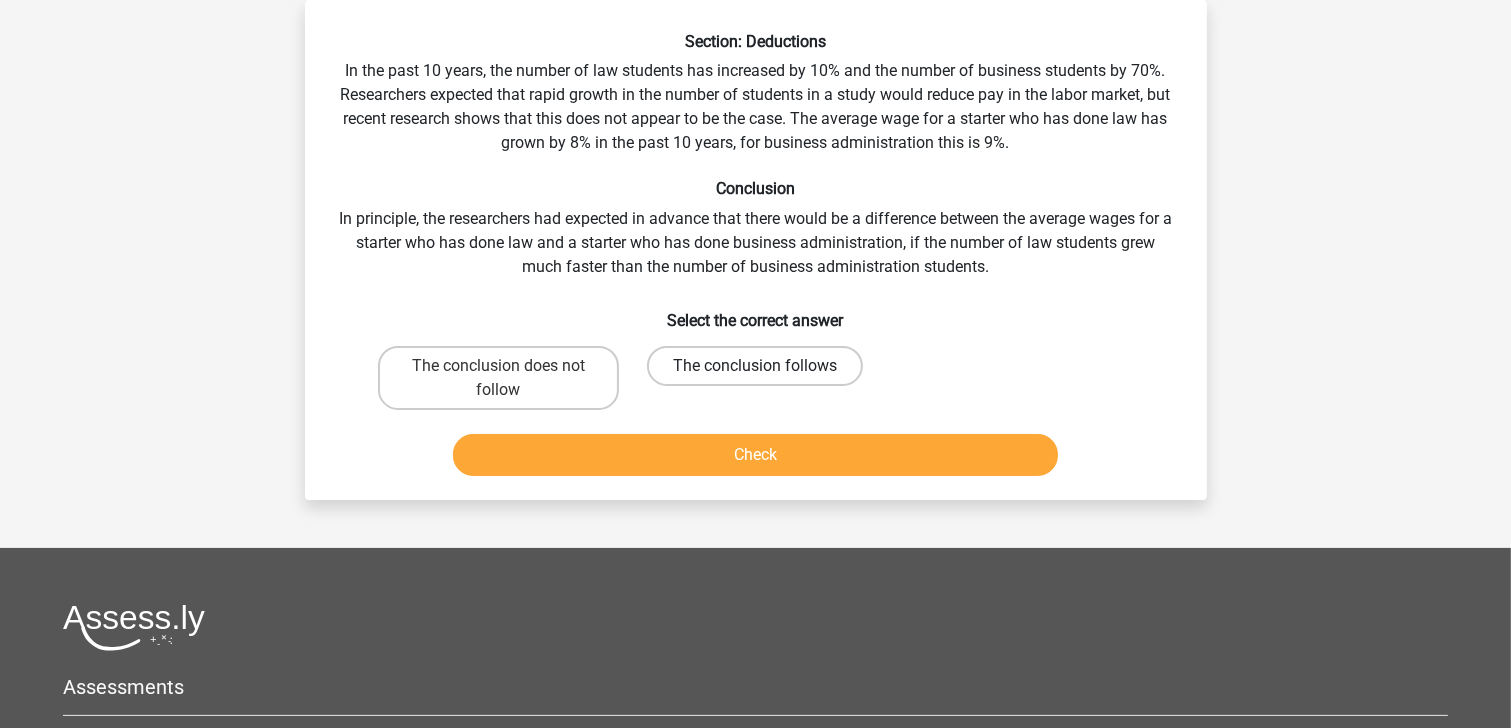 click on "The conclusion follows" at bounding box center (755, 366) 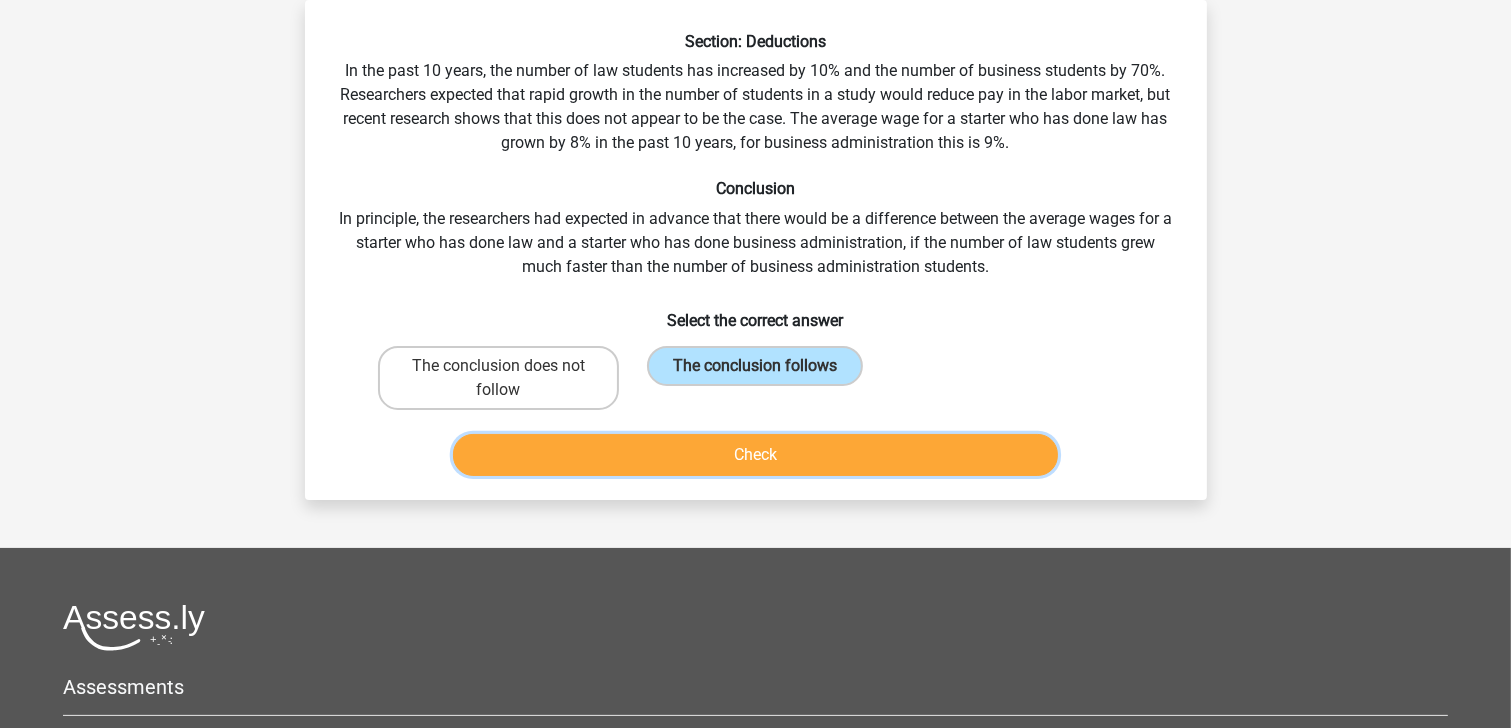 click on "Check" at bounding box center (755, 455) 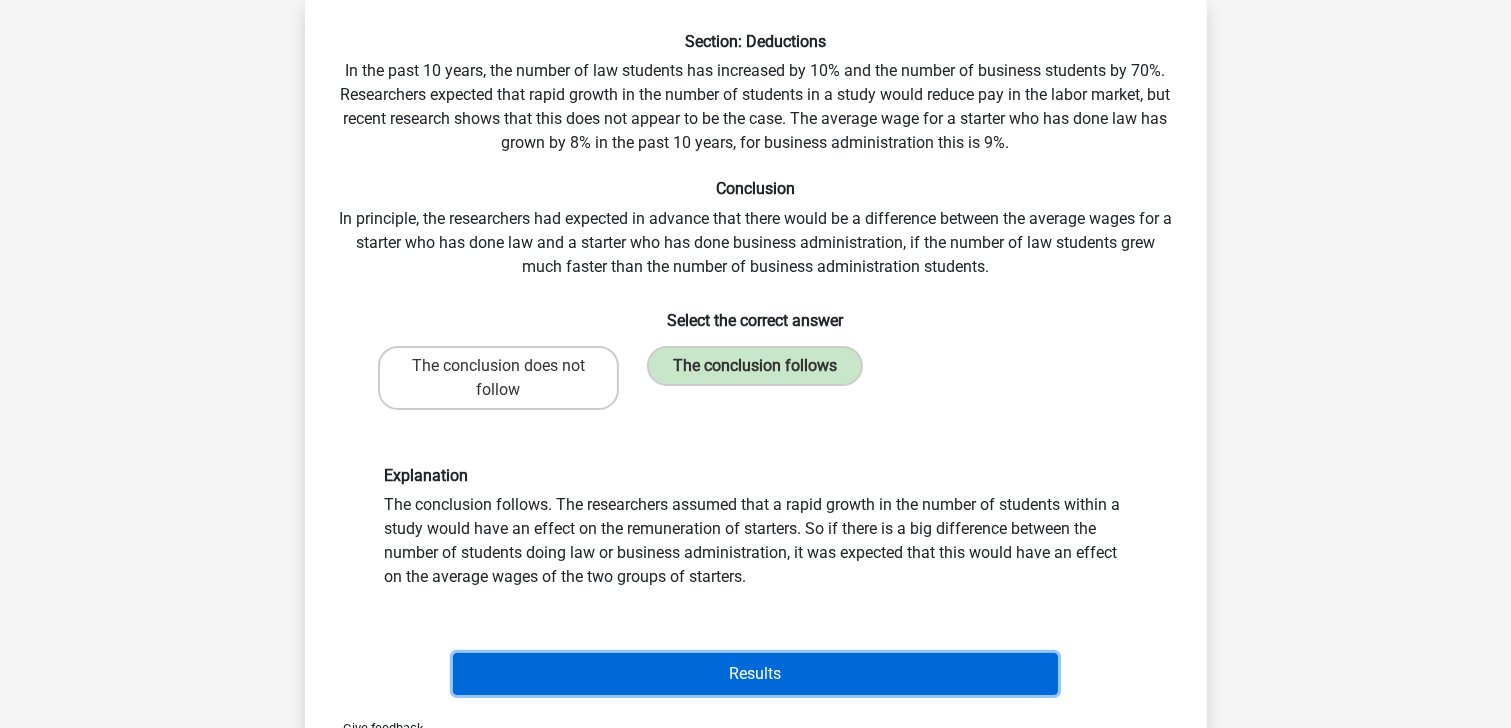 click on "Results" at bounding box center [755, 674] 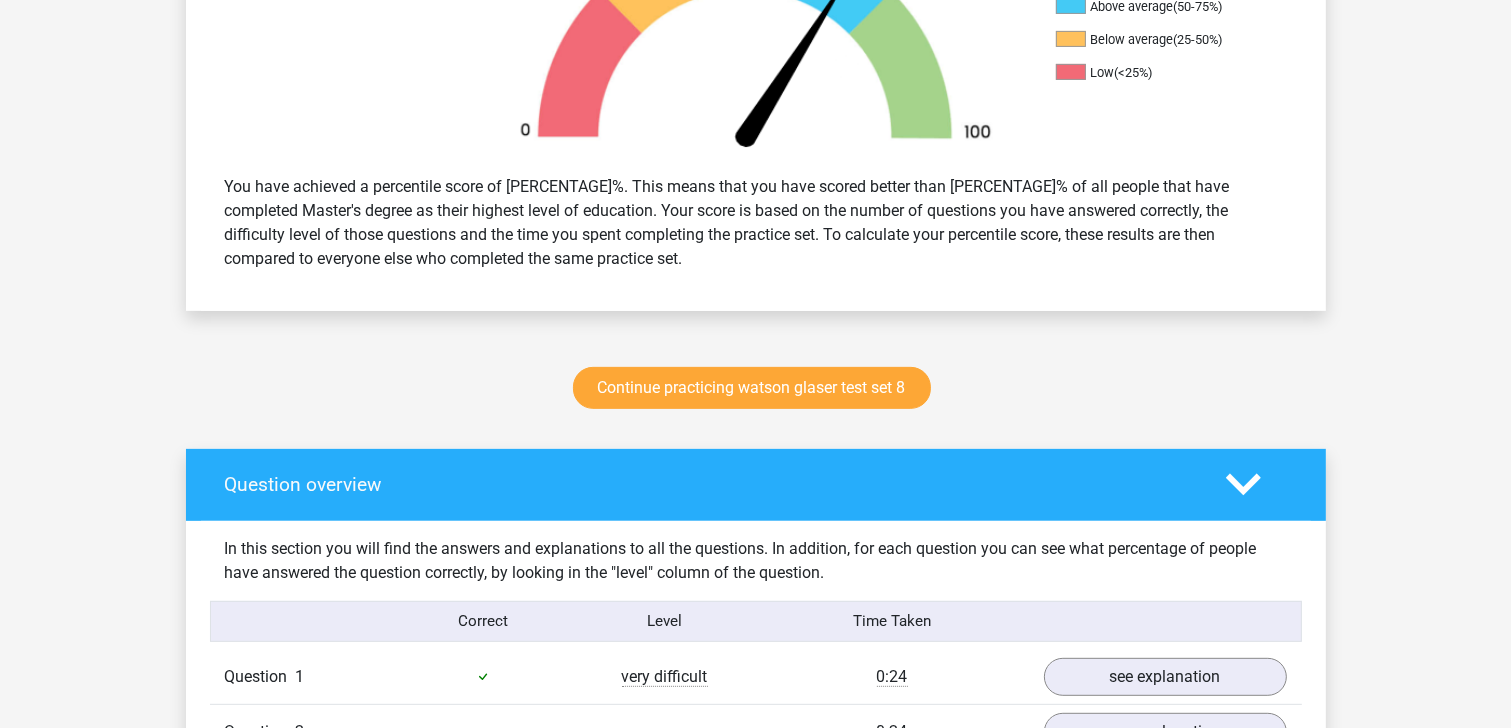 scroll, scrollTop: 728, scrollLeft: 0, axis: vertical 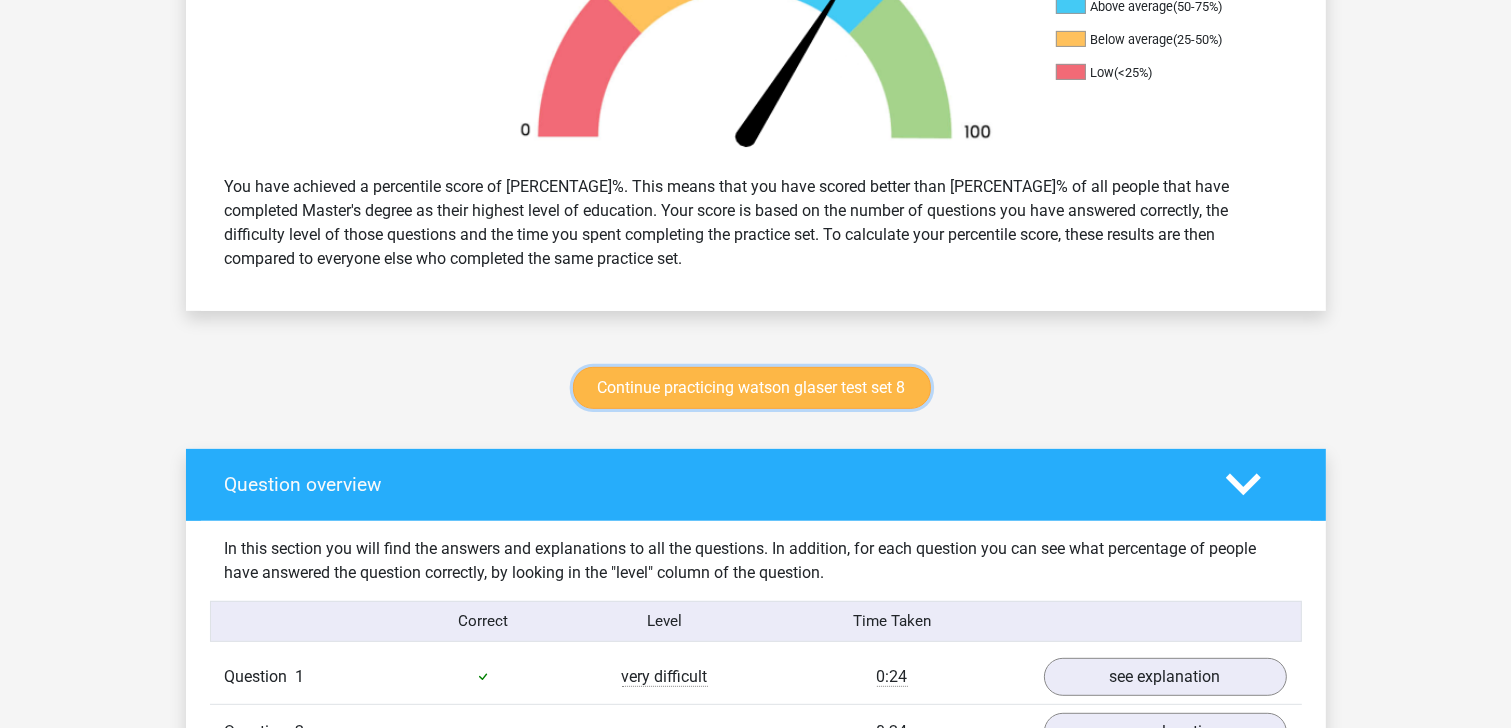 click on "Continue practicing watson glaser test set 8" at bounding box center (752, 388) 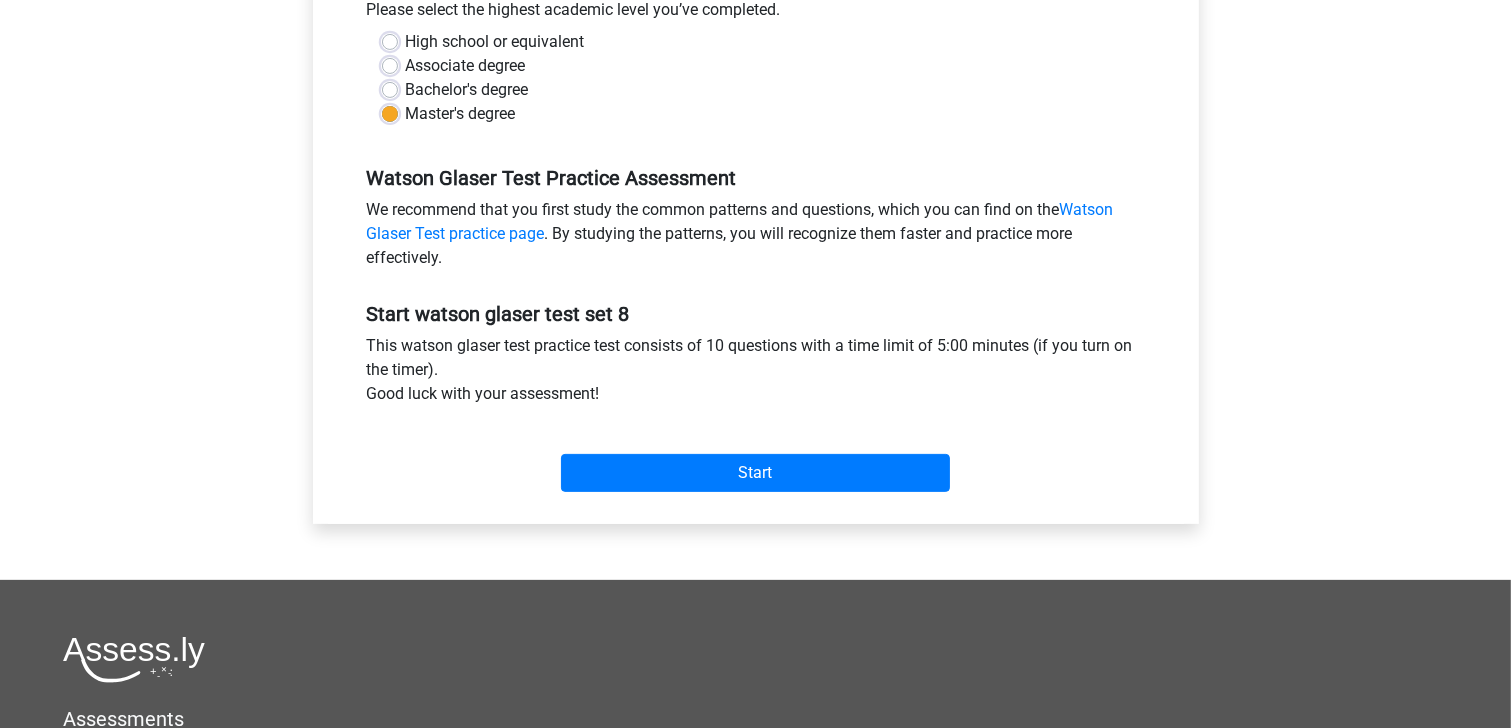scroll, scrollTop: 471, scrollLeft: 0, axis: vertical 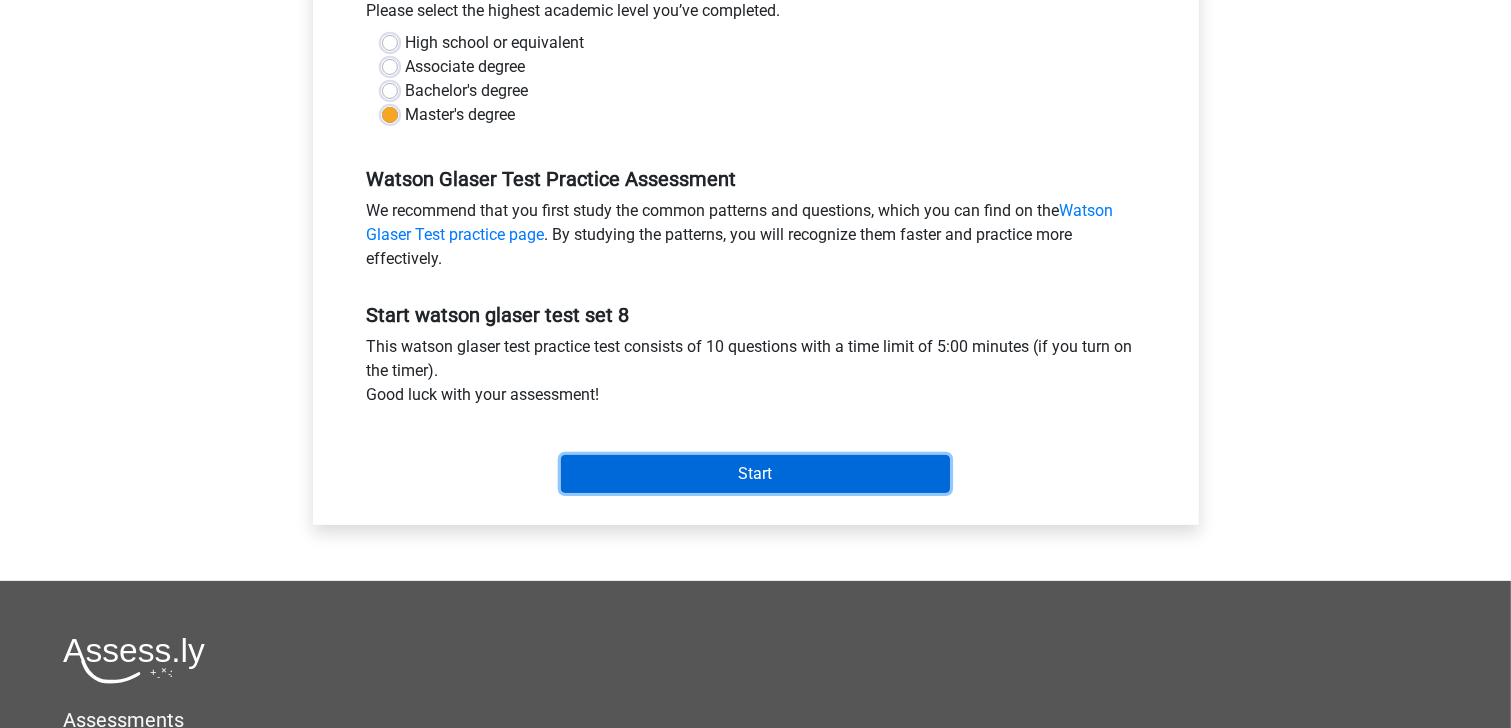 click on "Start" at bounding box center [755, 474] 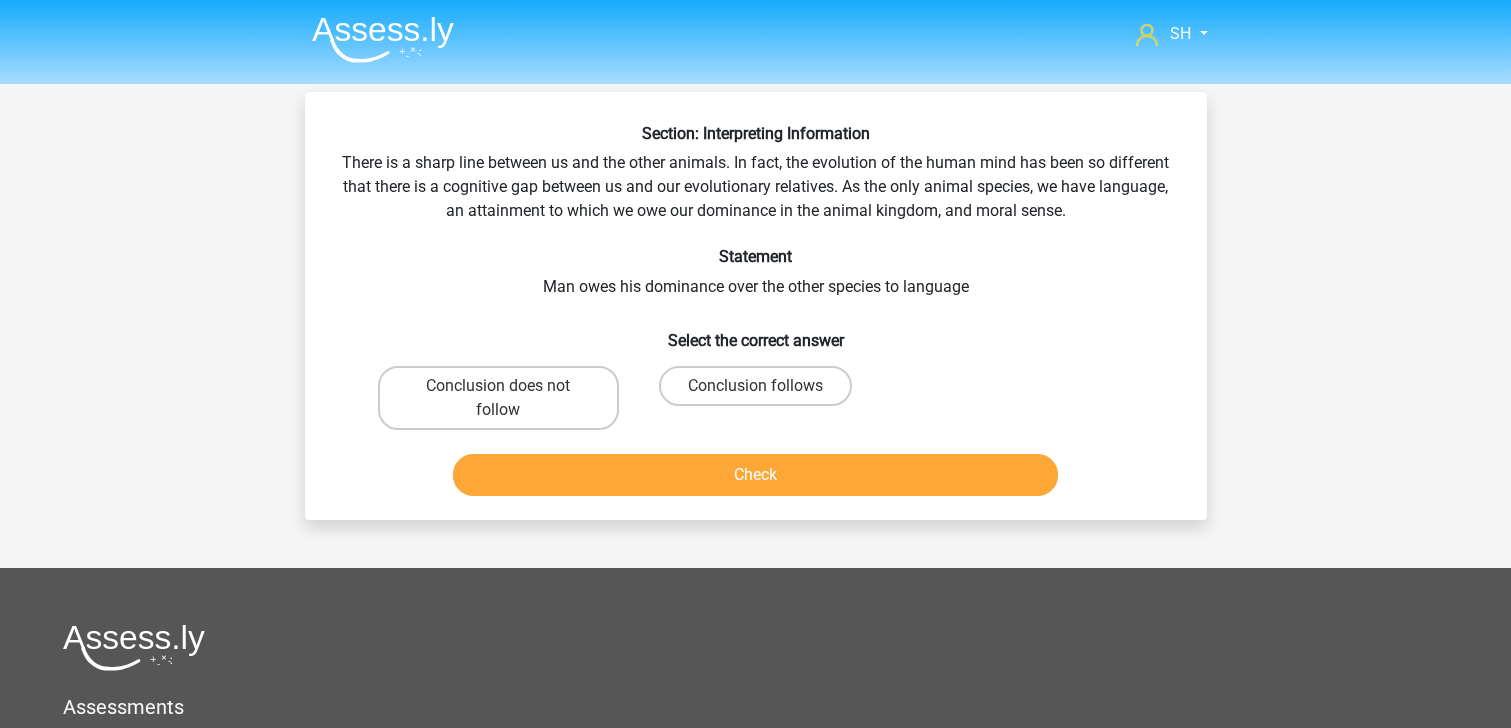 scroll, scrollTop: 0, scrollLeft: 0, axis: both 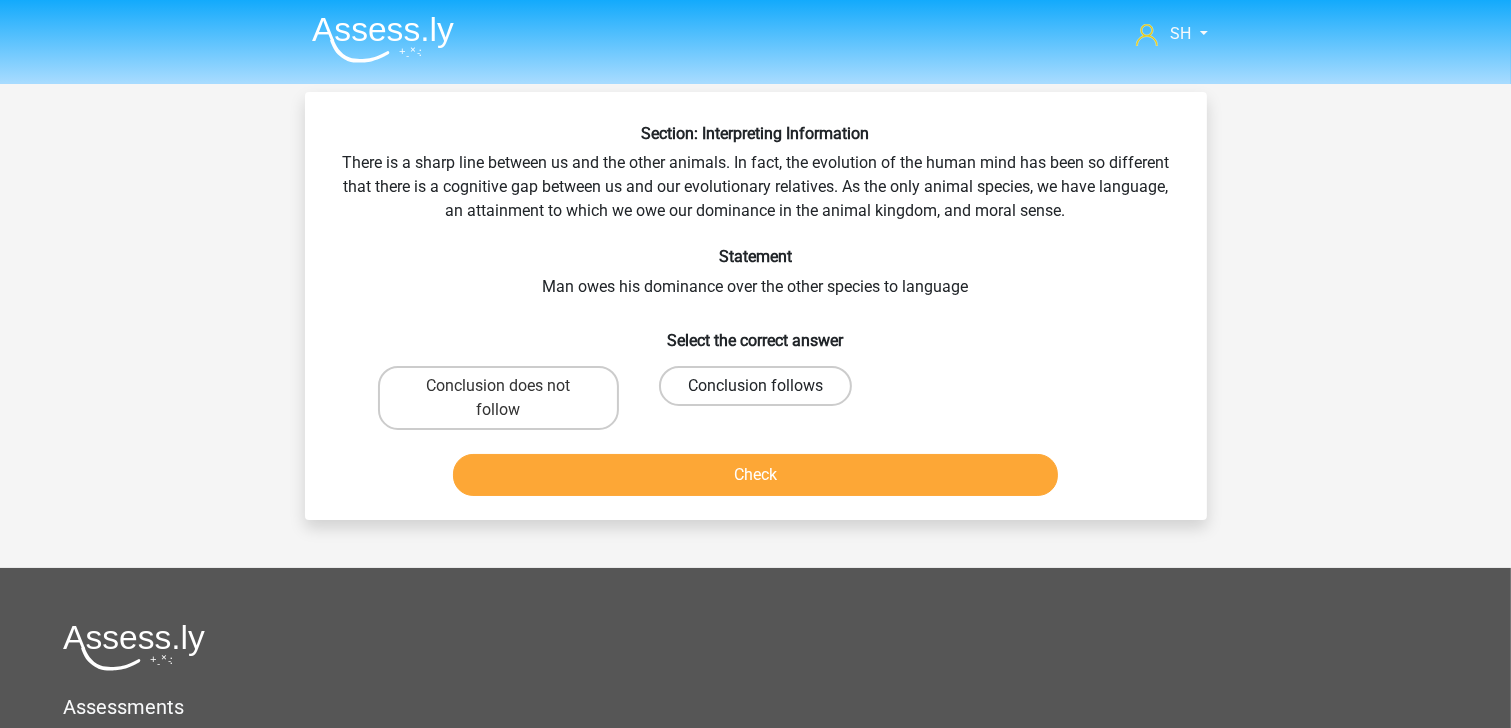 click on "Conclusion follows" at bounding box center [755, 386] 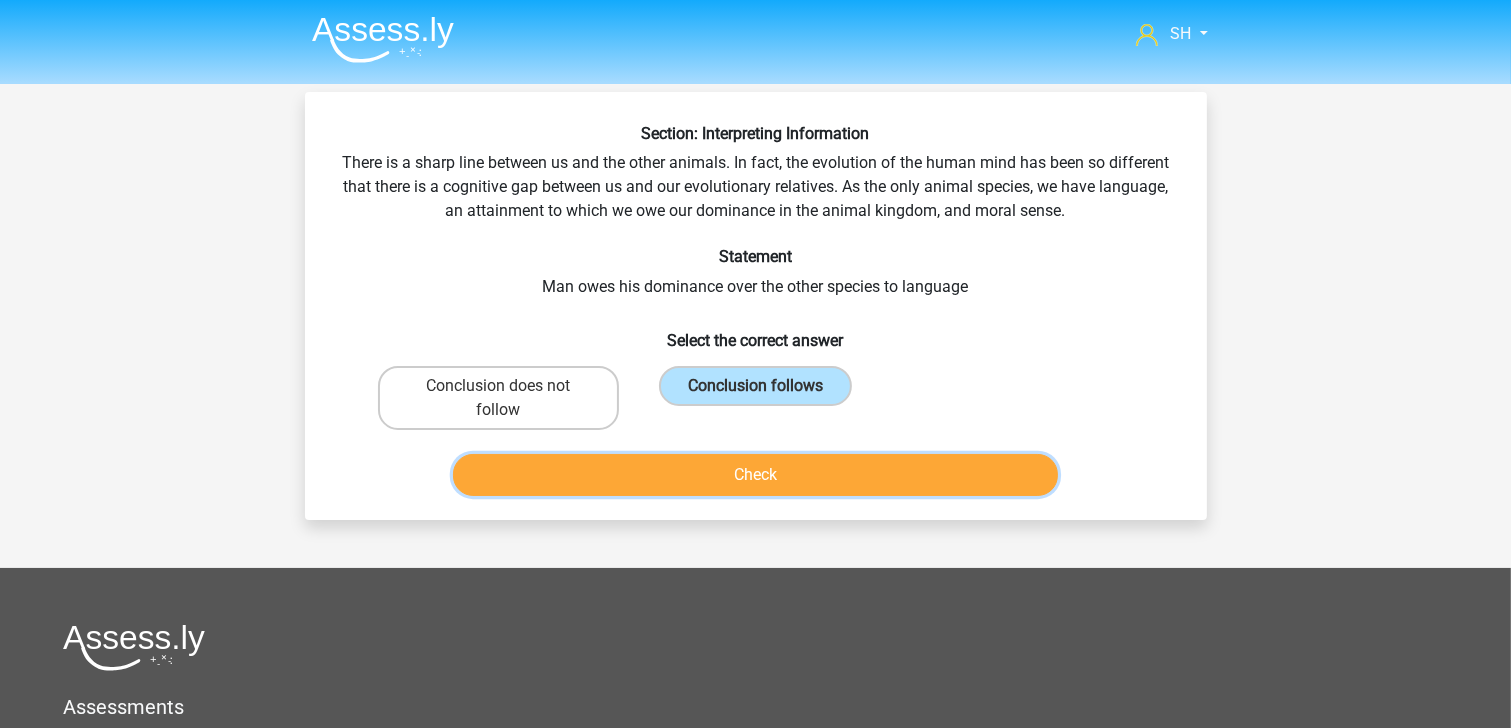 click on "Check" at bounding box center [755, 475] 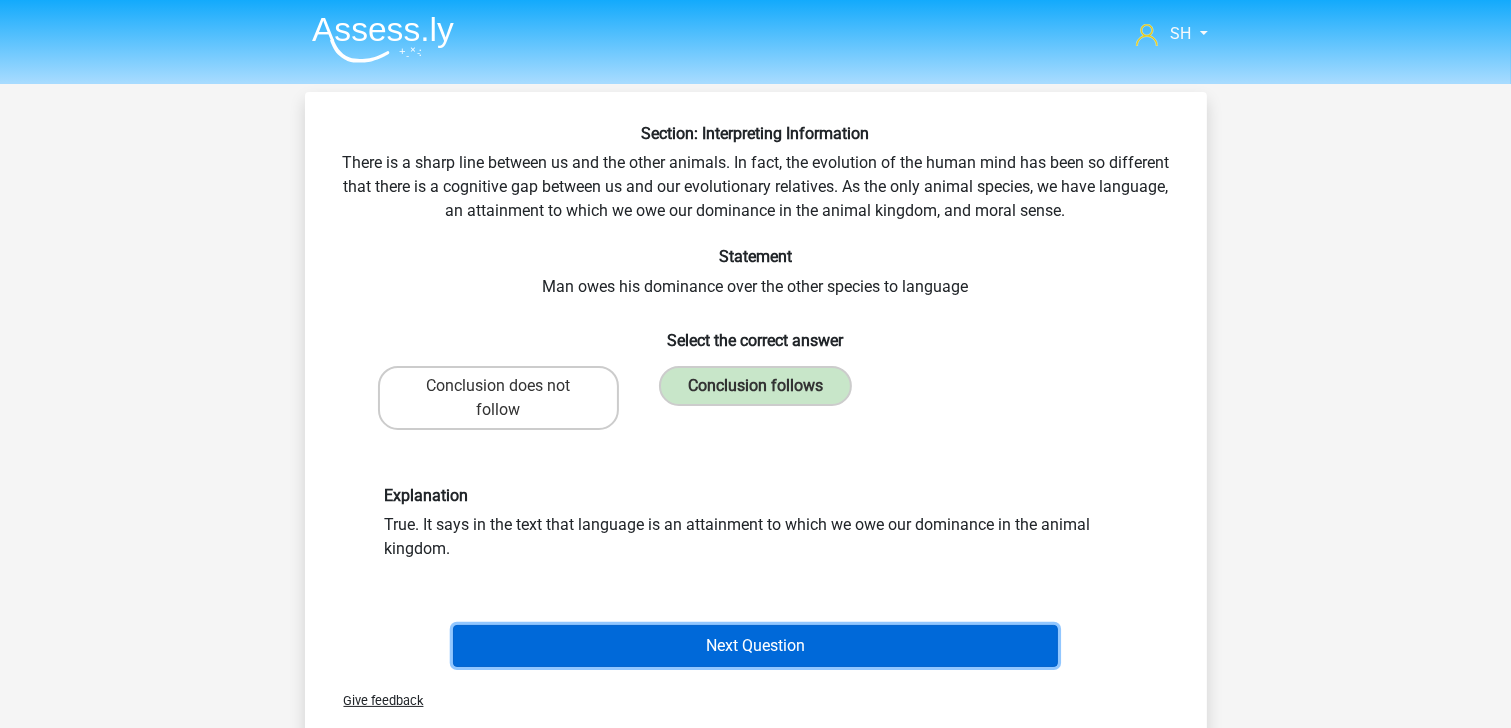 click on "Next Question" at bounding box center [755, 646] 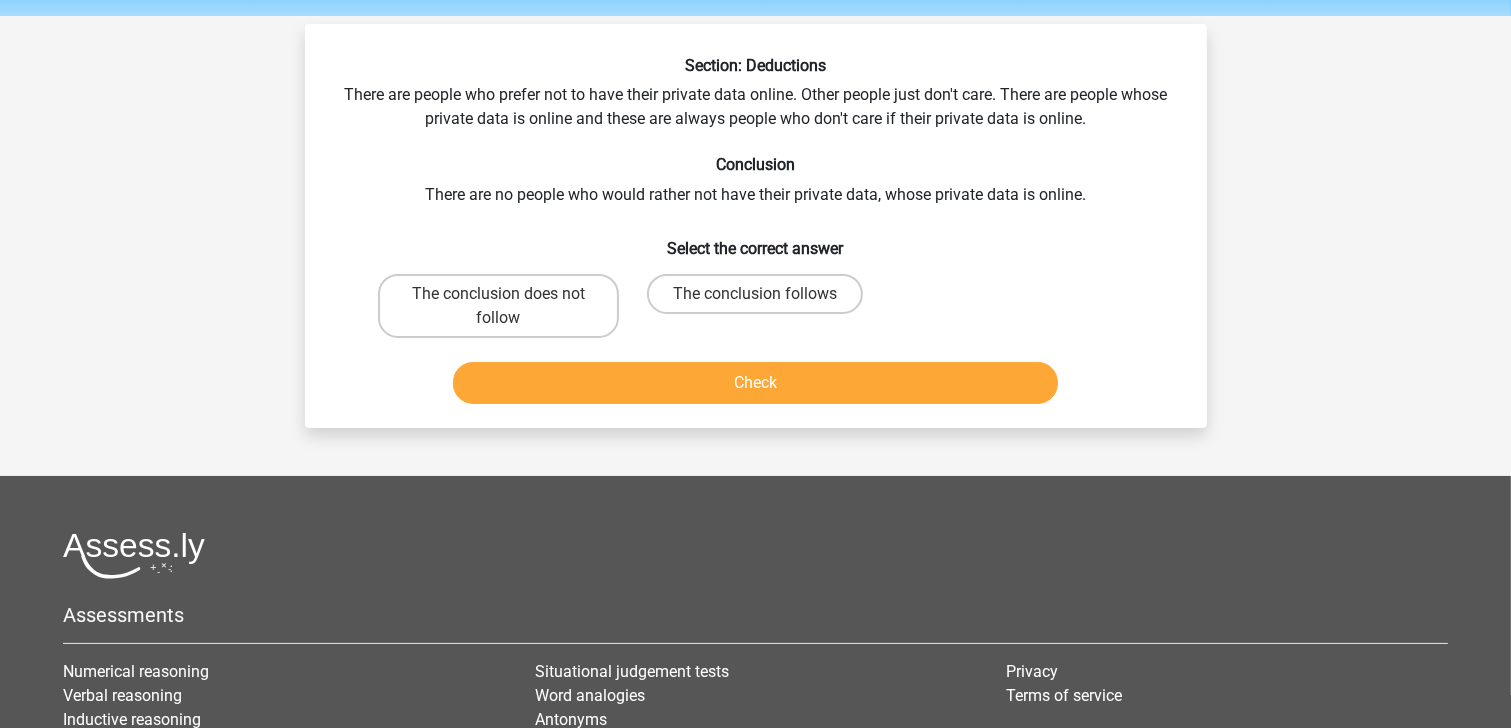 scroll, scrollTop: 92, scrollLeft: 0, axis: vertical 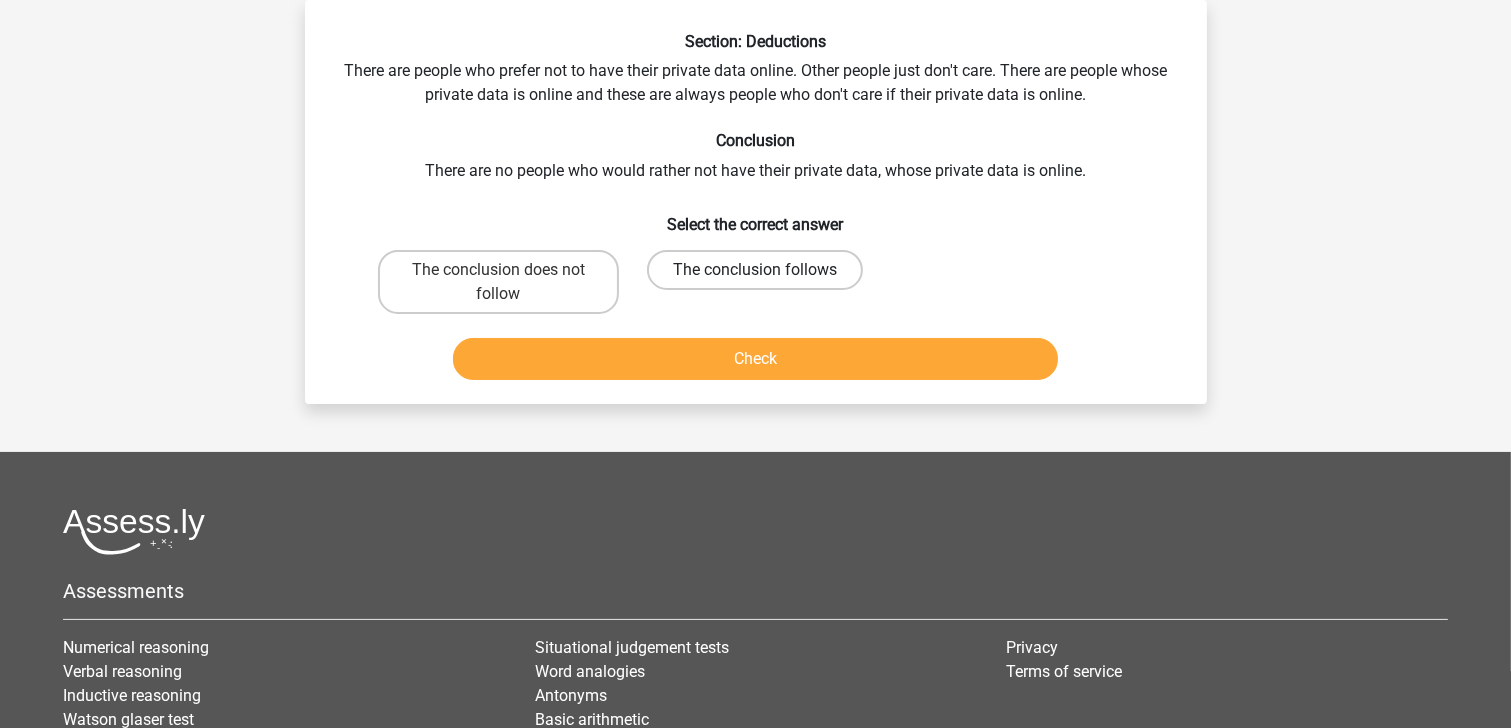 click on "The conclusion follows" at bounding box center (755, 270) 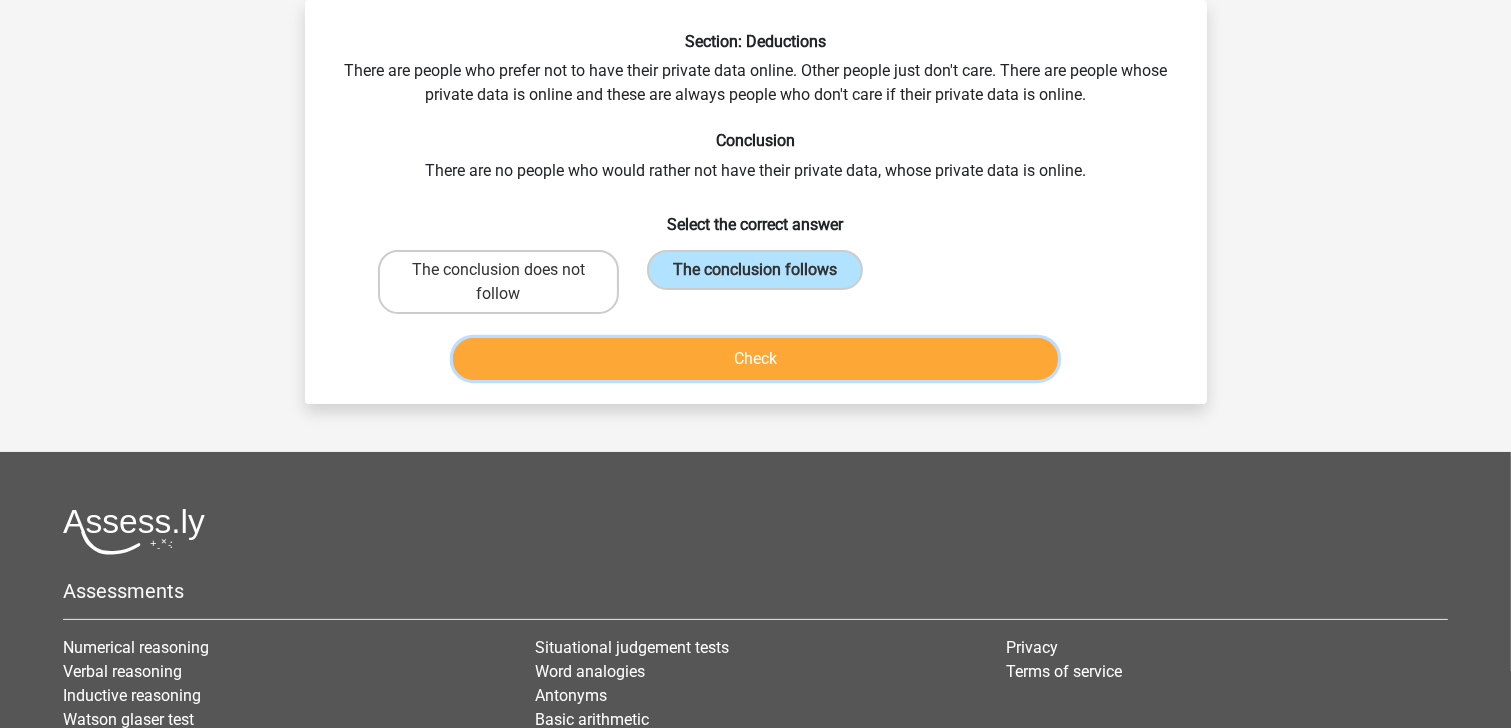 click on "Check" at bounding box center (755, 359) 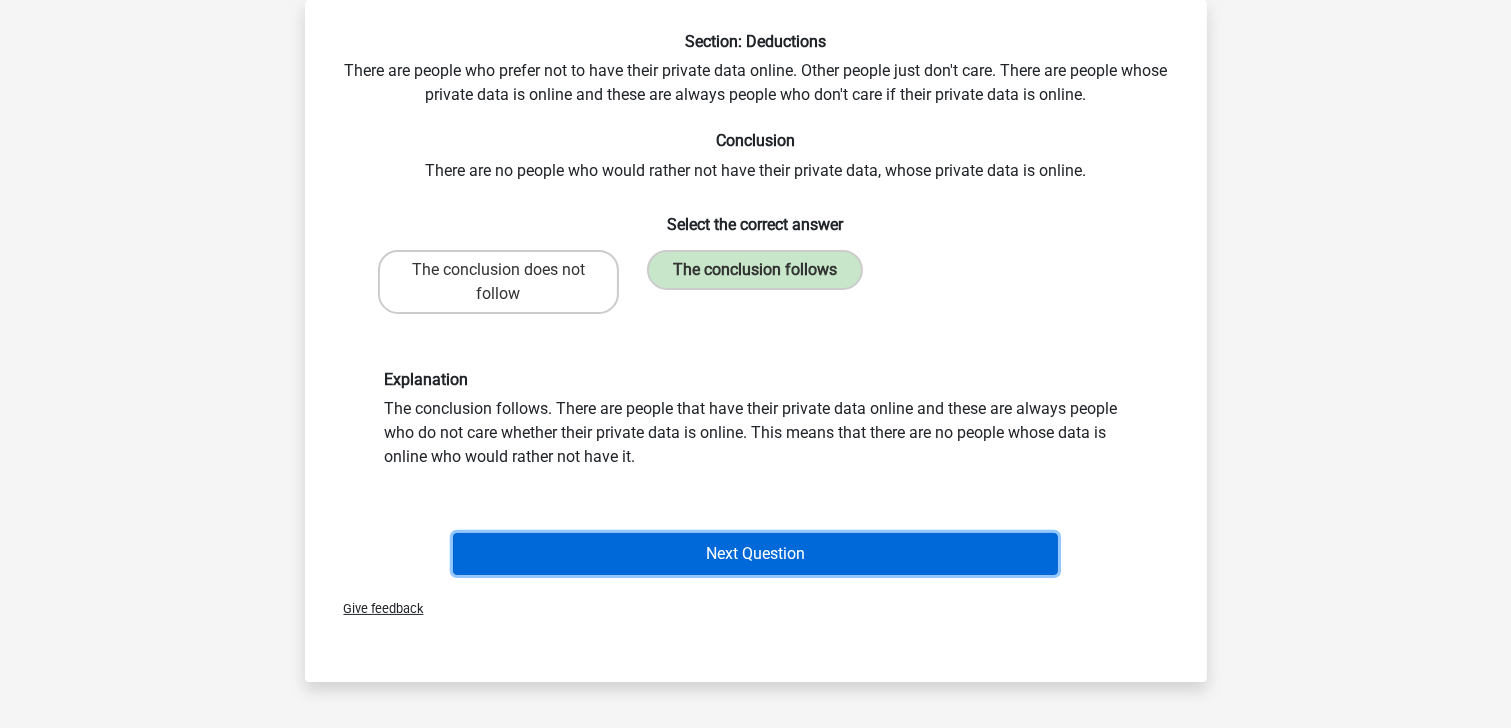 click on "Next Question" at bounding box center (755, 554) 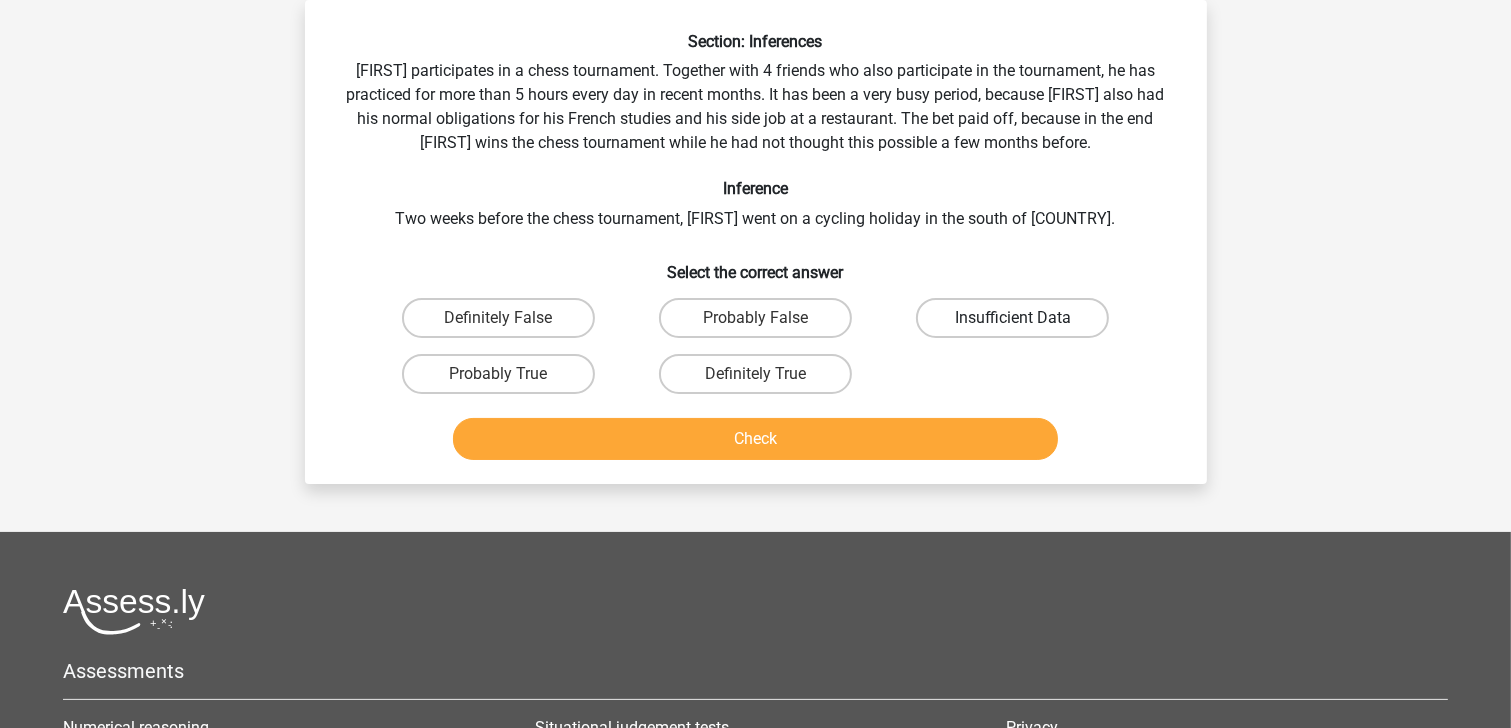 click on "Insufficient Data" at bounding box center [1012, 318] 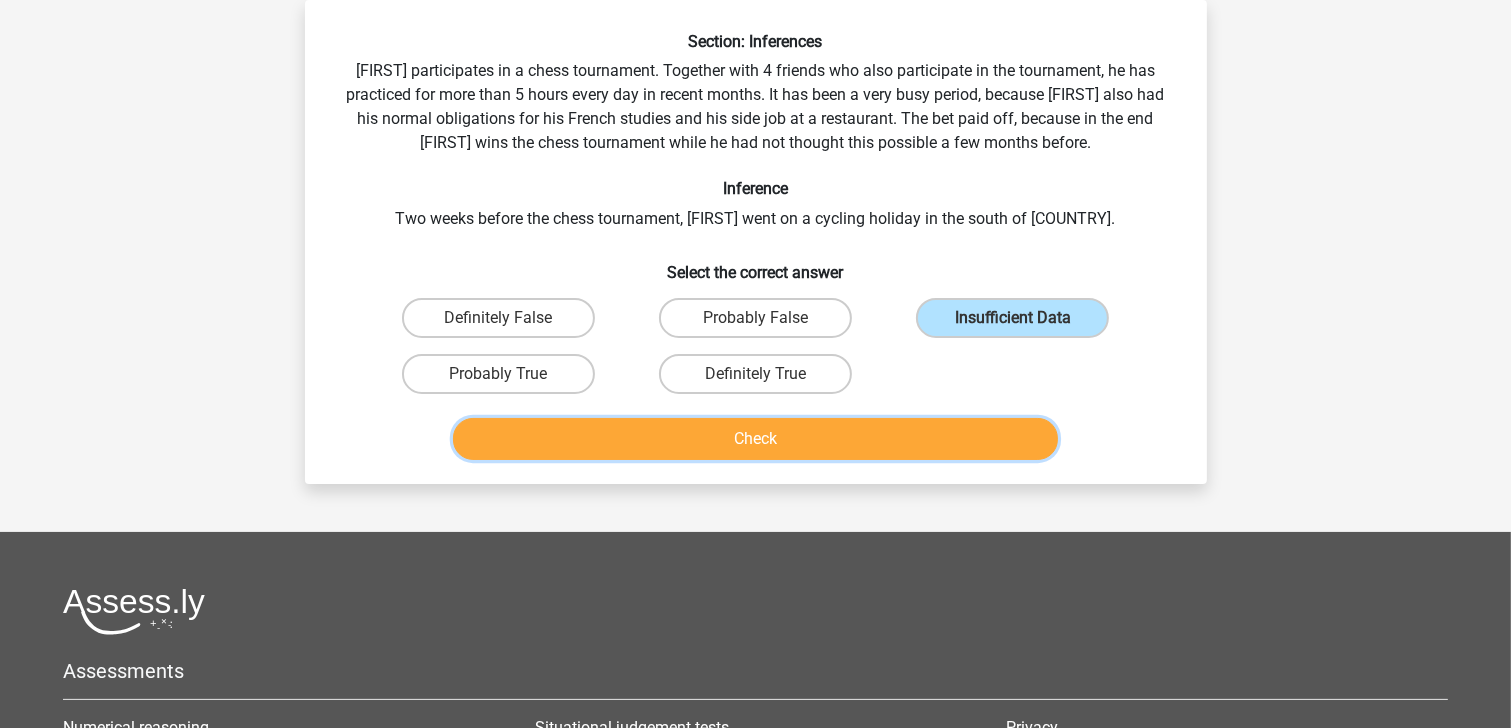 click on "Check" at bounding box center (755, 439) 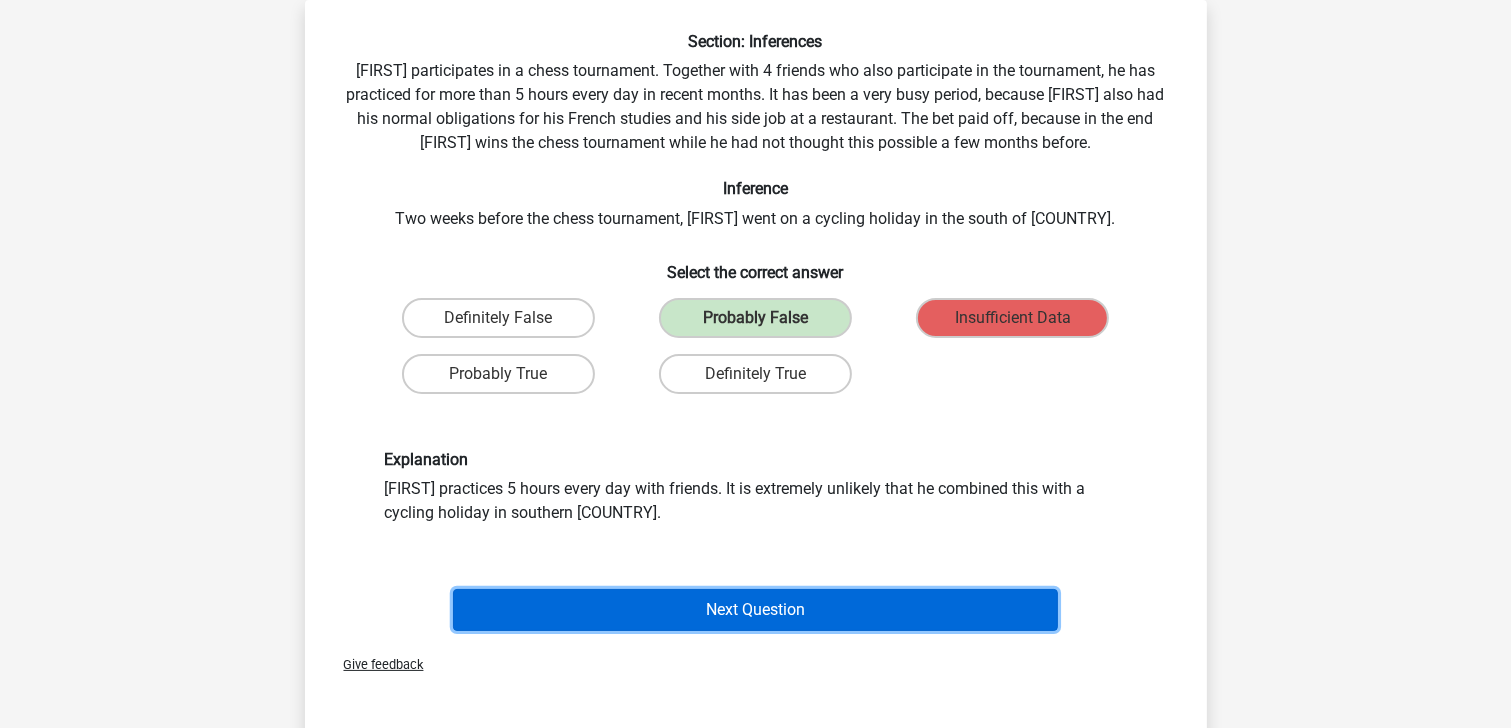 click on "Next Question" at bounding box center (755, 610) 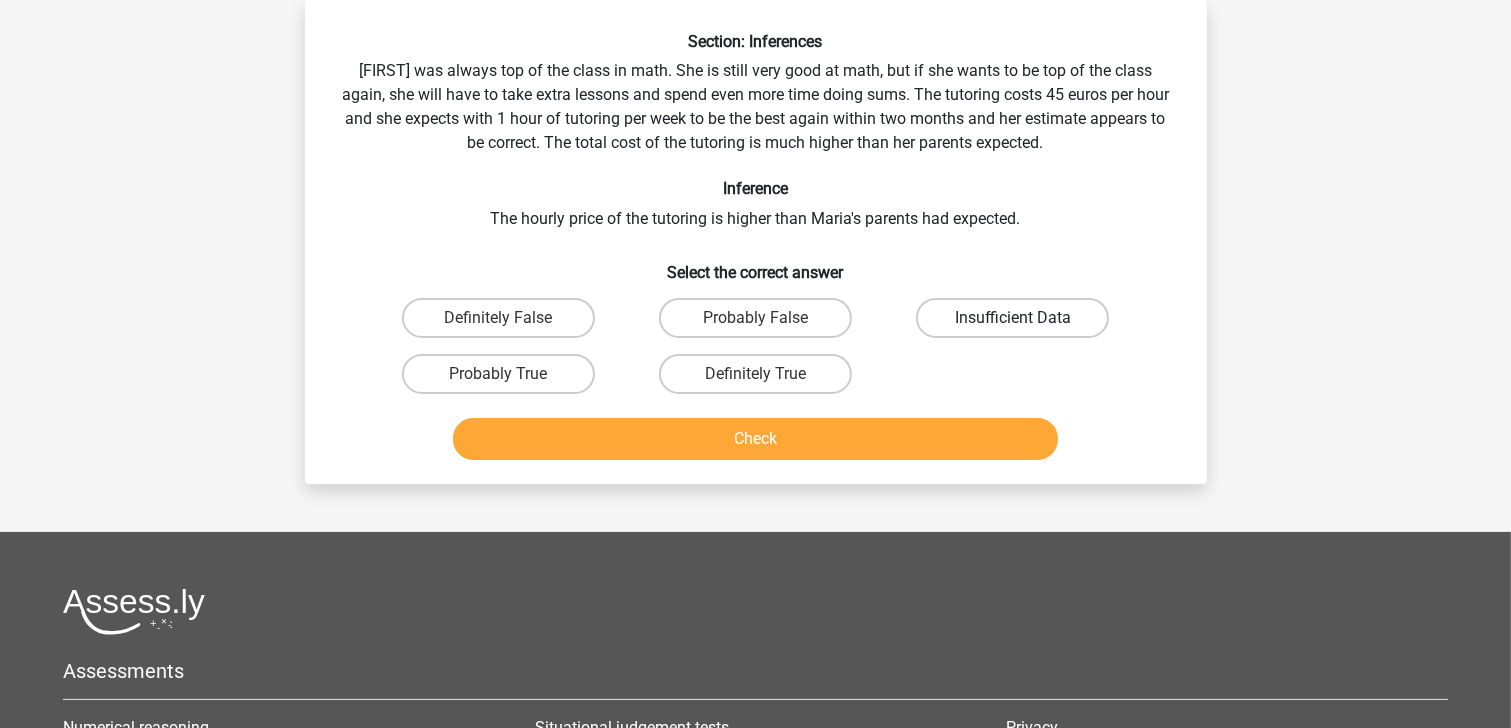 click on "Insufficient Data" at bounding box center [1012, 318] 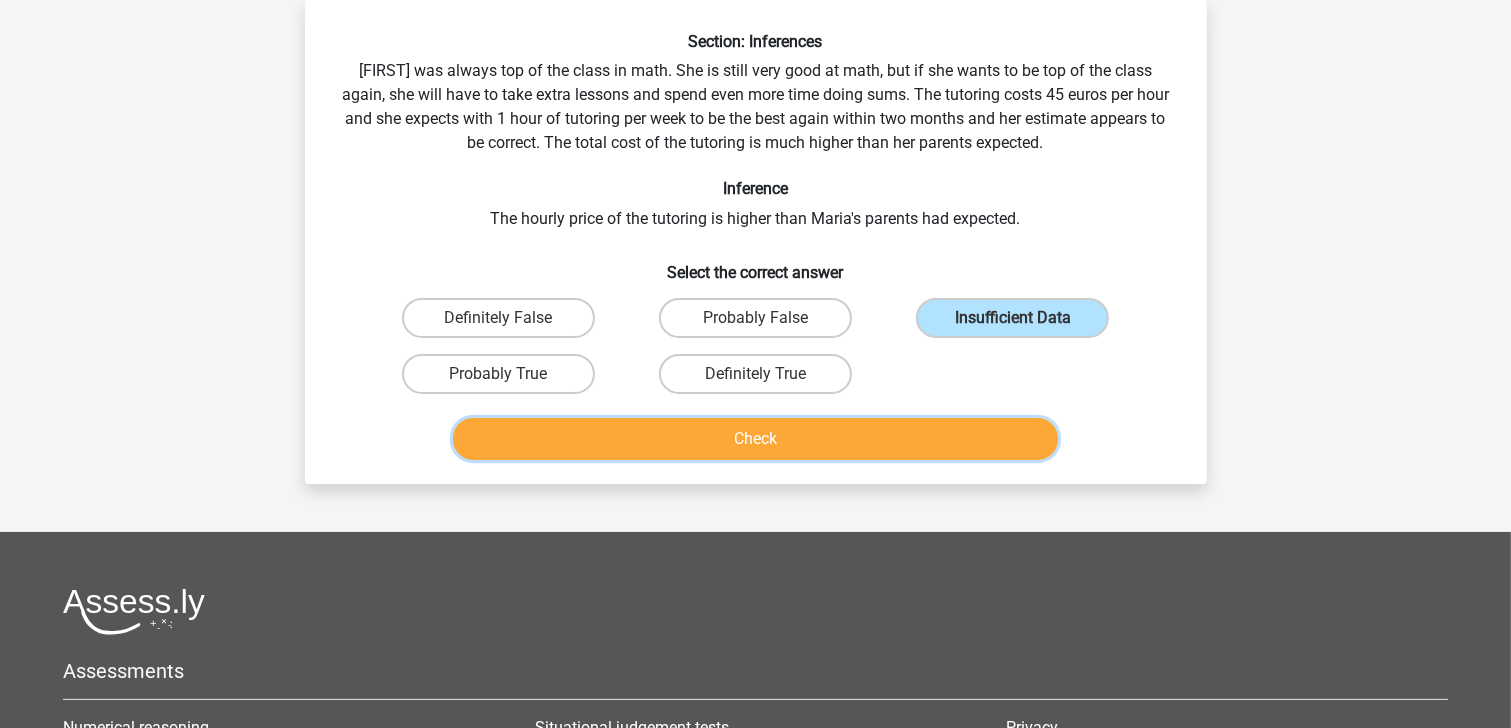 click on "Check" at bounding box center (755, 439) 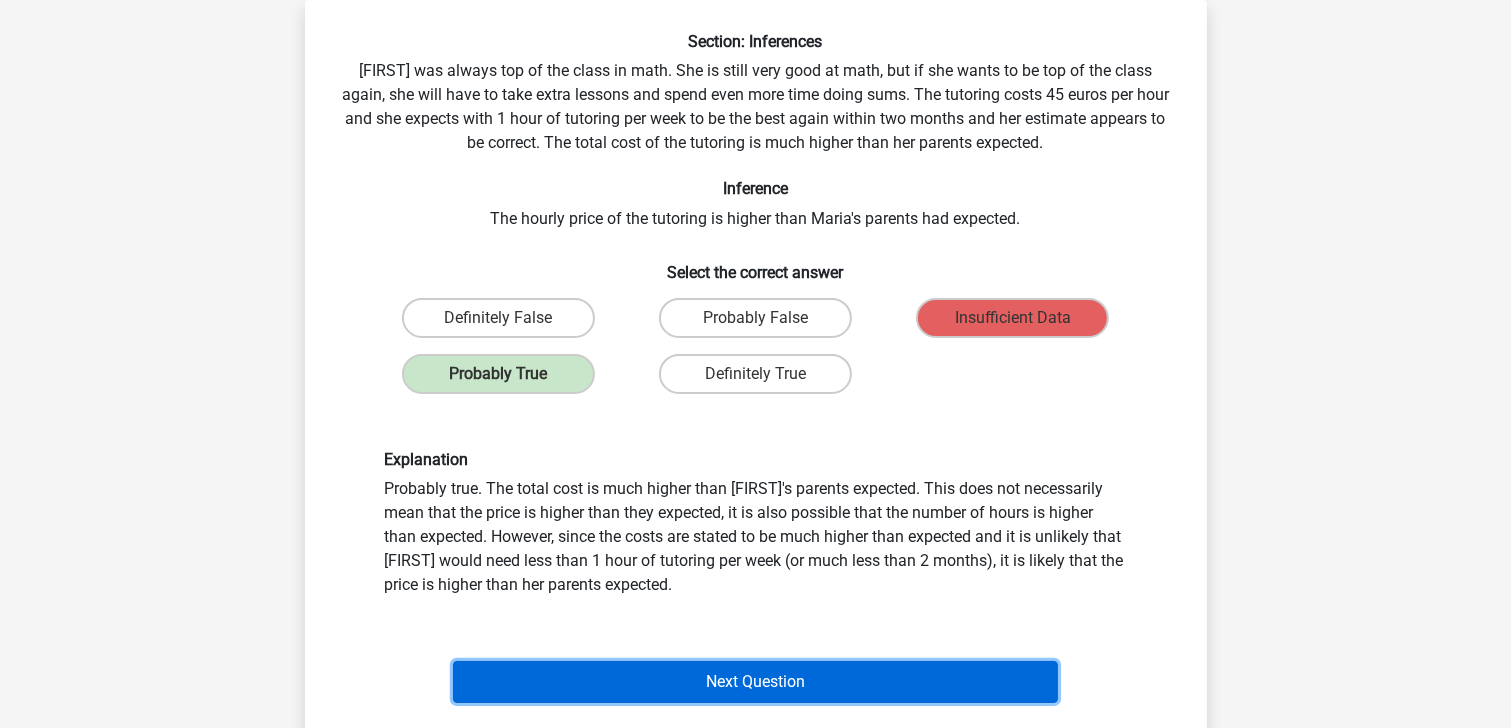 click on "Next Question" at bounding box center (755, 682) 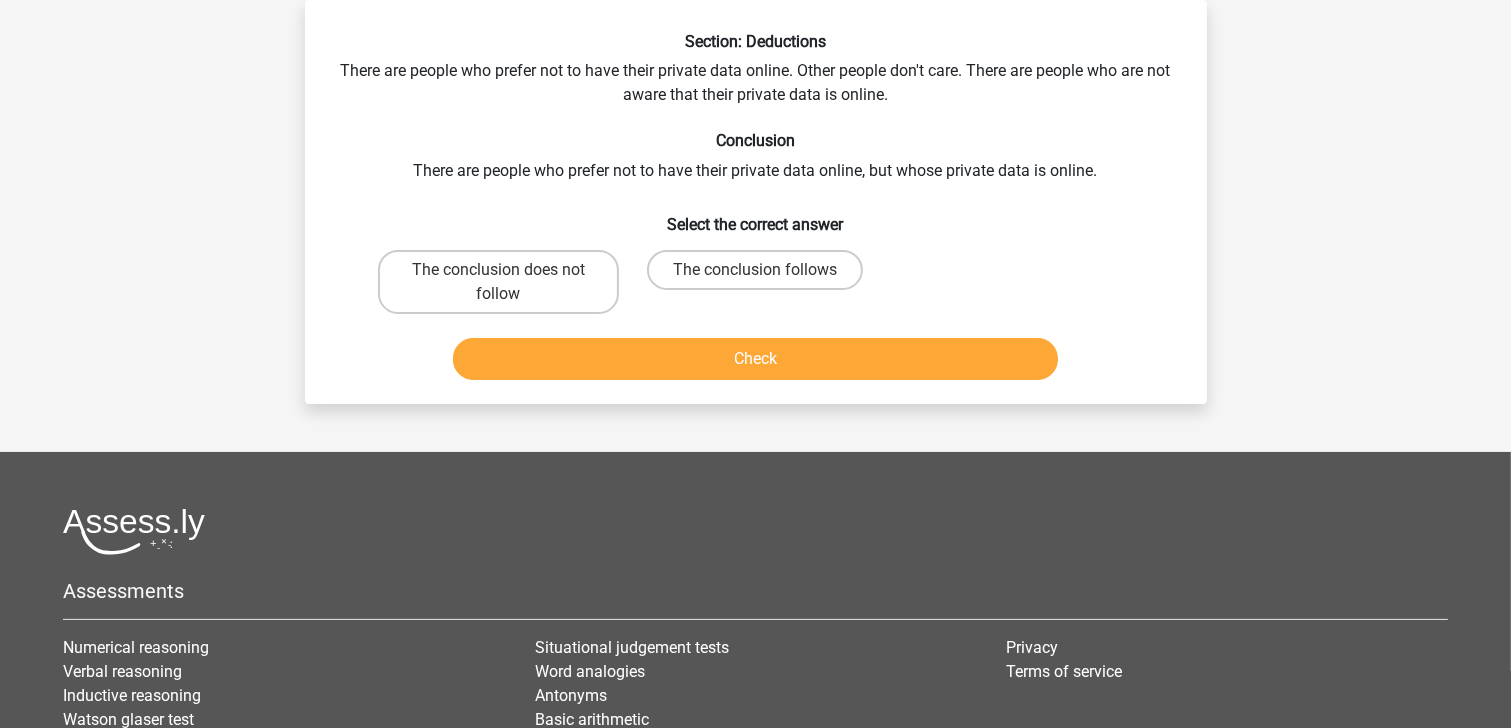 click on "The conclusion follows" at bounding box center [761, 276] 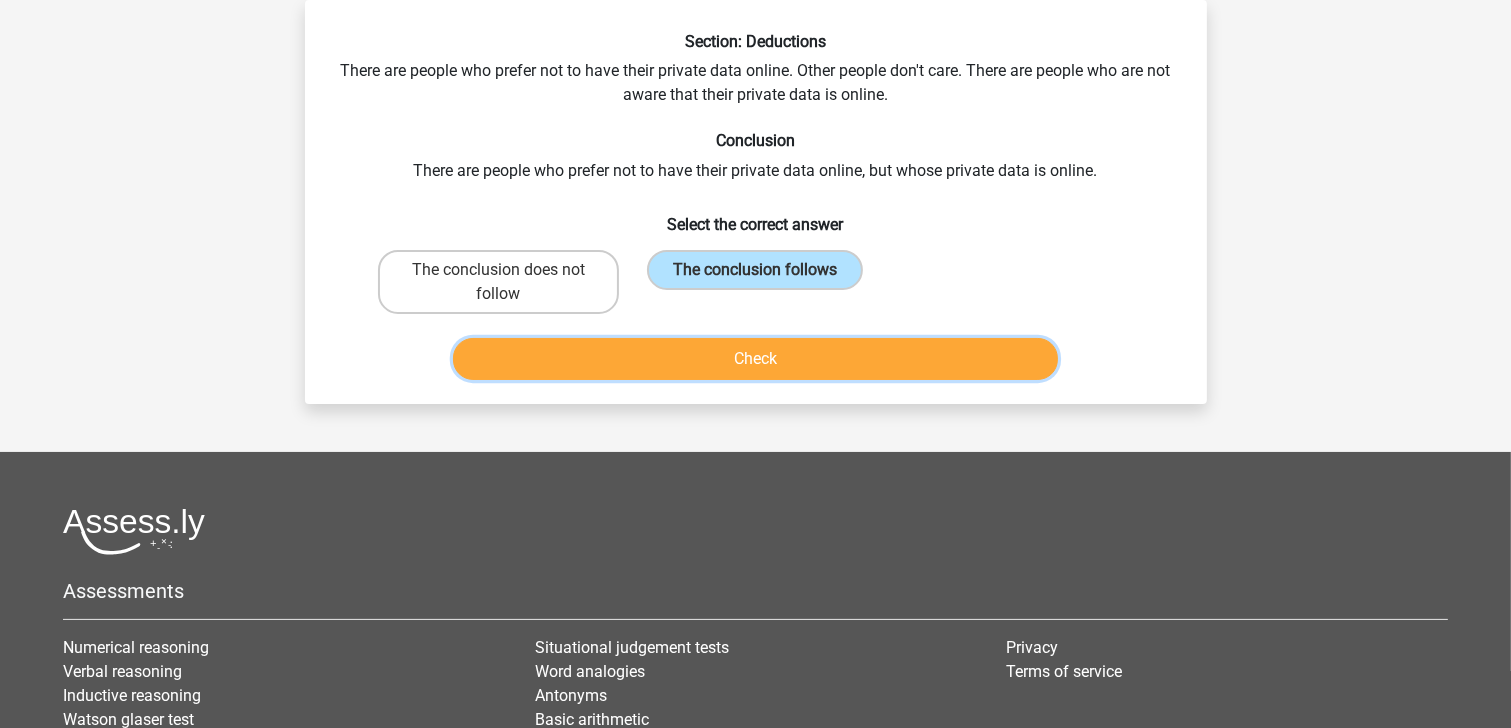 click on "Check" at bounding box center [755, 359] 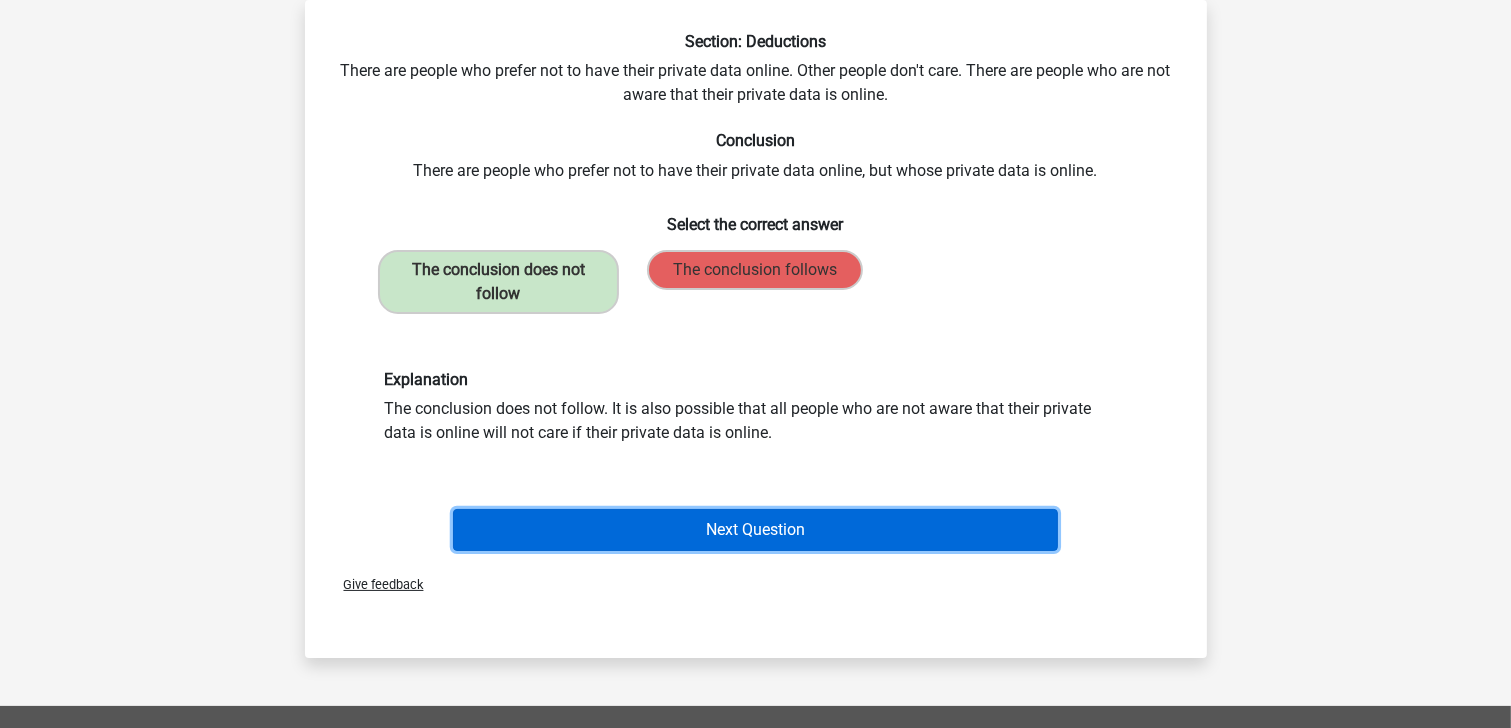 click on "Next Question" at bounding box center [755, 530] 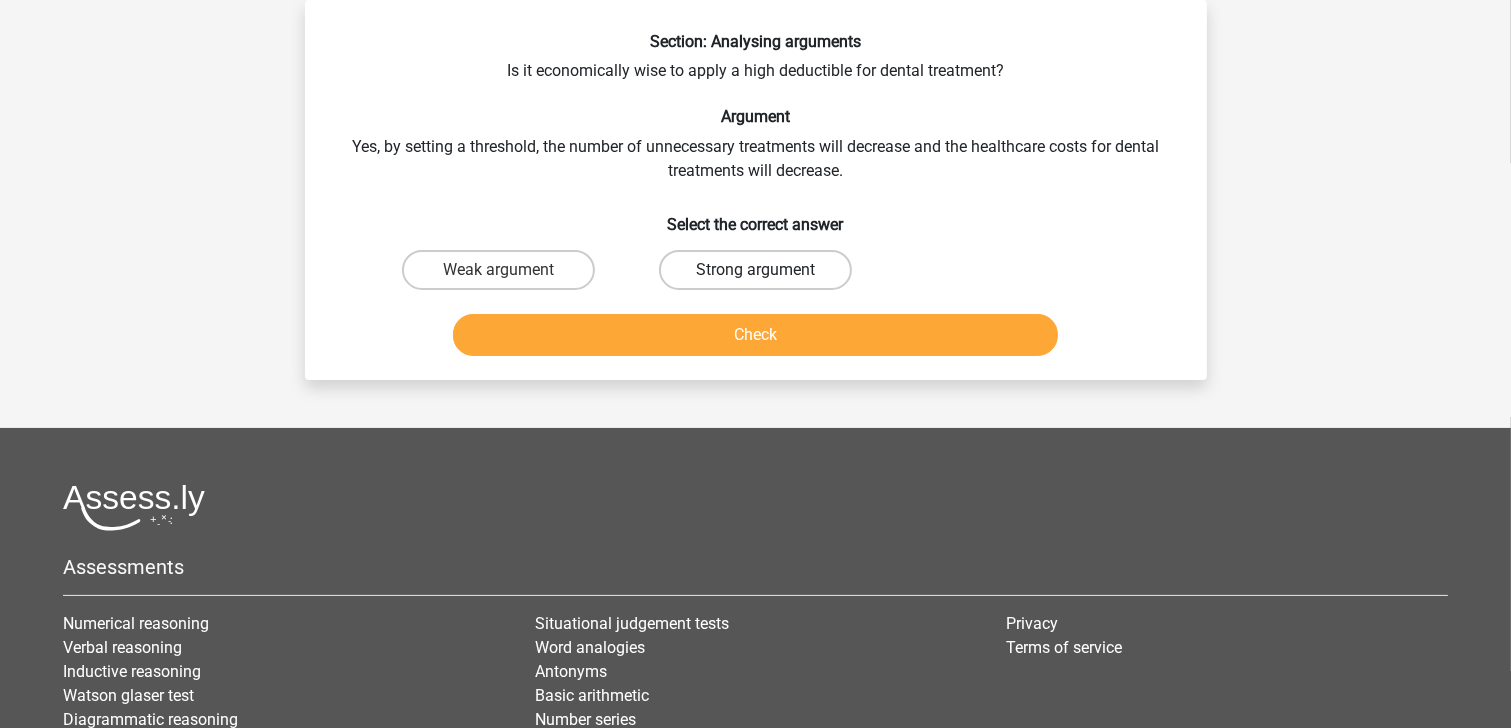 click on "Strong argument" at bounding box center (755, 270) 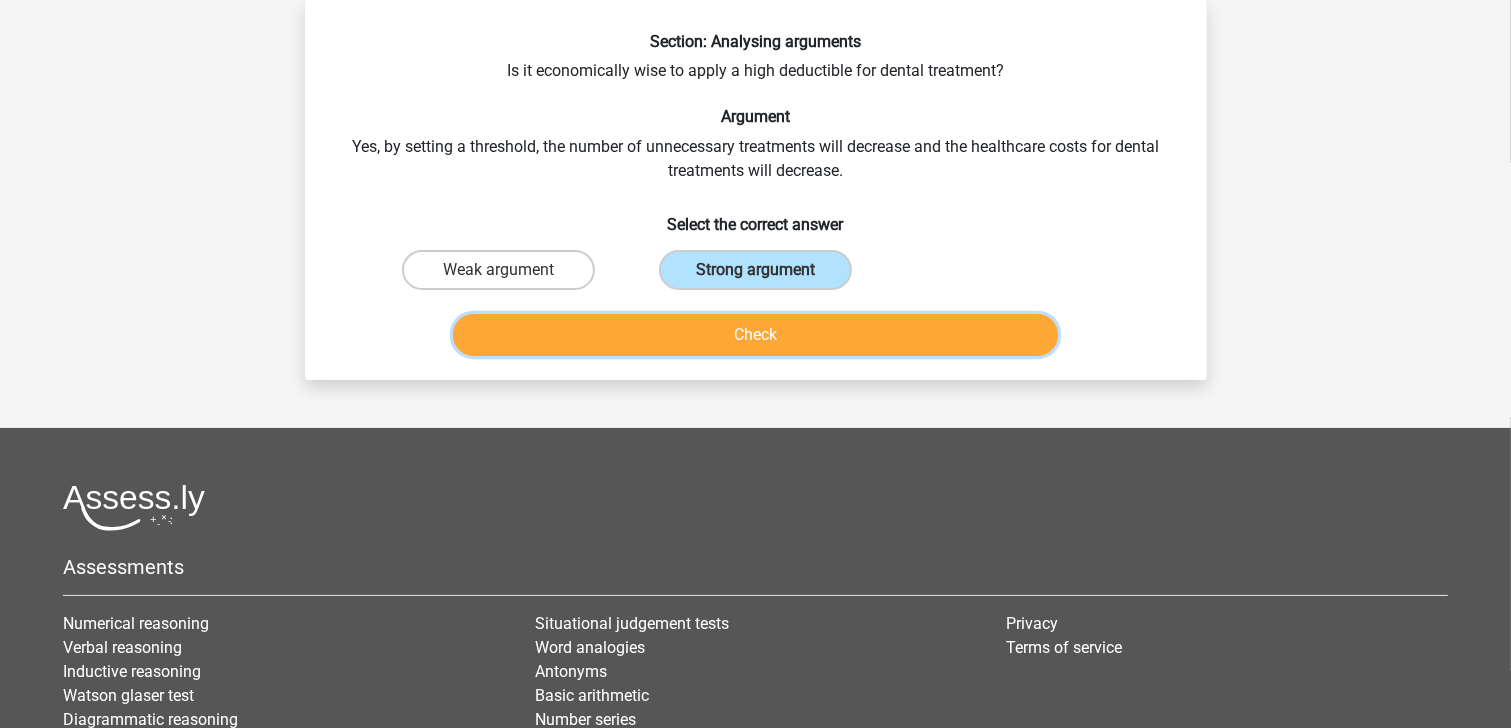 click on "Check" at bounding box center (755, 335) 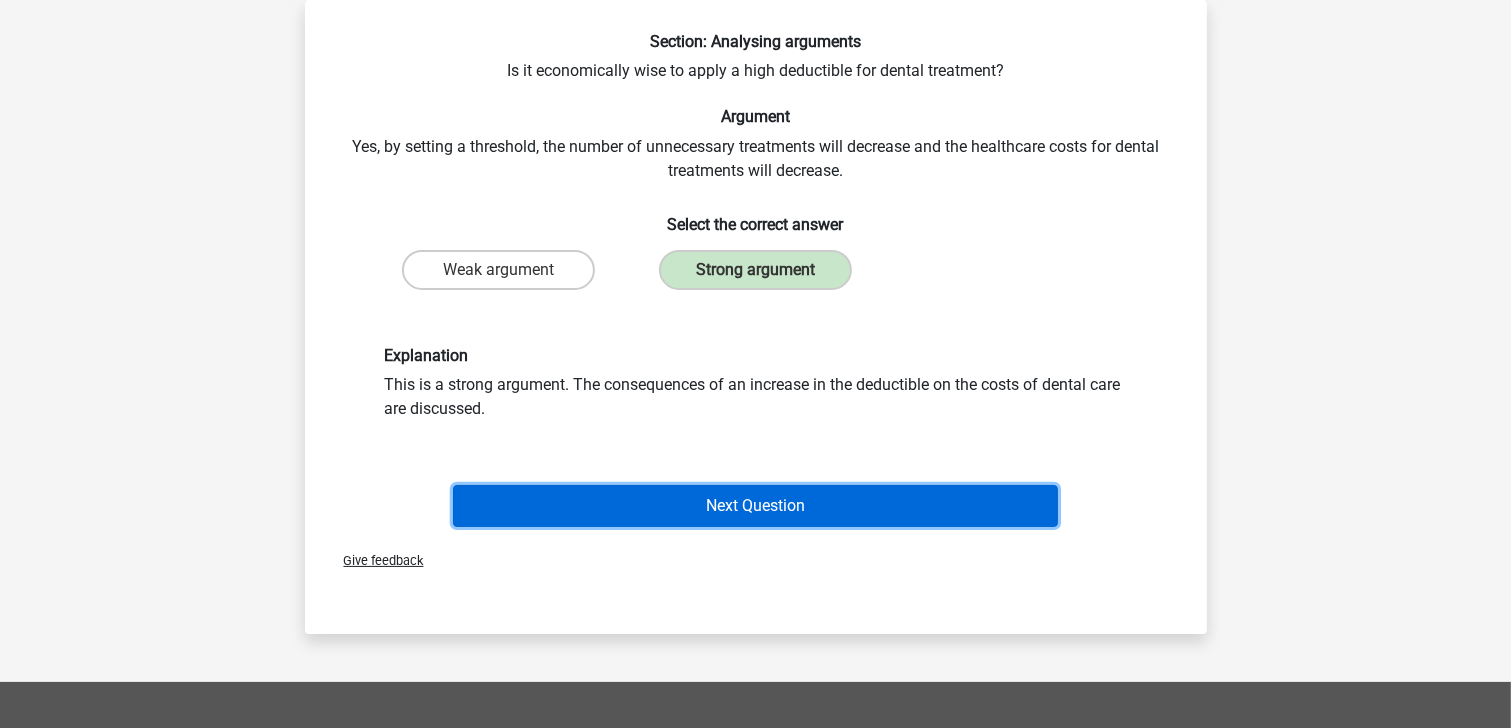 click on "Next Question" at bounding box center (755, 506) 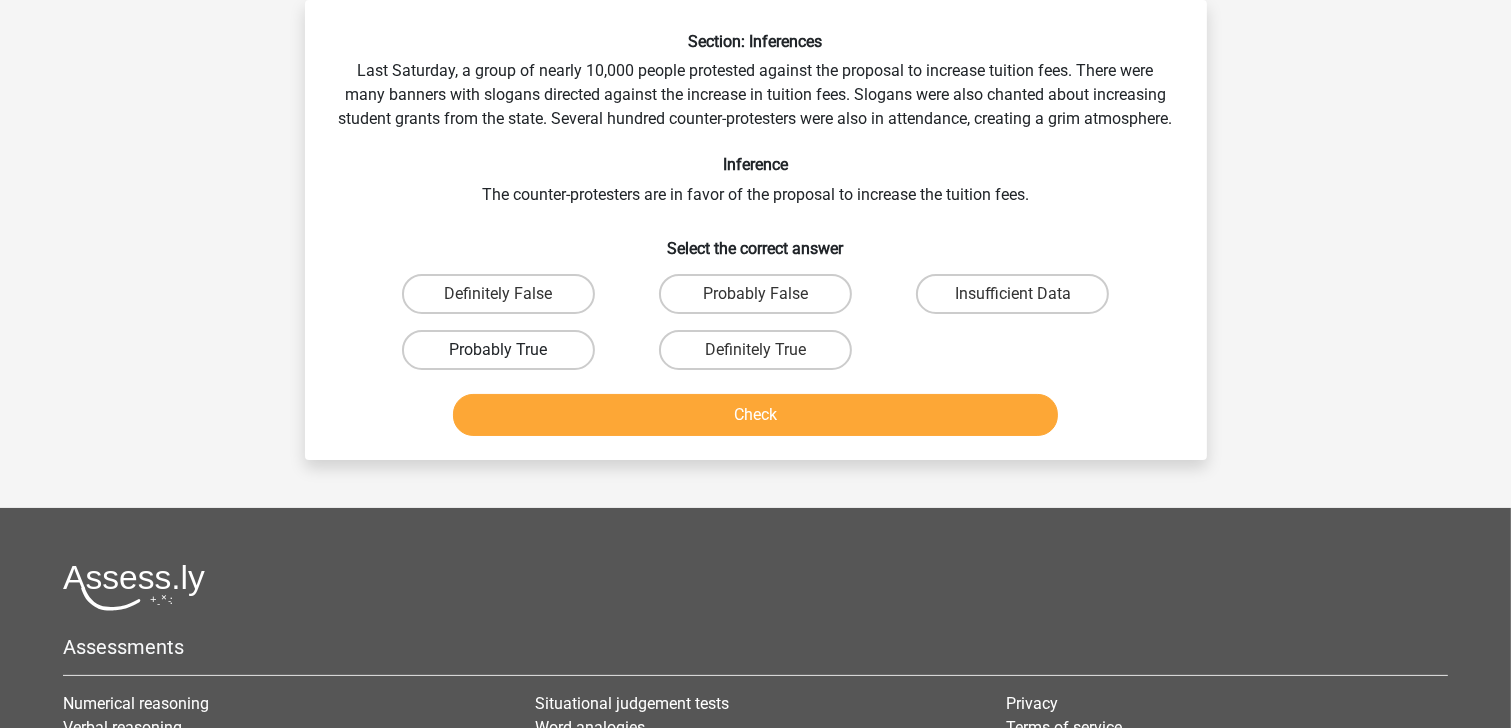 click on "Probably True" at bounding box center (498, 350) 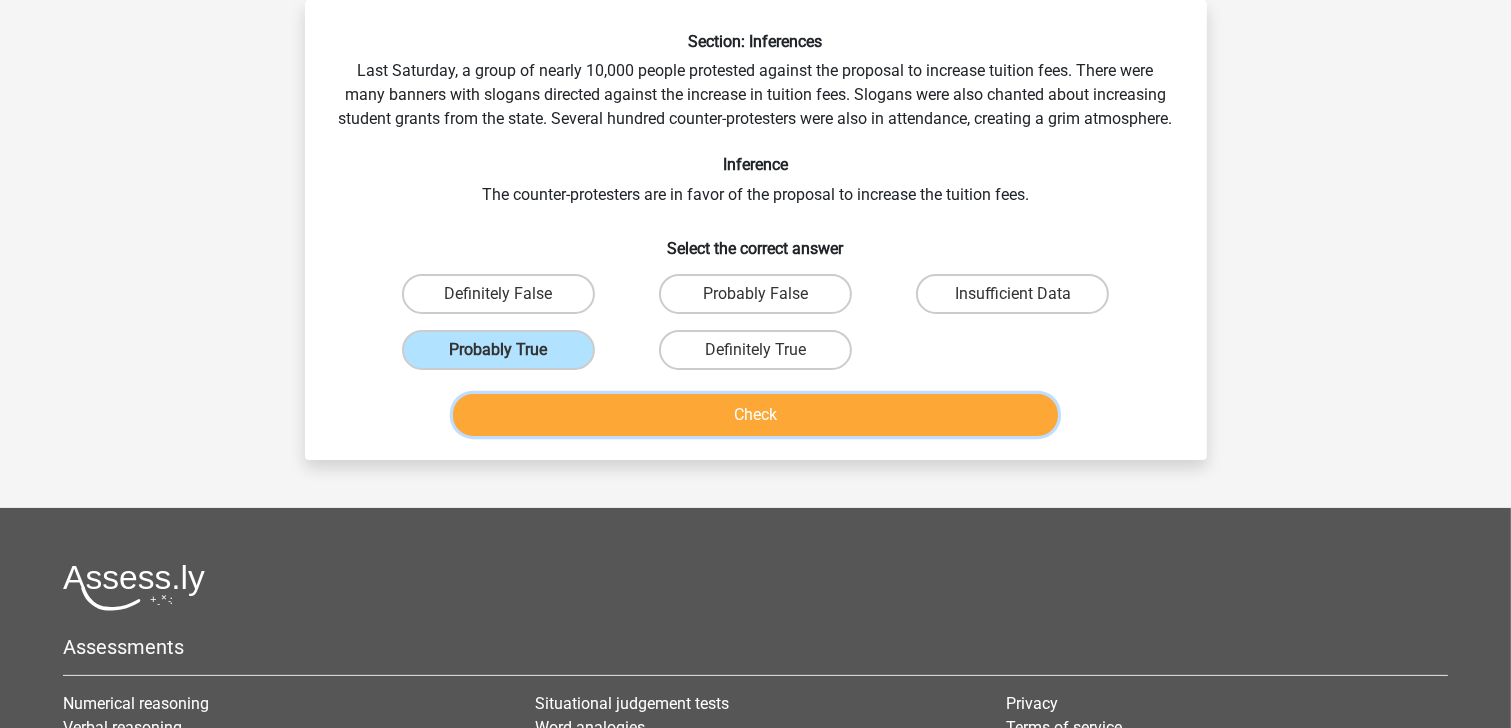 click on "Check" at bounding box center [755, 415] 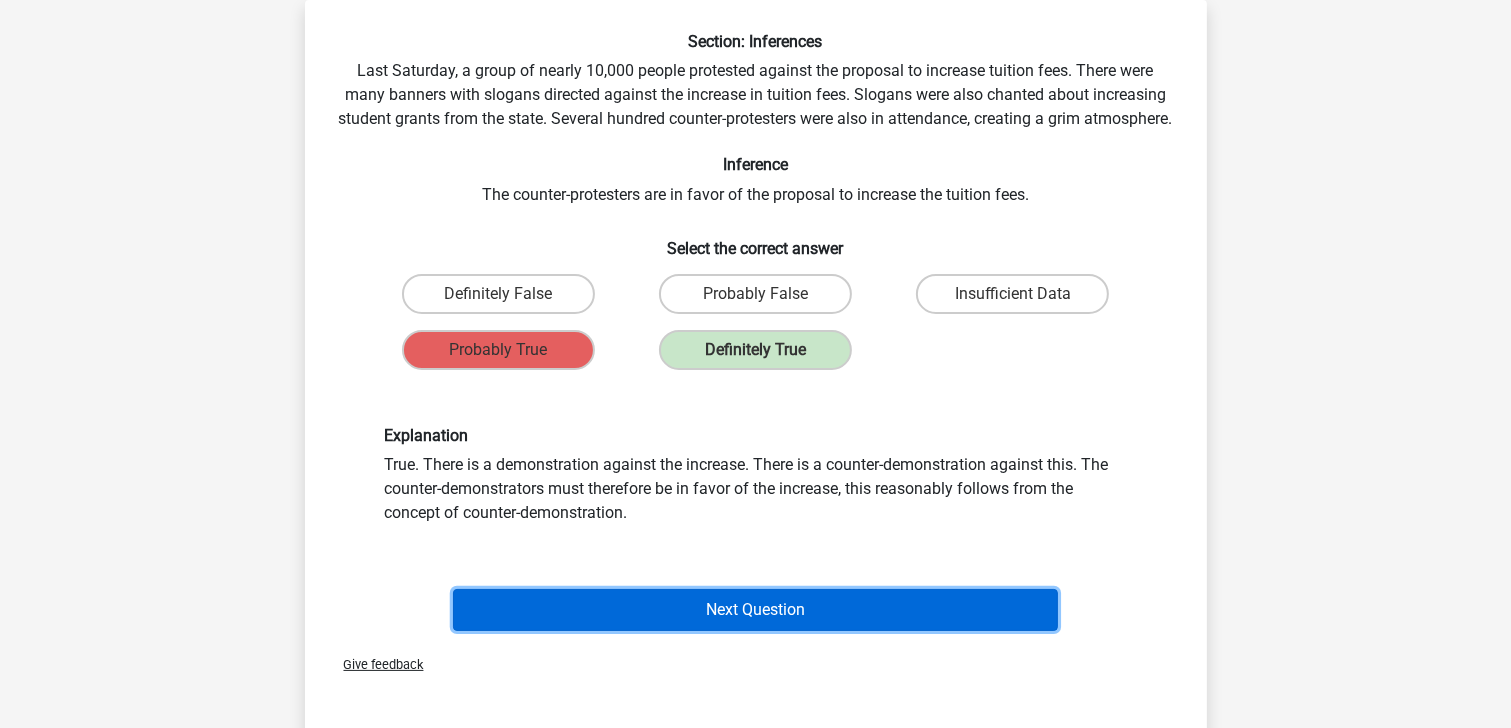 click on "Next Question" at bounding box center [755, 610] 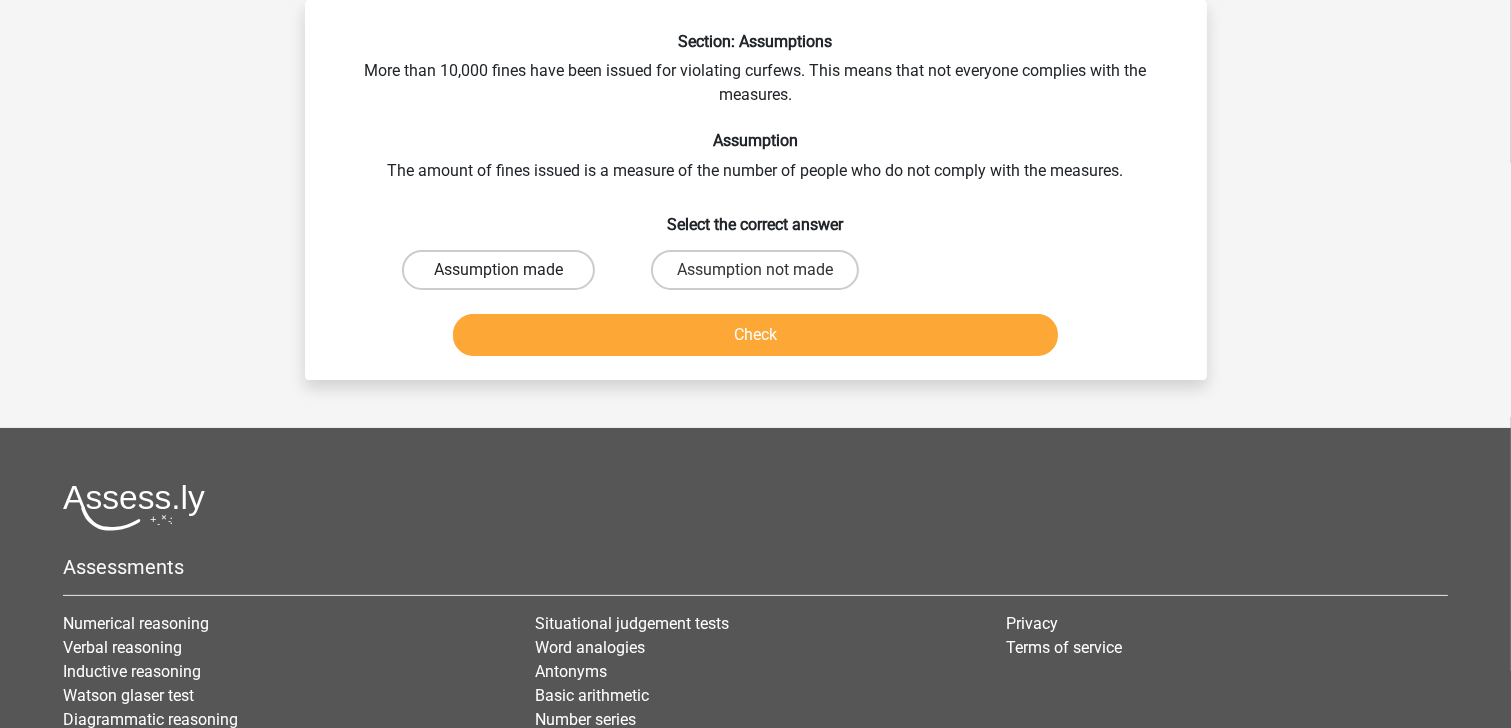 click on "Assumption made" at bounding box center (498, 270) 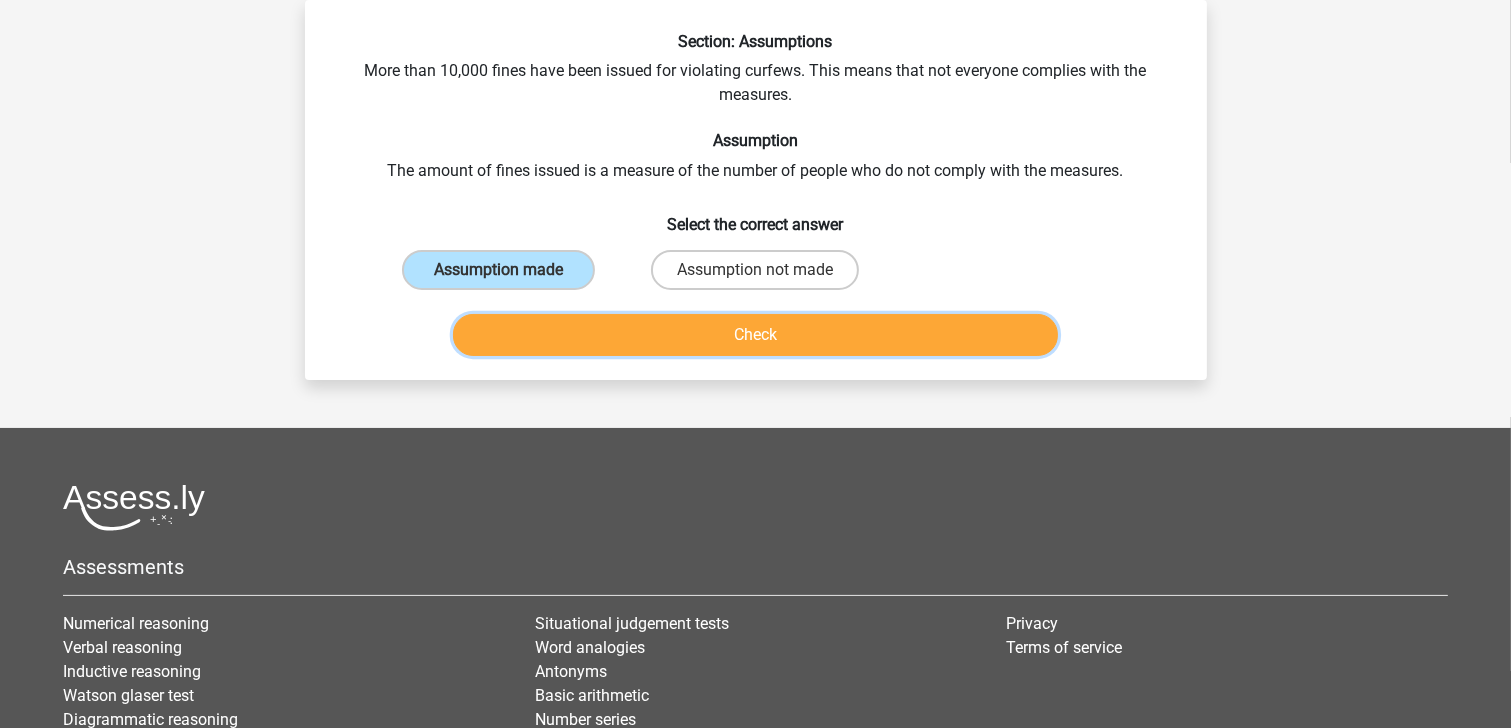 click on "Check" at bounding box center [755, 335] 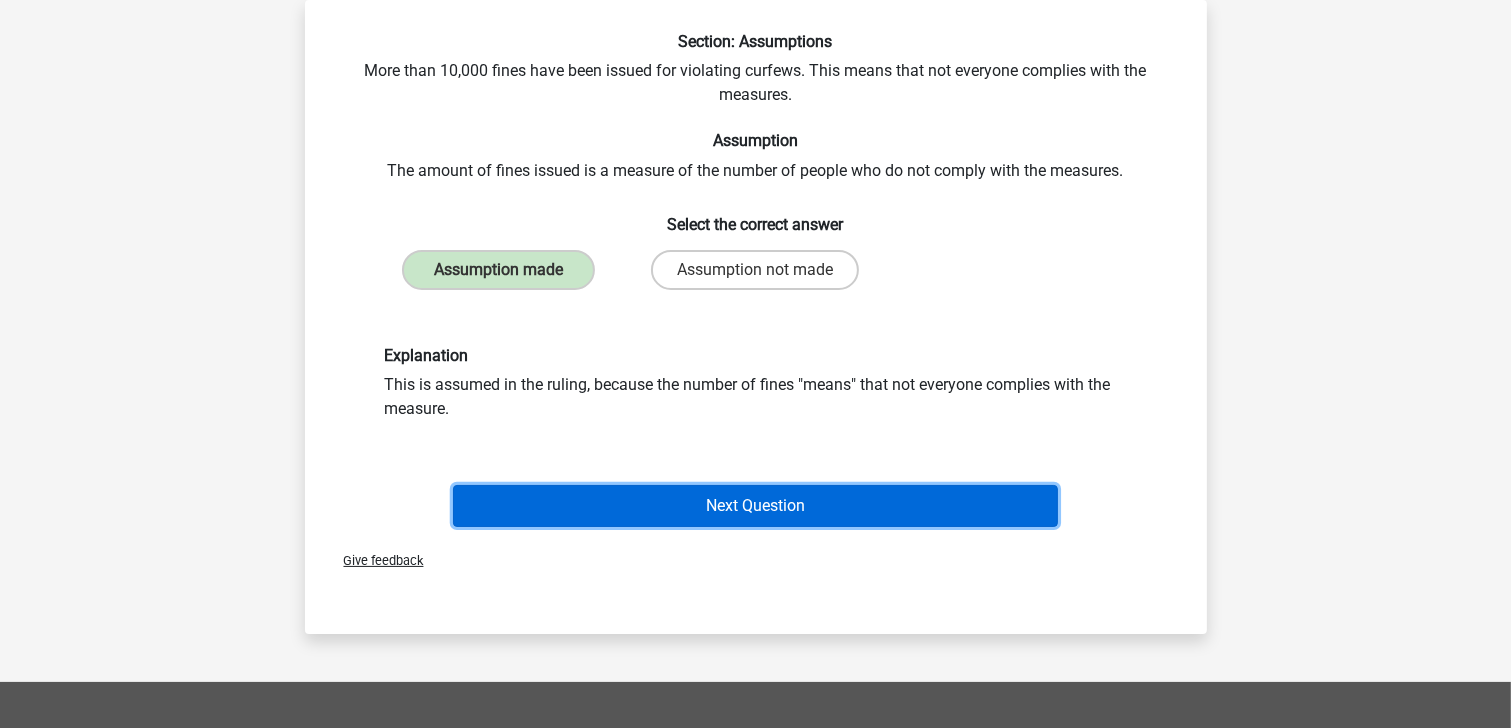 click on "Next Question" at bounding box center [755, 506] 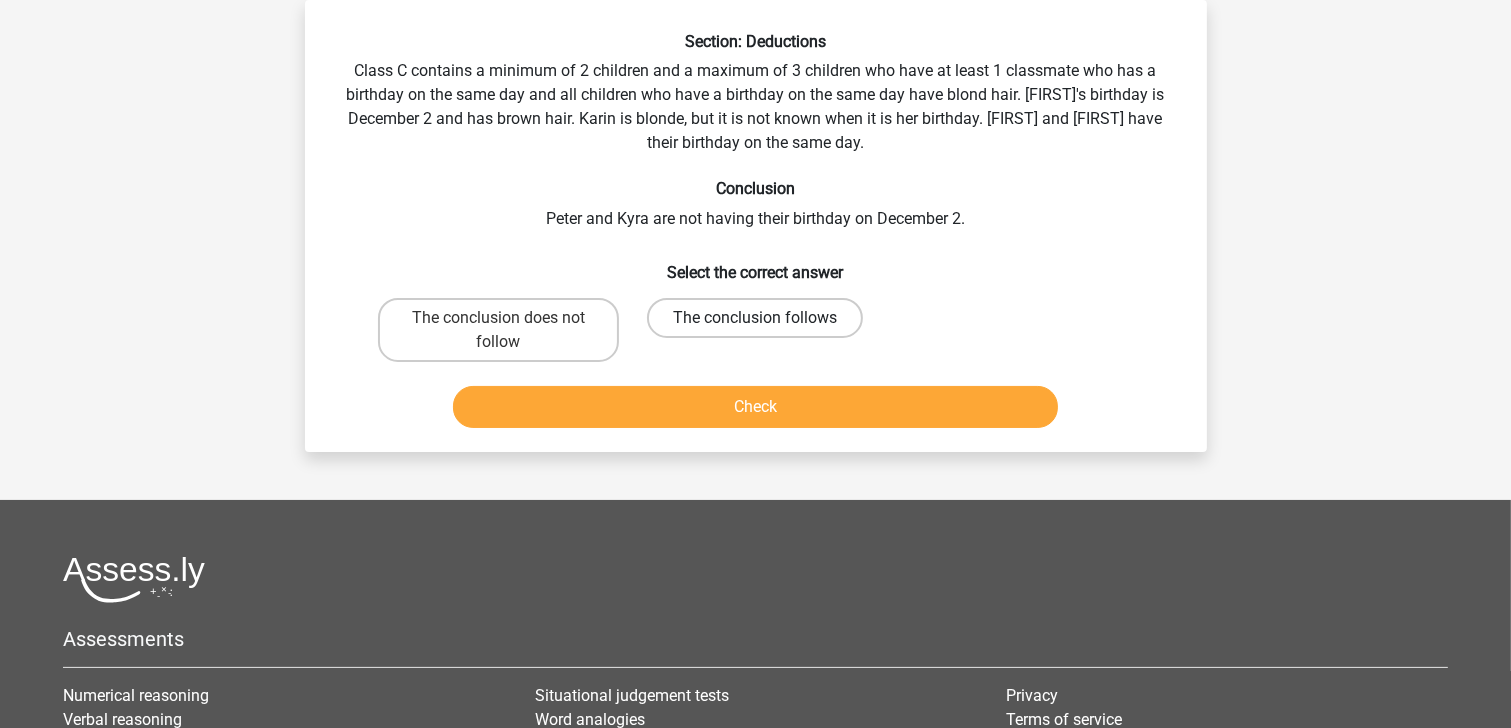click on "The conclusion follows" at bounding box center (755, 318) 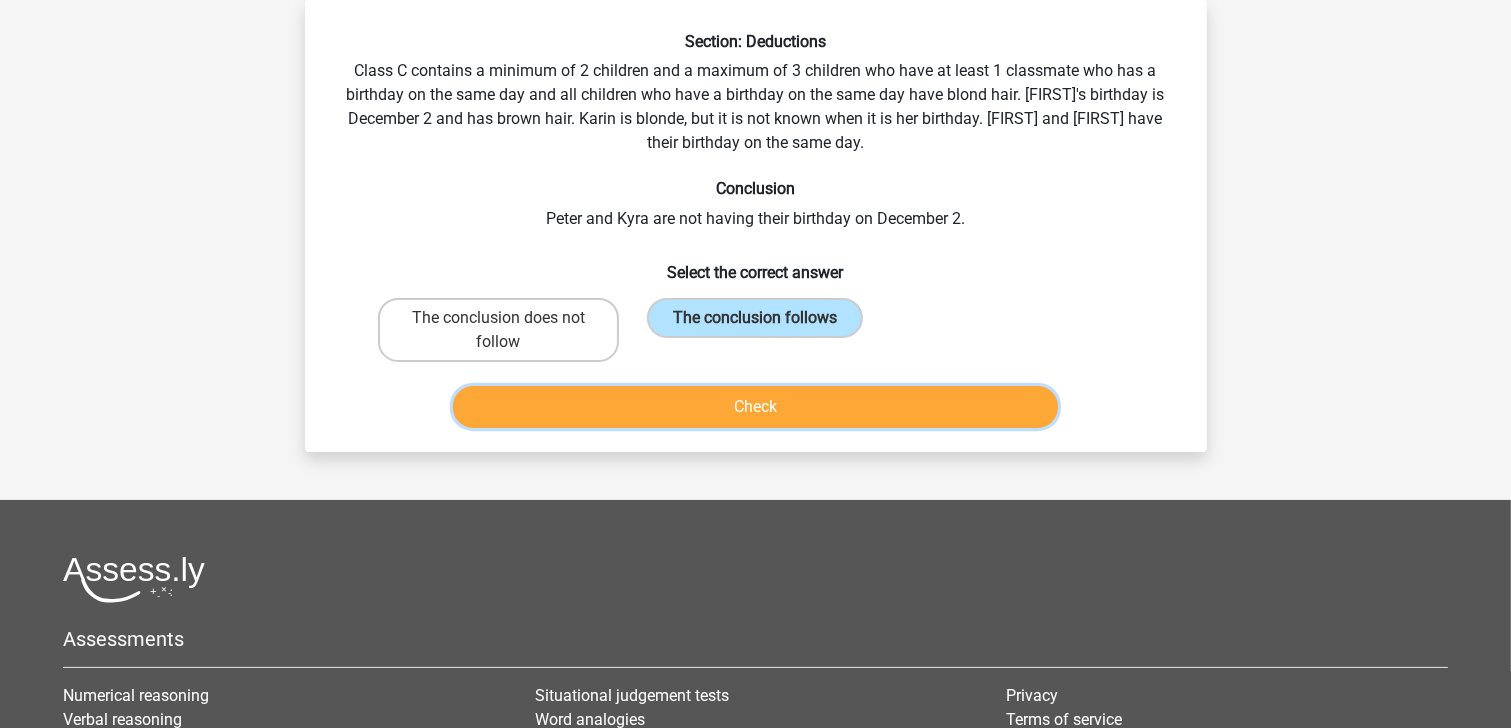 click on "Check" at bounding box center (755, 407) 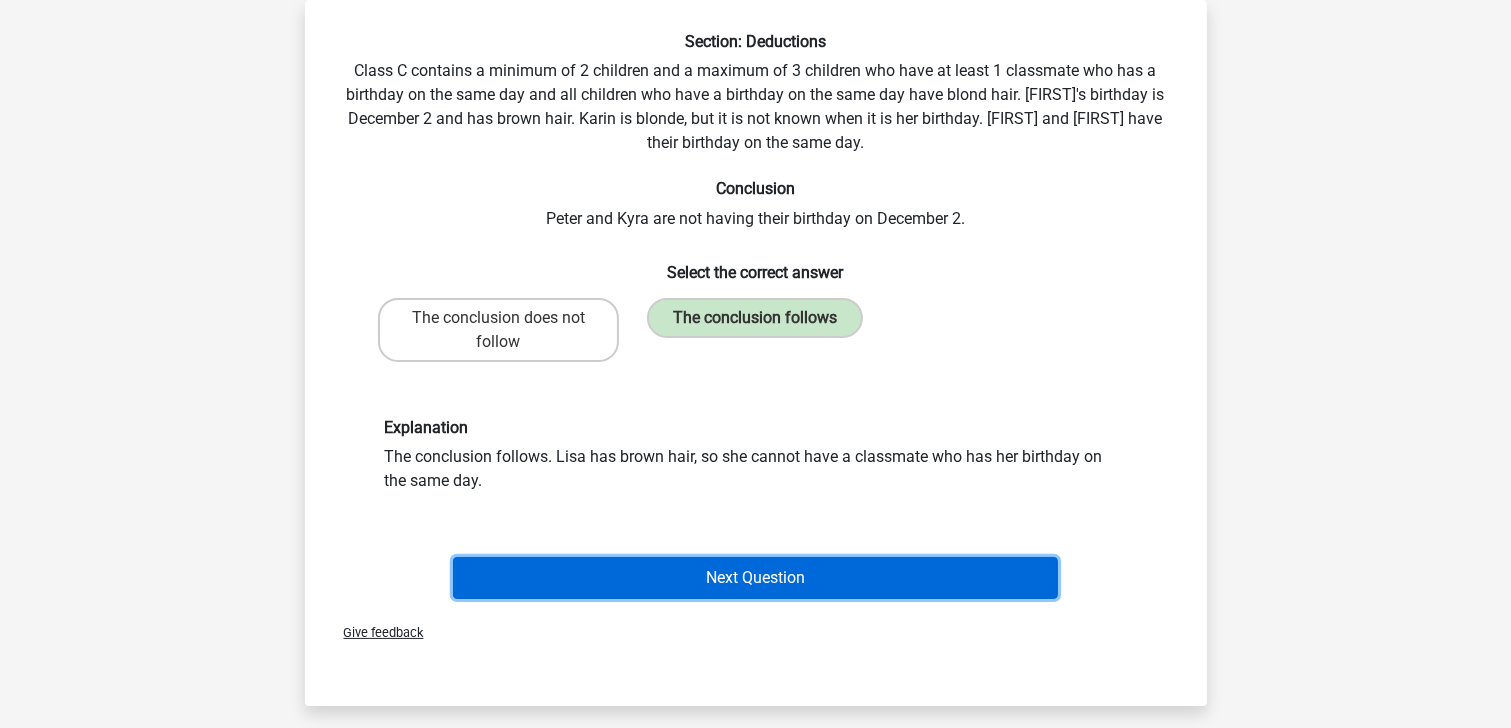 click on "Next Question" at bounding box center (755, 578) 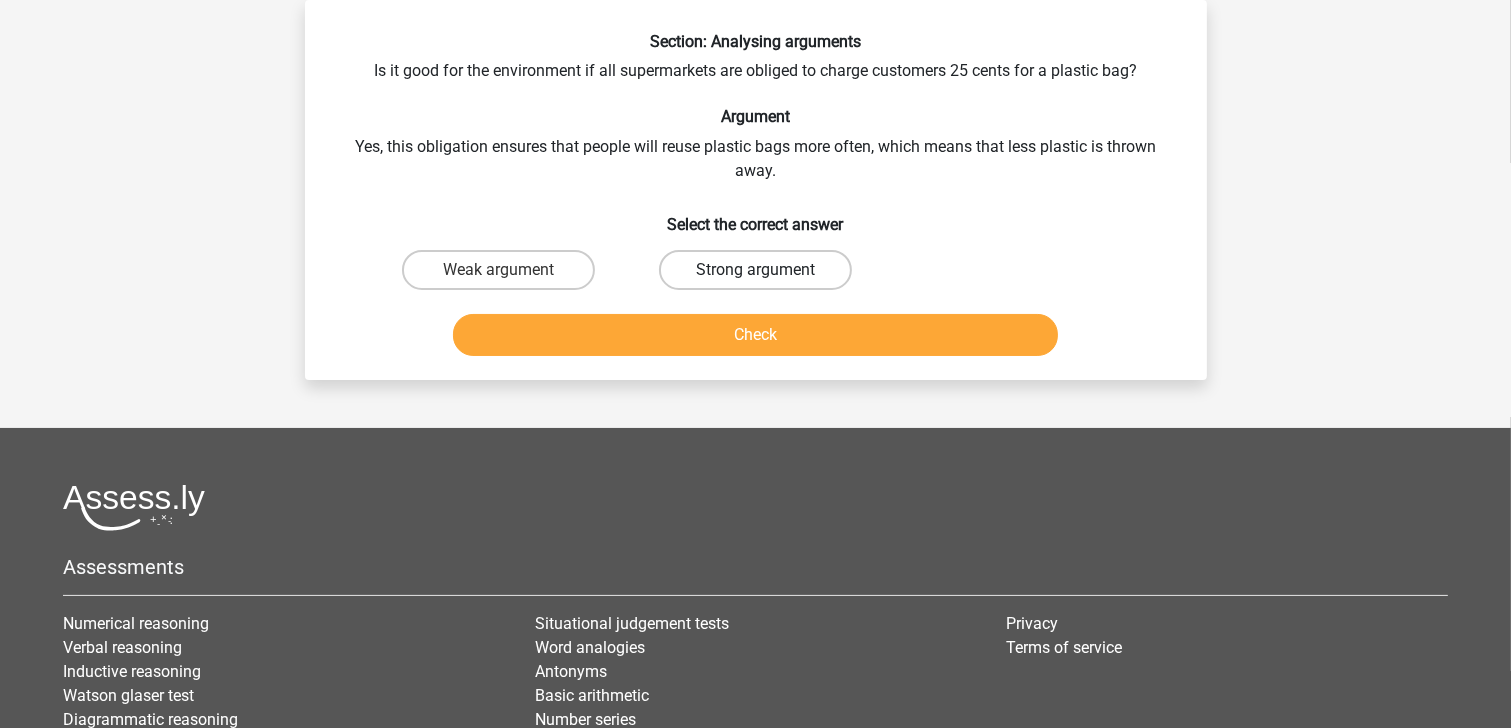 click on "Strong argument" at bounding box center (755, 270) 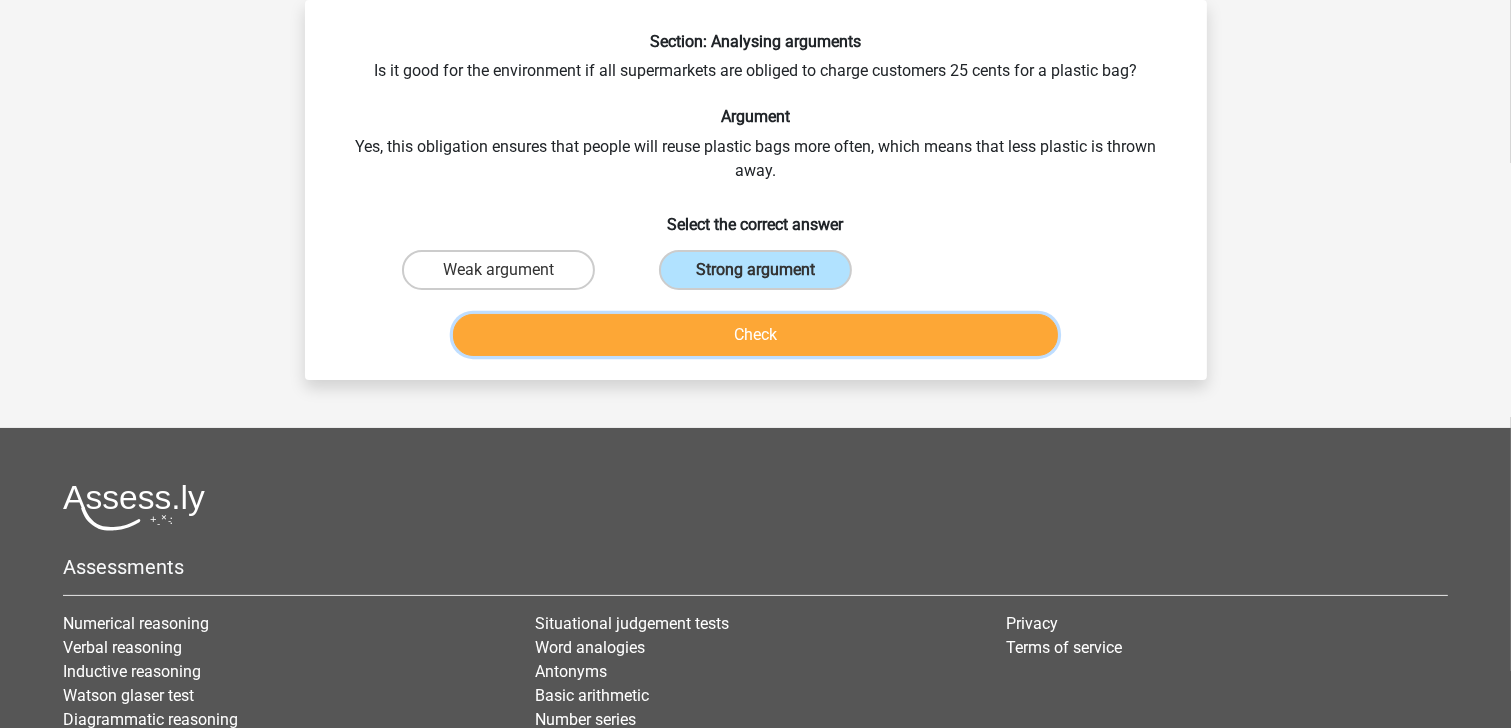 click on "Check" at bounding box center (755, 335) 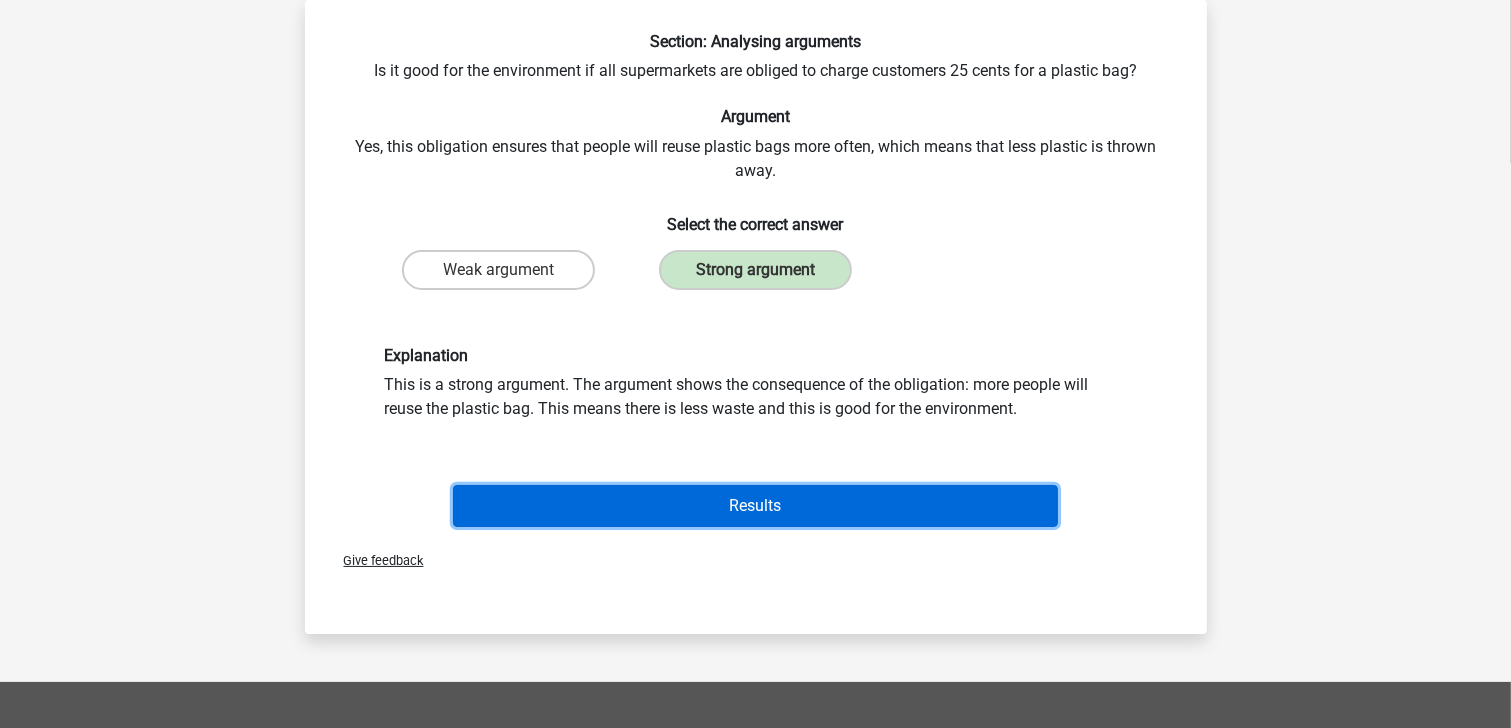 click on "Results" at bounding box center [755, 506] 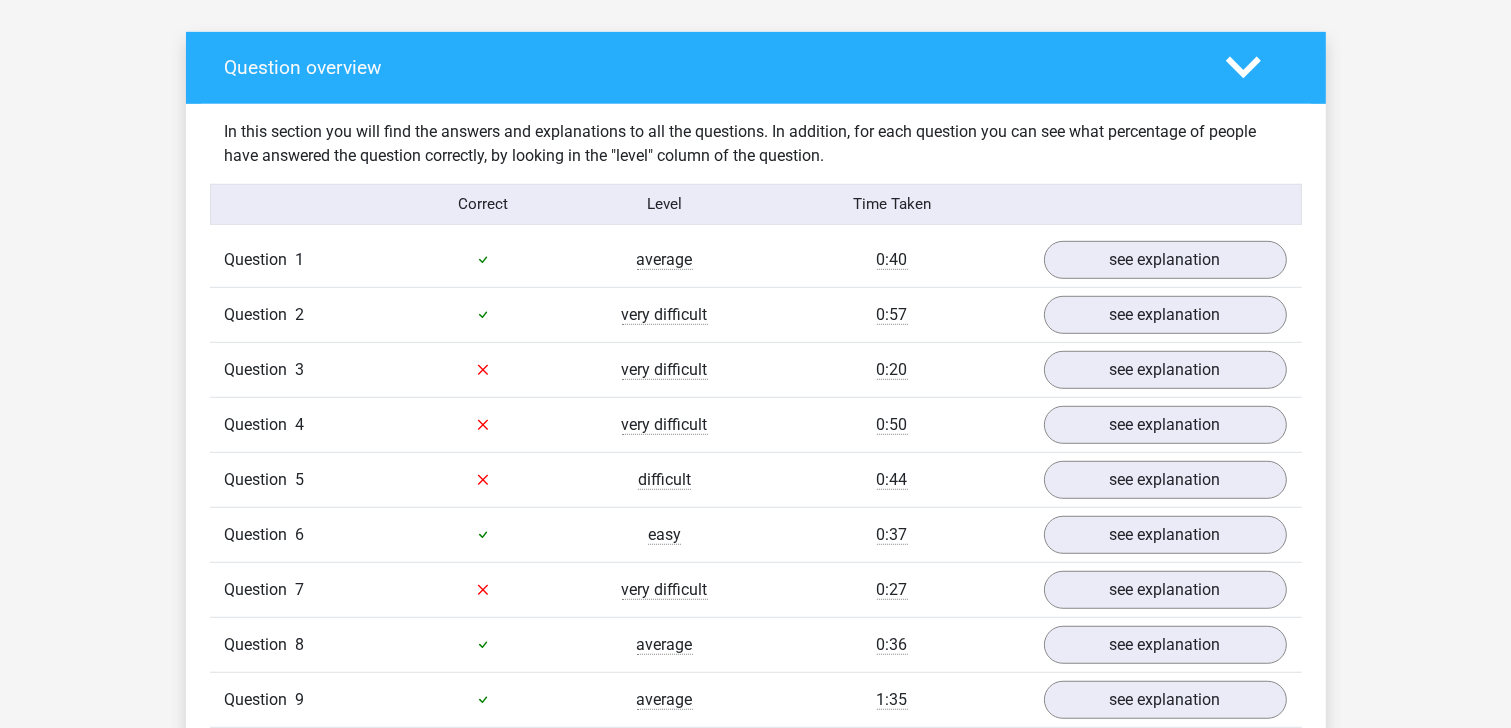 scroll, scrollTop: 1146, scrollLeft: 0, axis: vertical 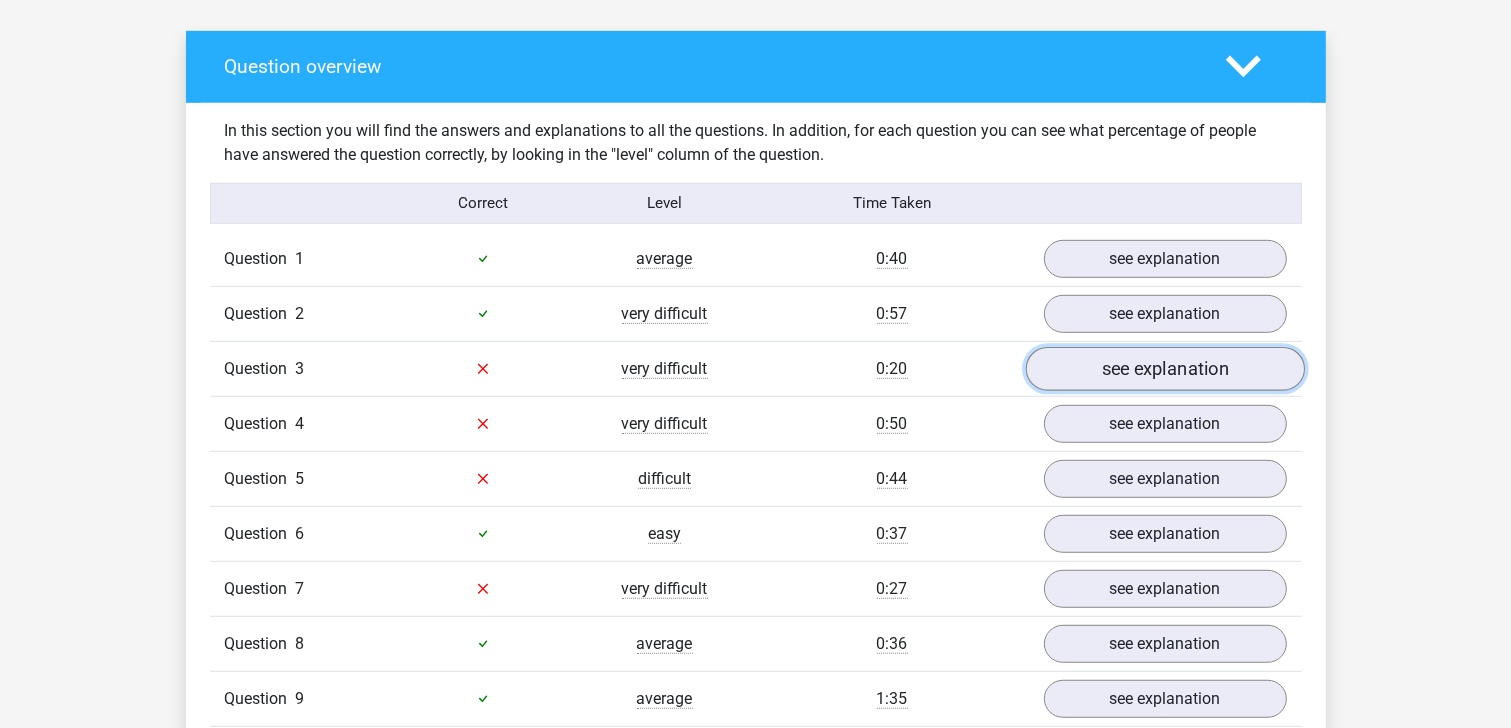 click on "see explanation" at bounding box center (1164, 369) 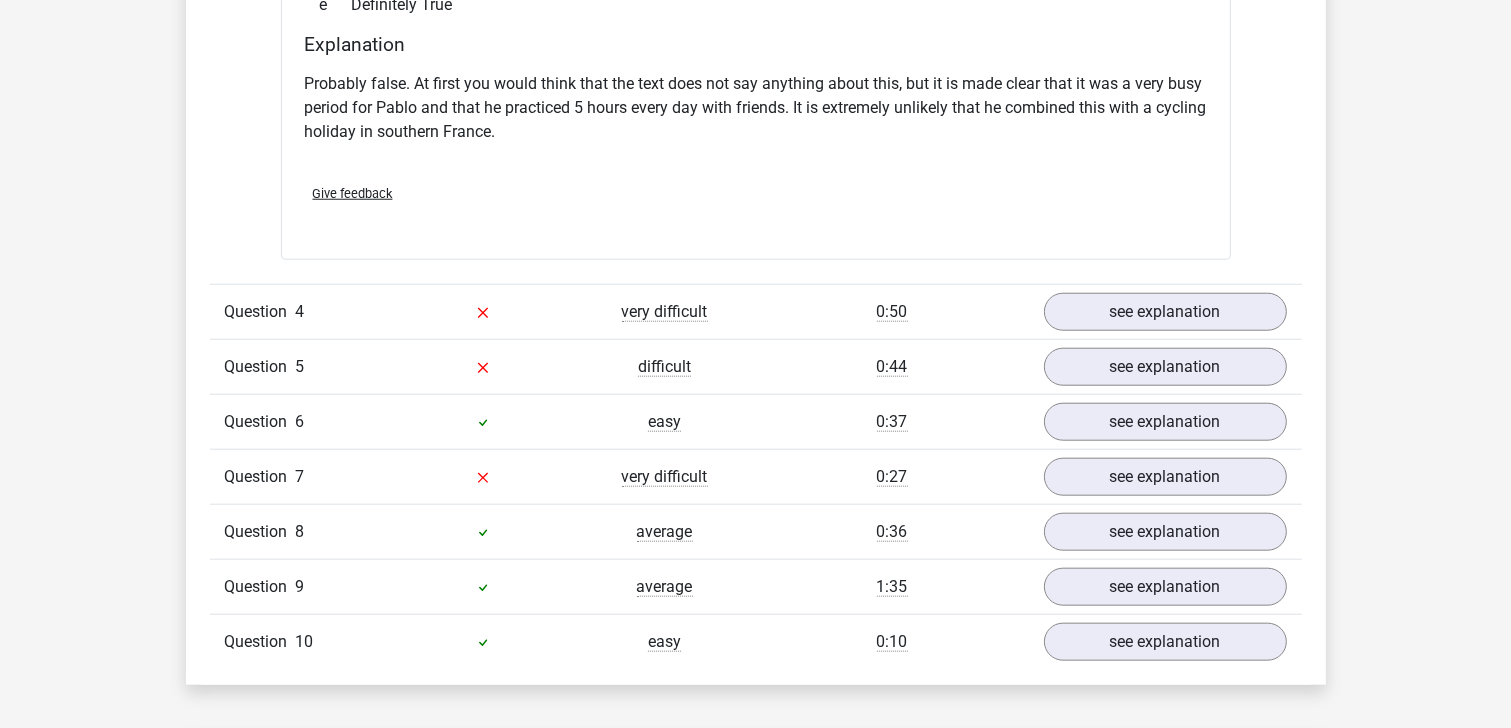 scroll, scrollTop: 1912, scrollLeft: 0, axis: vertical 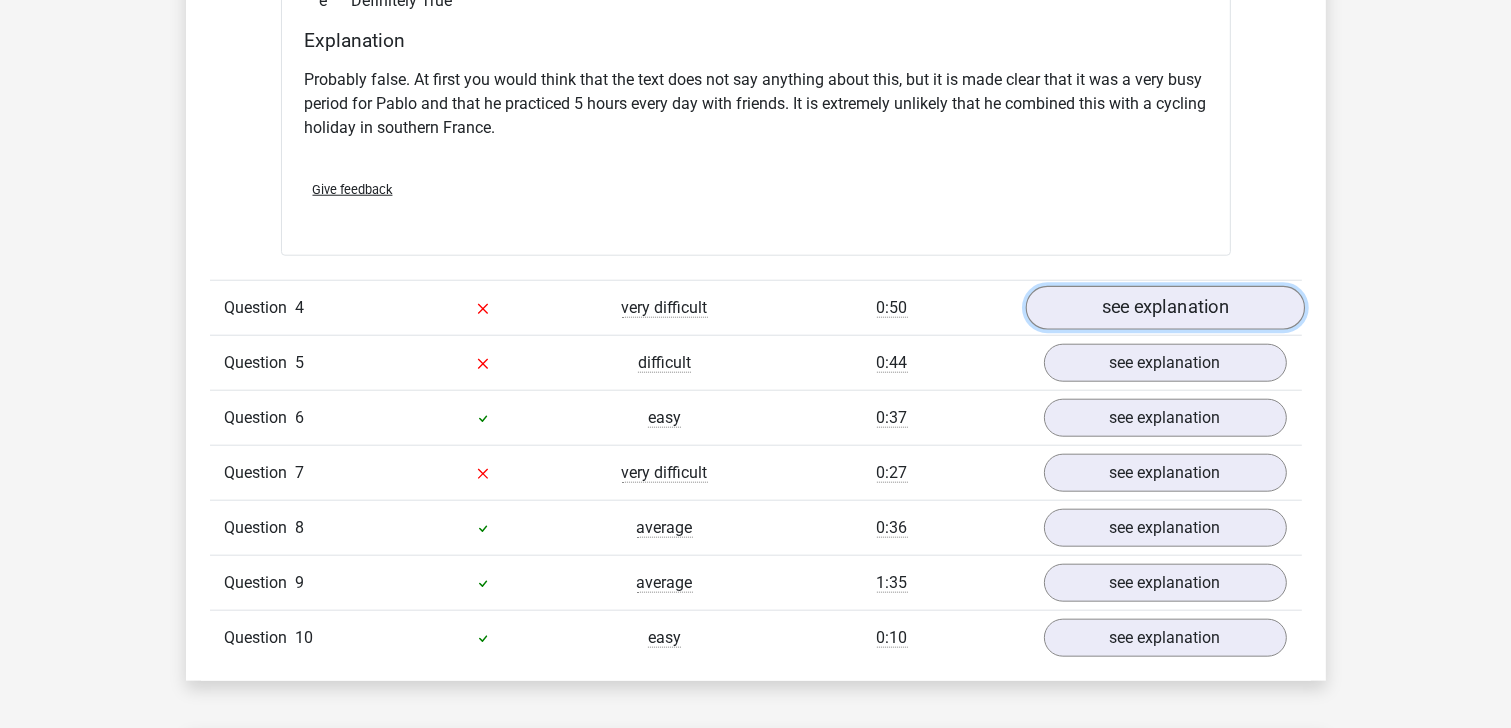 click on "see explanation" at bounding box center [1164, 308] 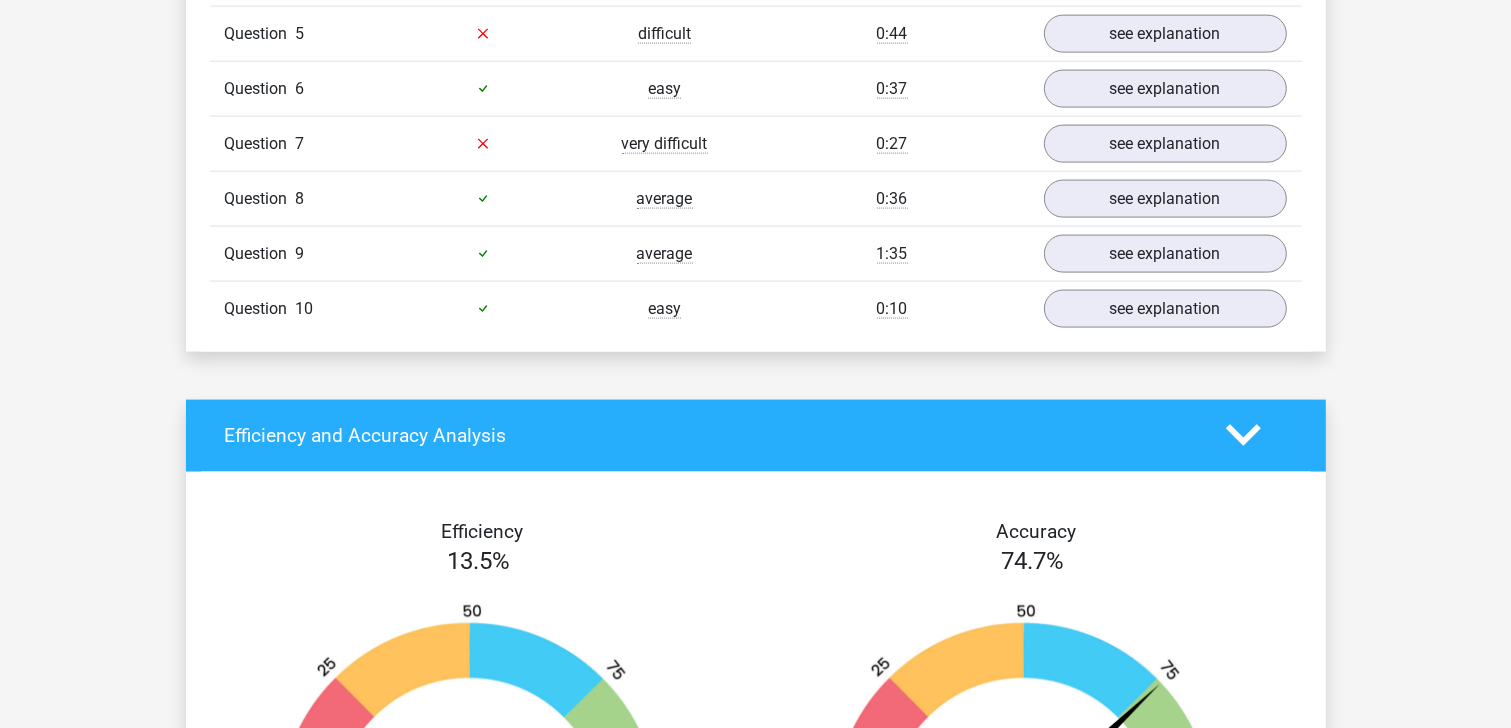 scroll, scrollTop: 2815, scrollLeft: 0, axis: vertical 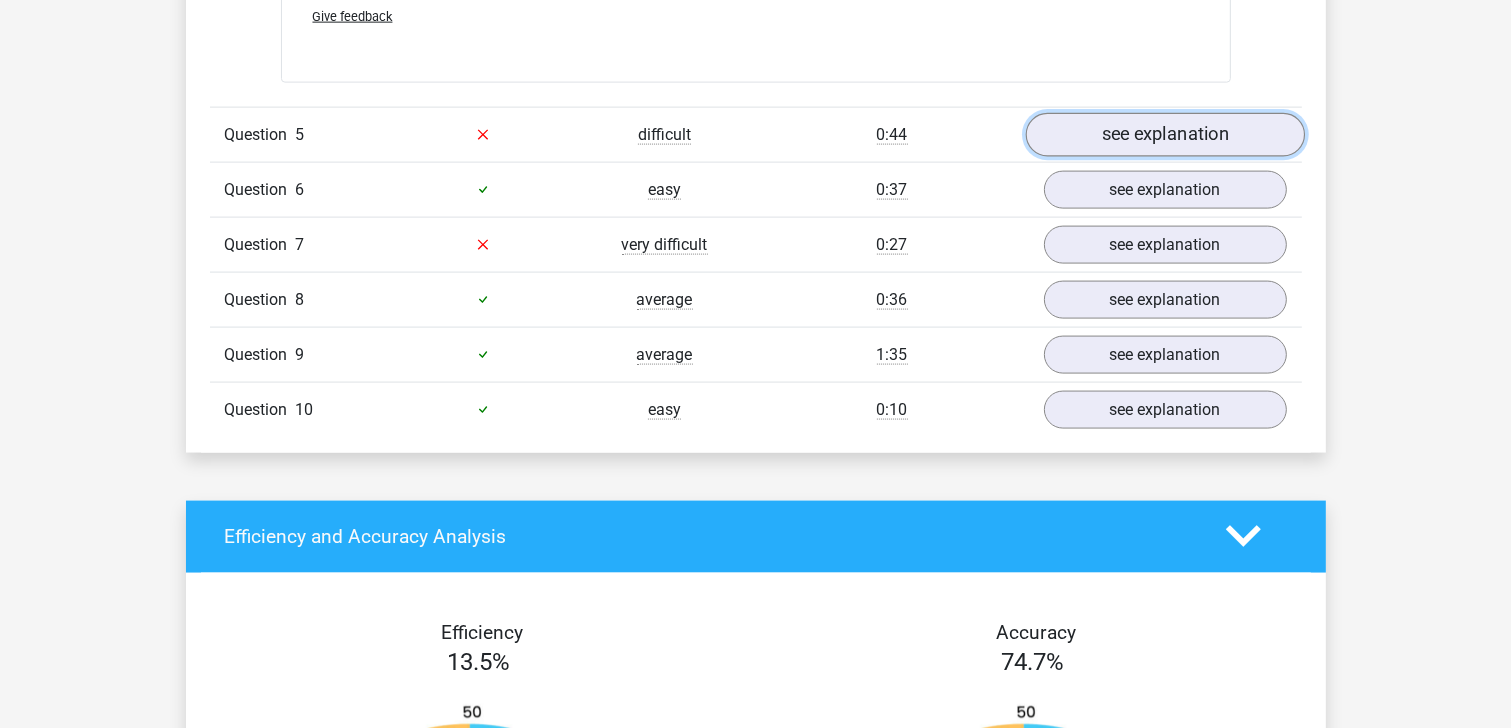 click on "see explanation" at bounding box center [1164, 135] 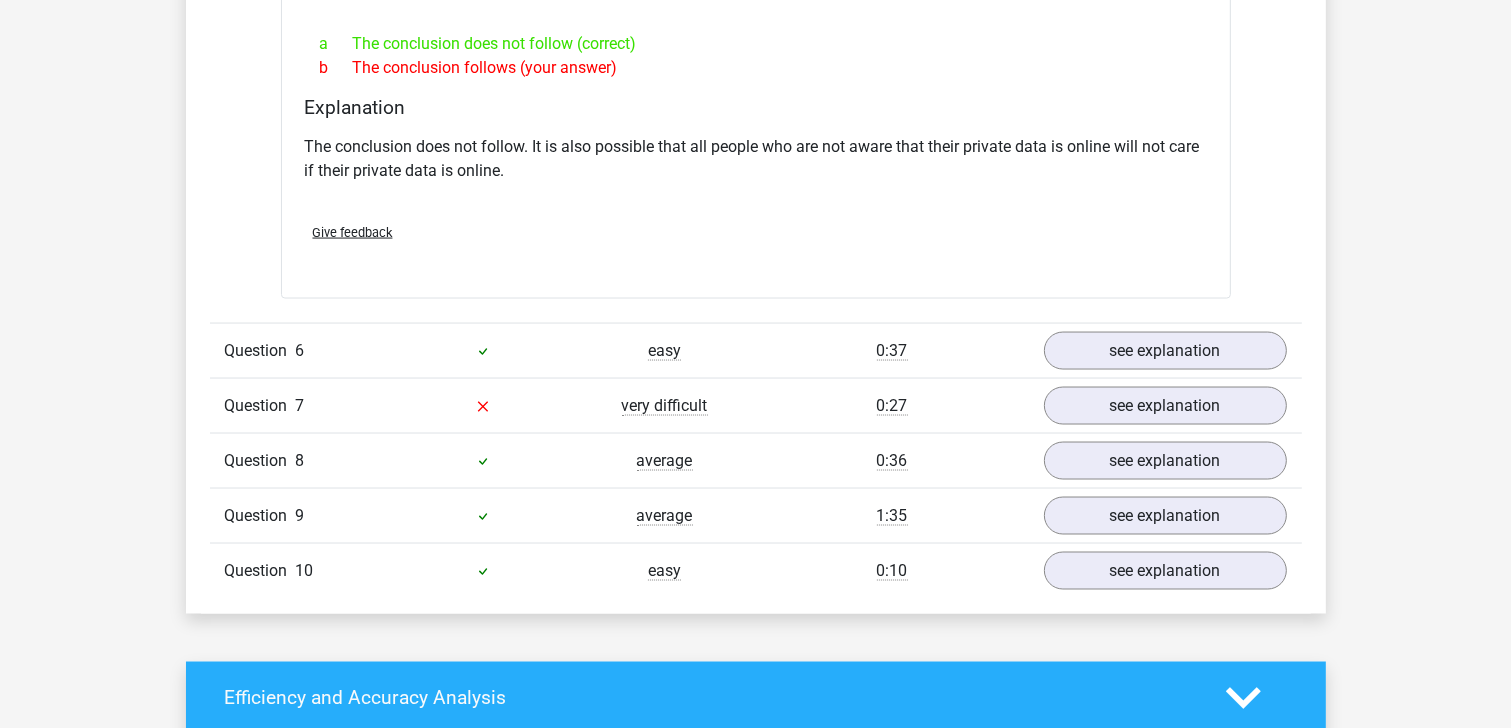 scroll, scrollTop: 3161, scrollLeft: 0, axis: vertical 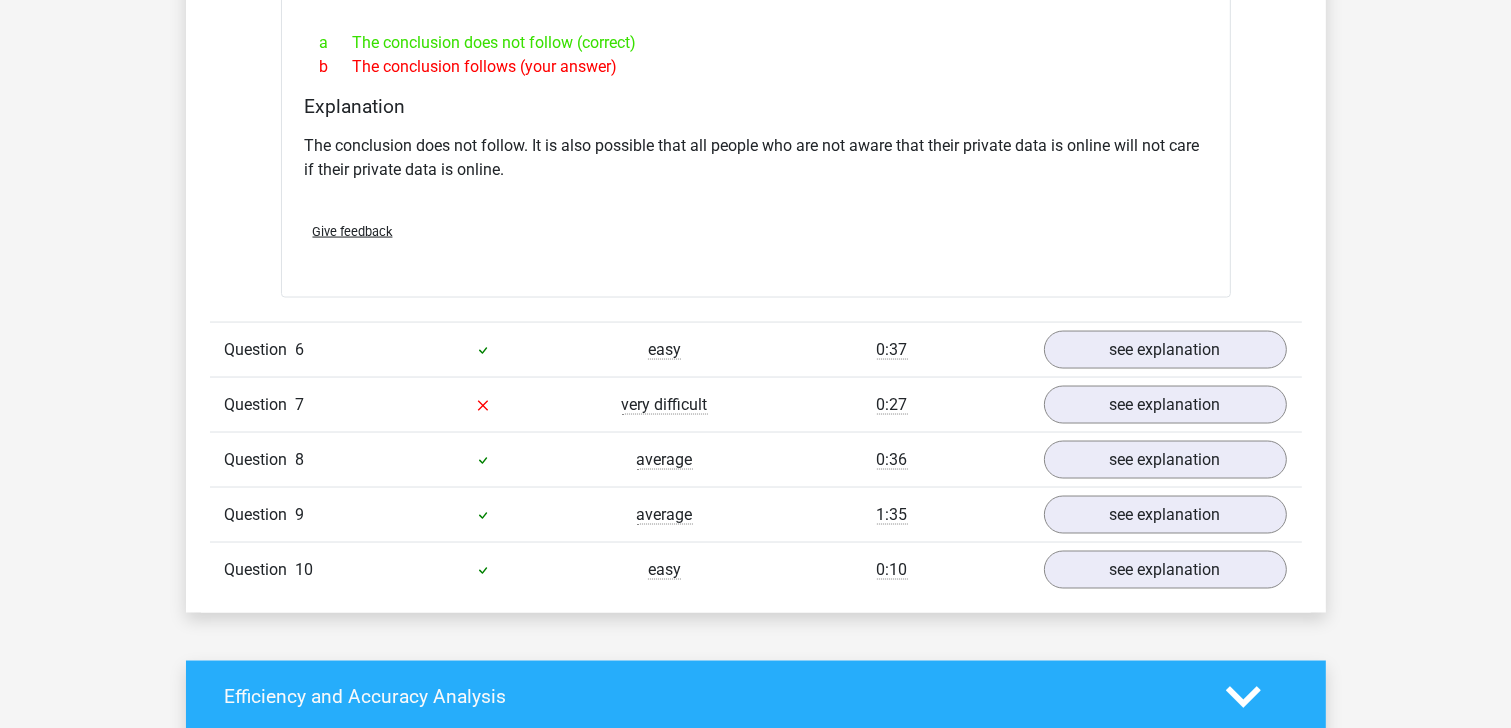 click on "Question
7
very difficult
0:27
see explanation" at bounding box center (756, 404) 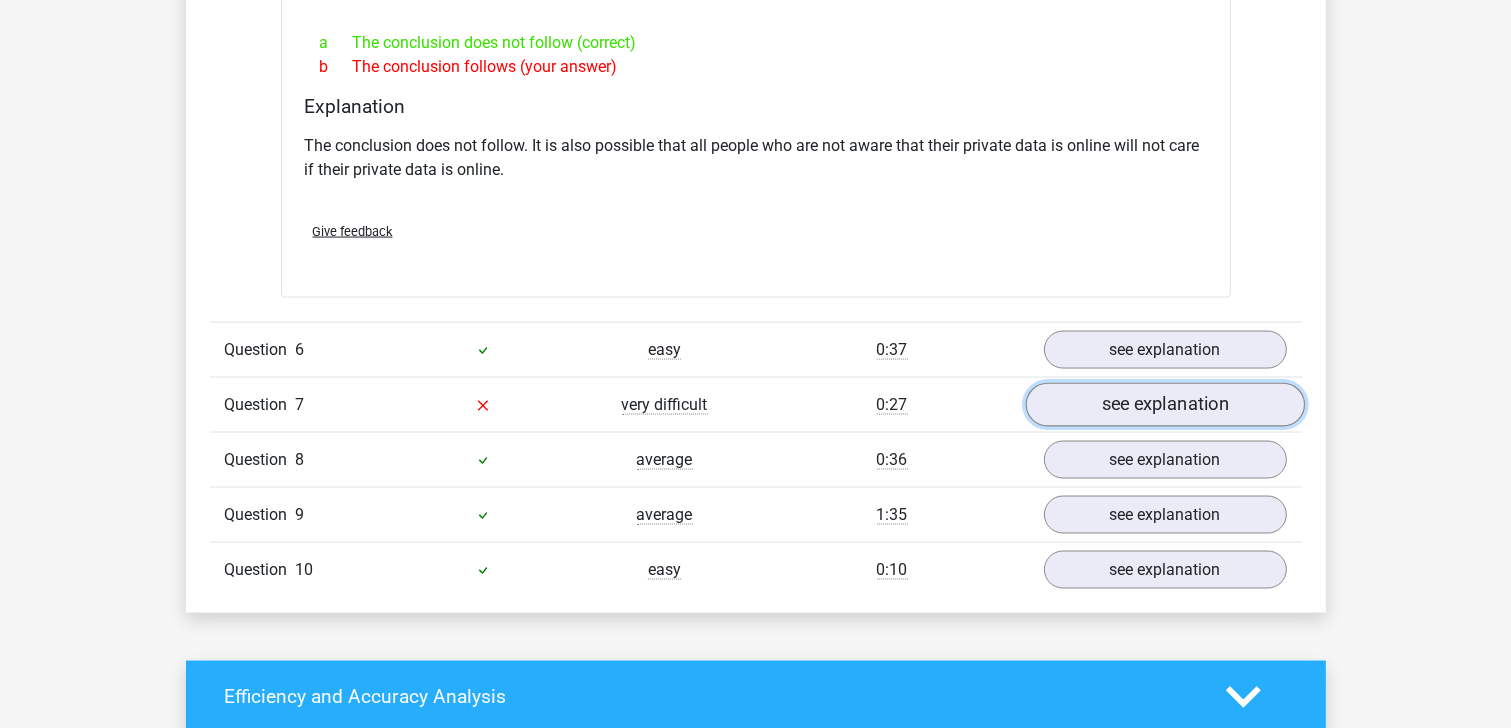 click on "see explanation" at bounding box center (1164, 405) 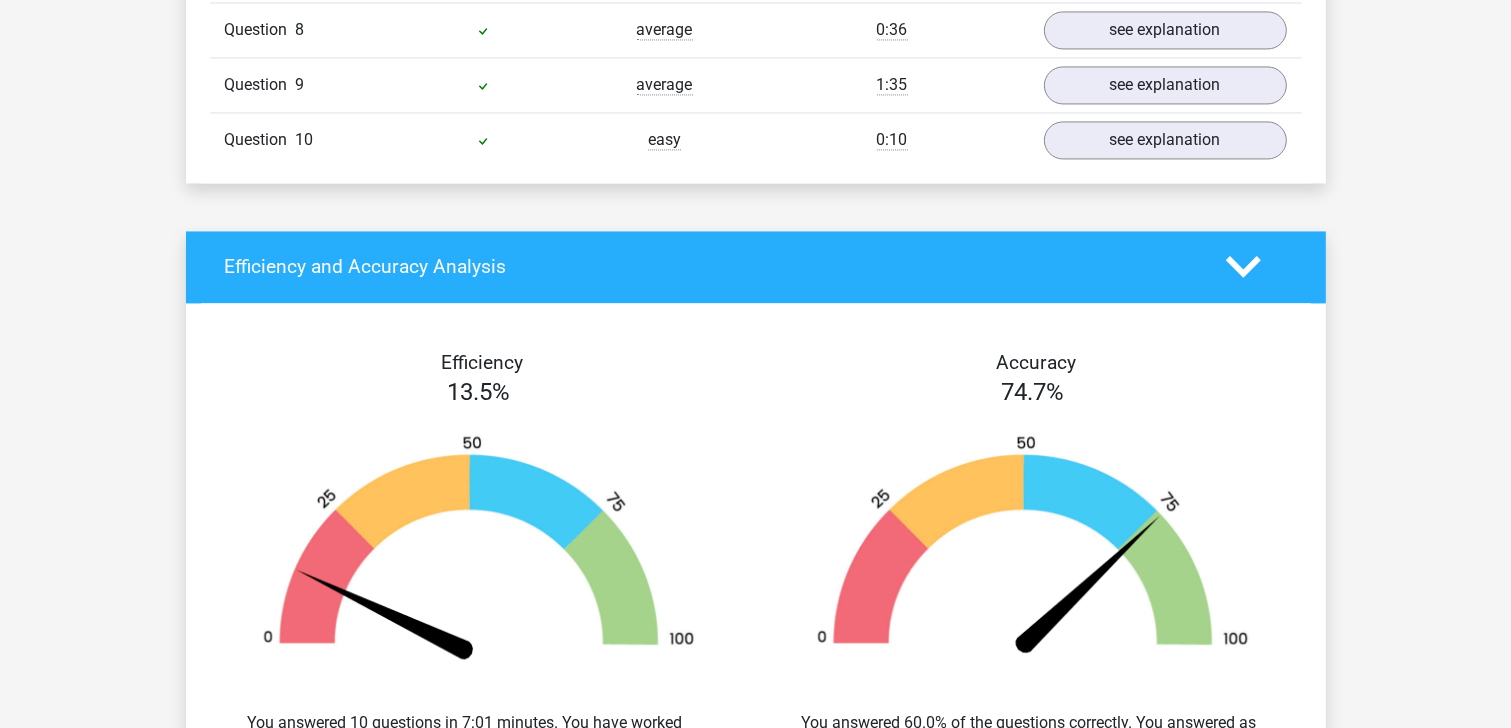 scroll, scrollTop: 4195, scrollLeft: 0, axis: vertical 